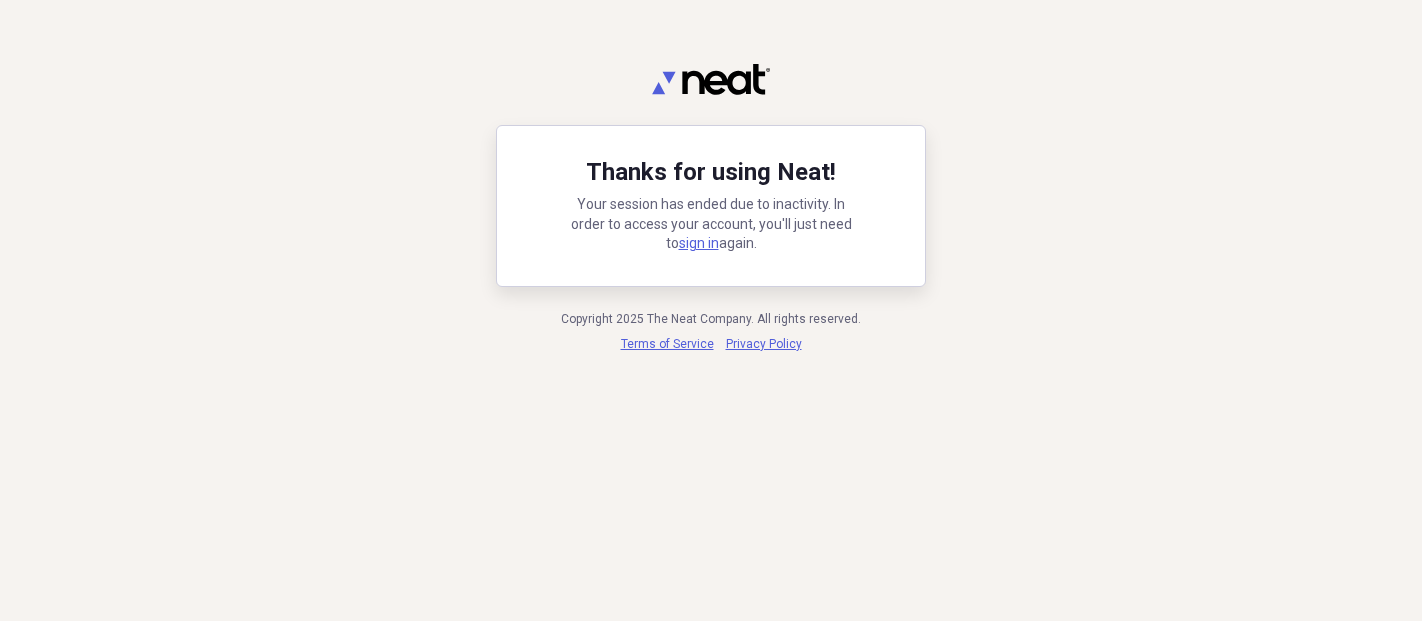 scroll, scrollTop: 0, scrollLeft: 0, axis: both 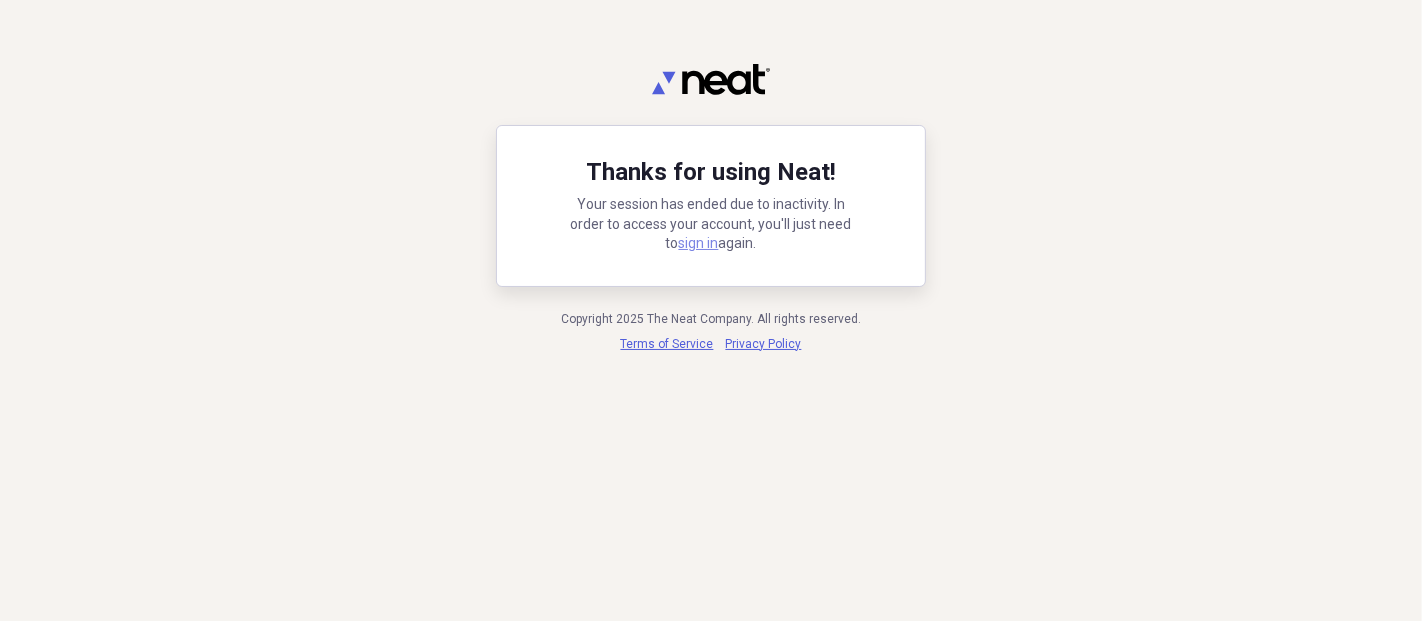 click on "sign in" at bounding box center (699, 243) 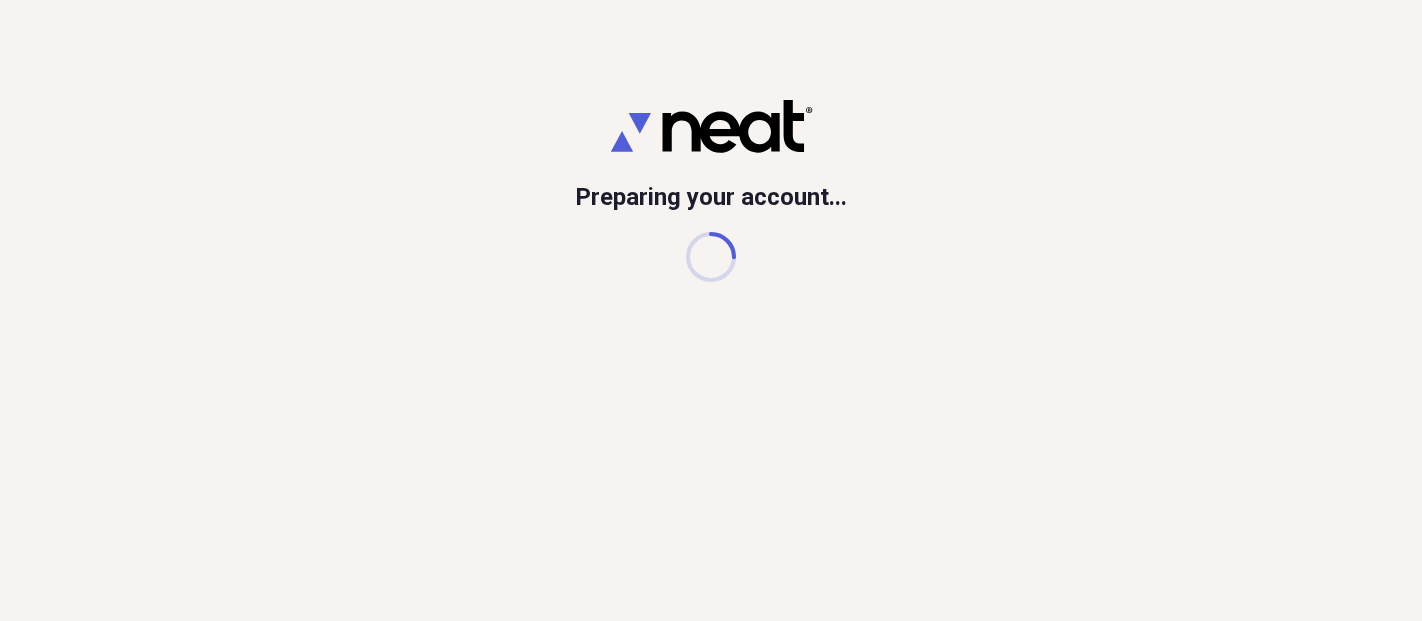 scroll, scrollTop: 0, scrollLeft: 0, axis: both 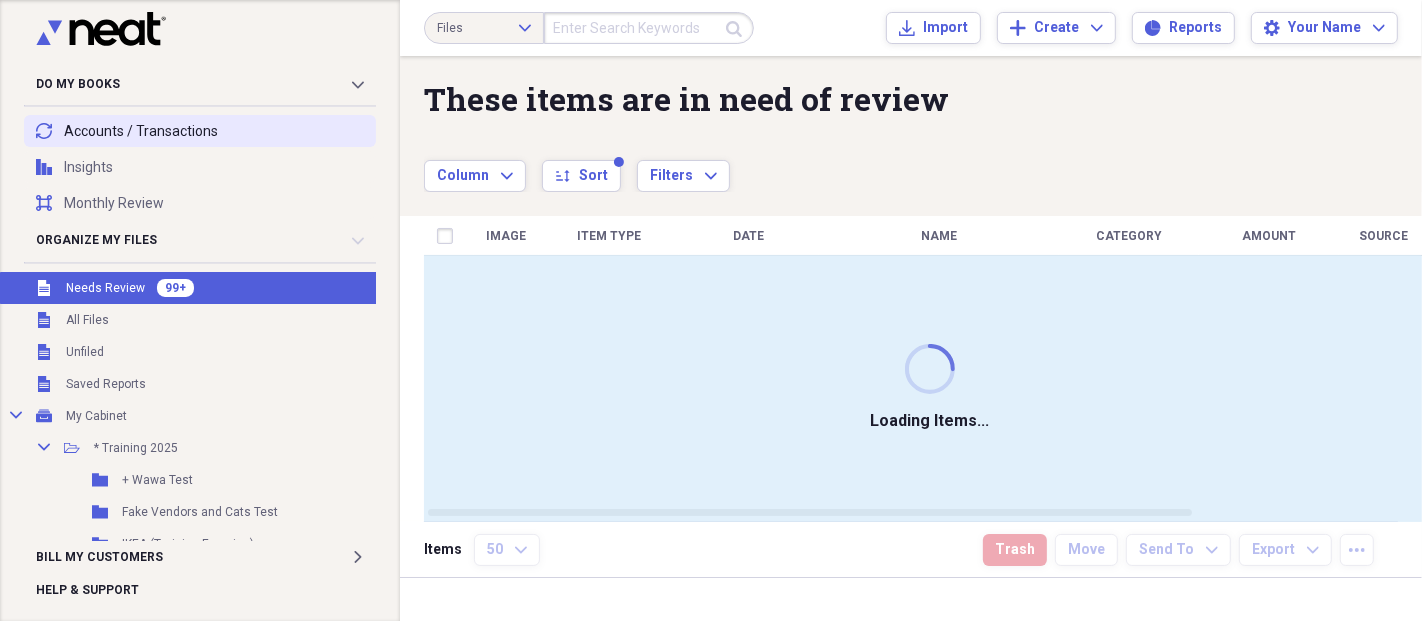 click on "transactions Accounts / Transactions" at bounding box center (200, 131) 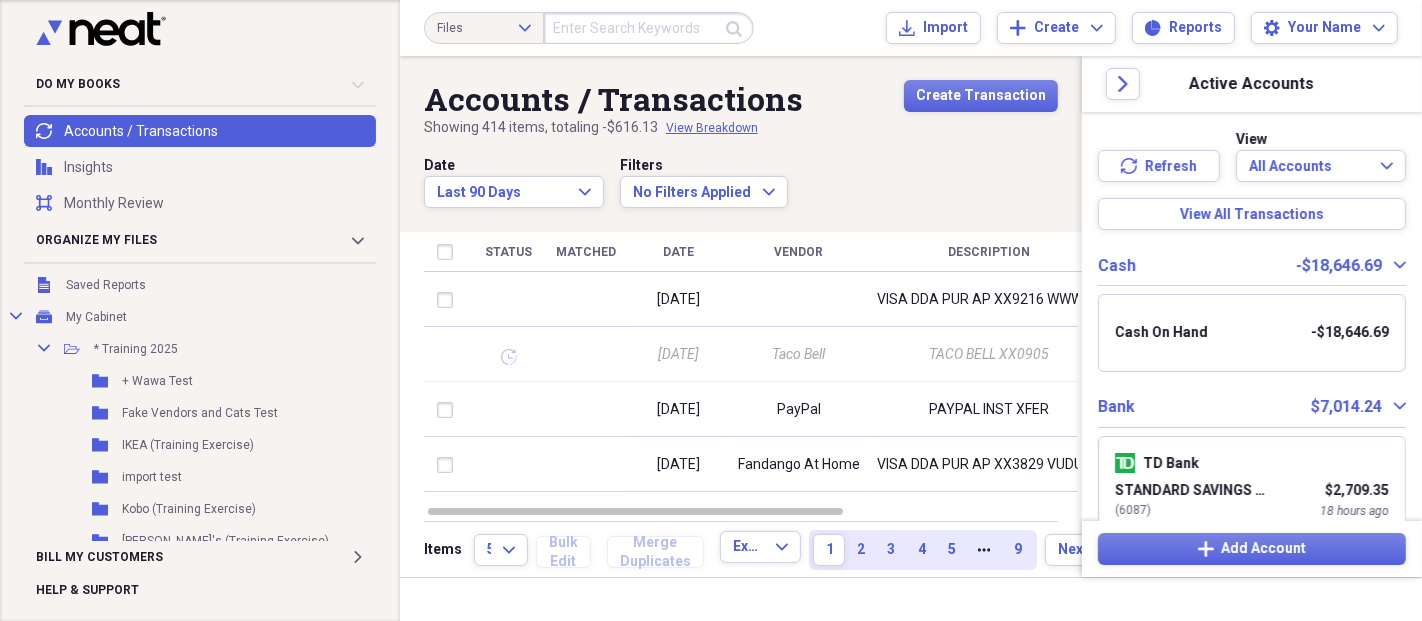 scroll, scrollTop: 0, scrollLeft: 0, axis: both 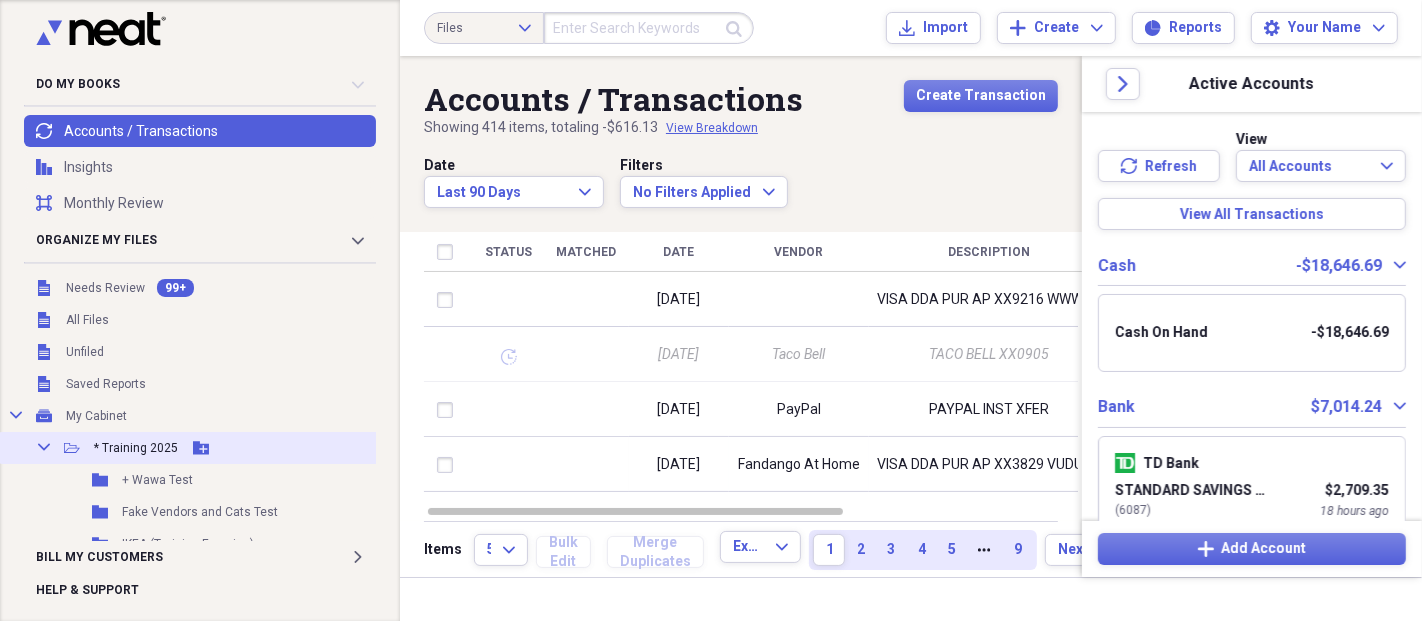 click on "* Training 2025" at bounding box center (136, 448) 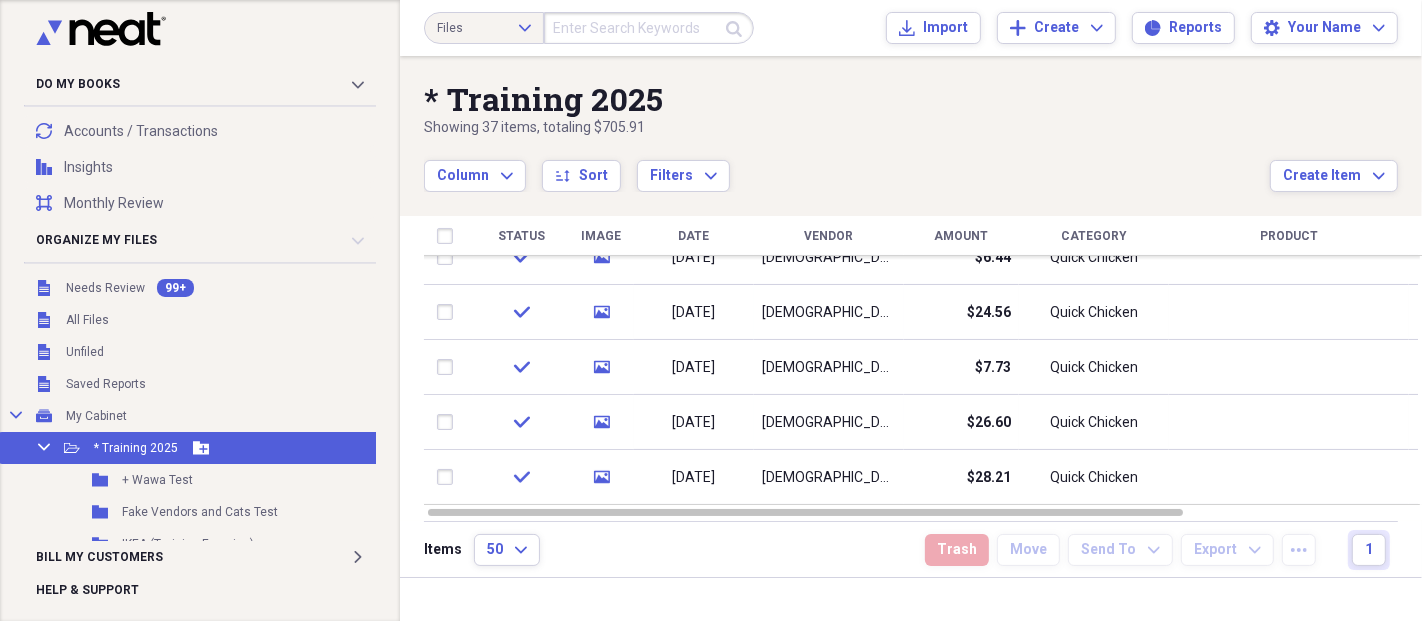 click on "Add Folder" 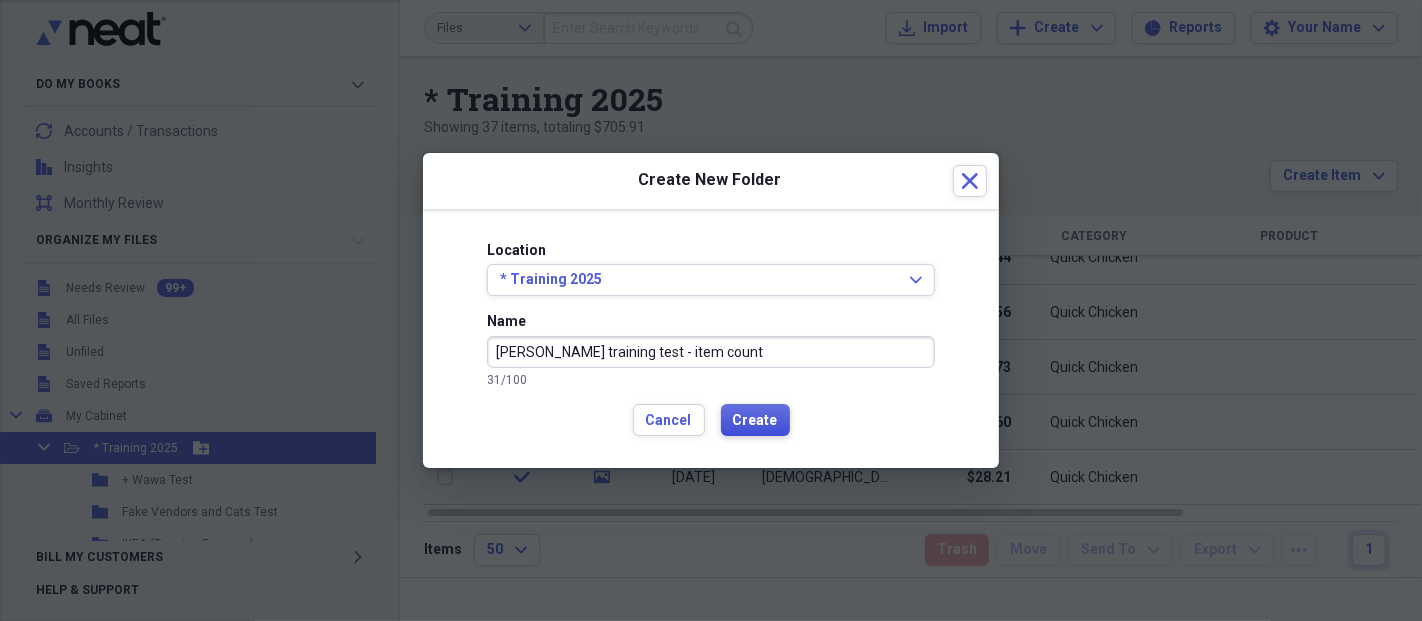 type on "[PERSON_NAME] training test - item count" 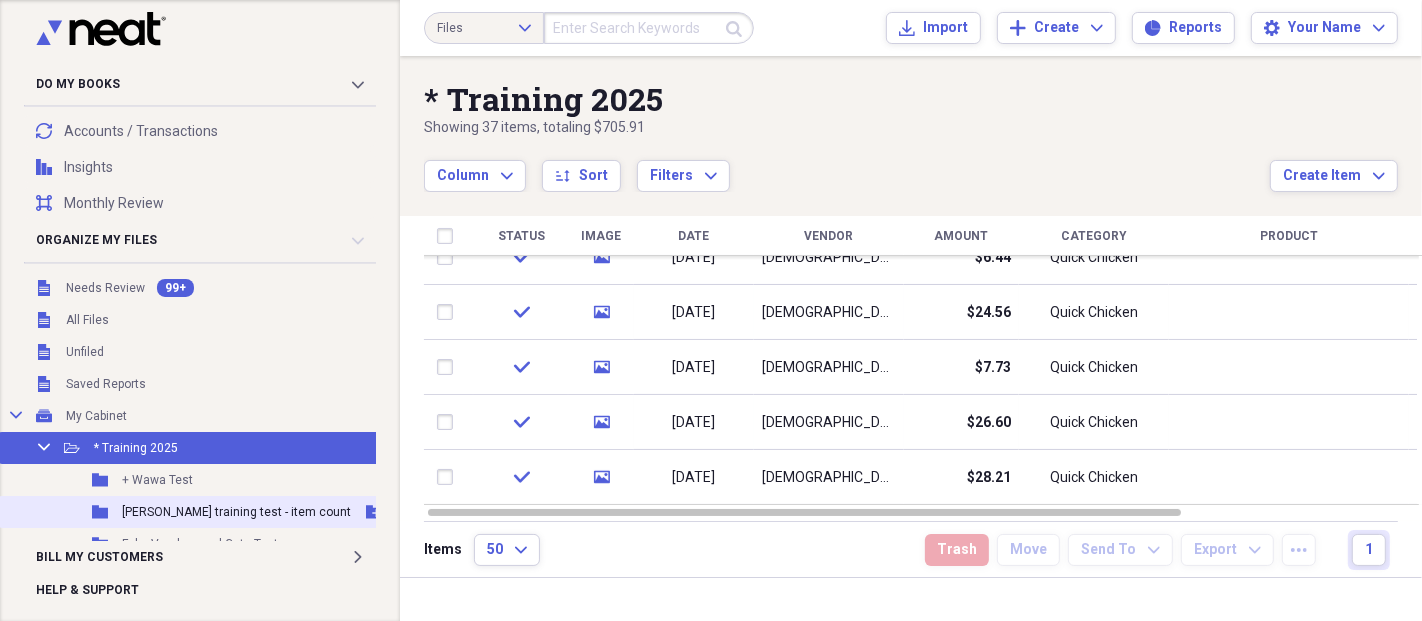 click on "Folder Alma training test - item count Add Folder" at bounding box center [206, 512] 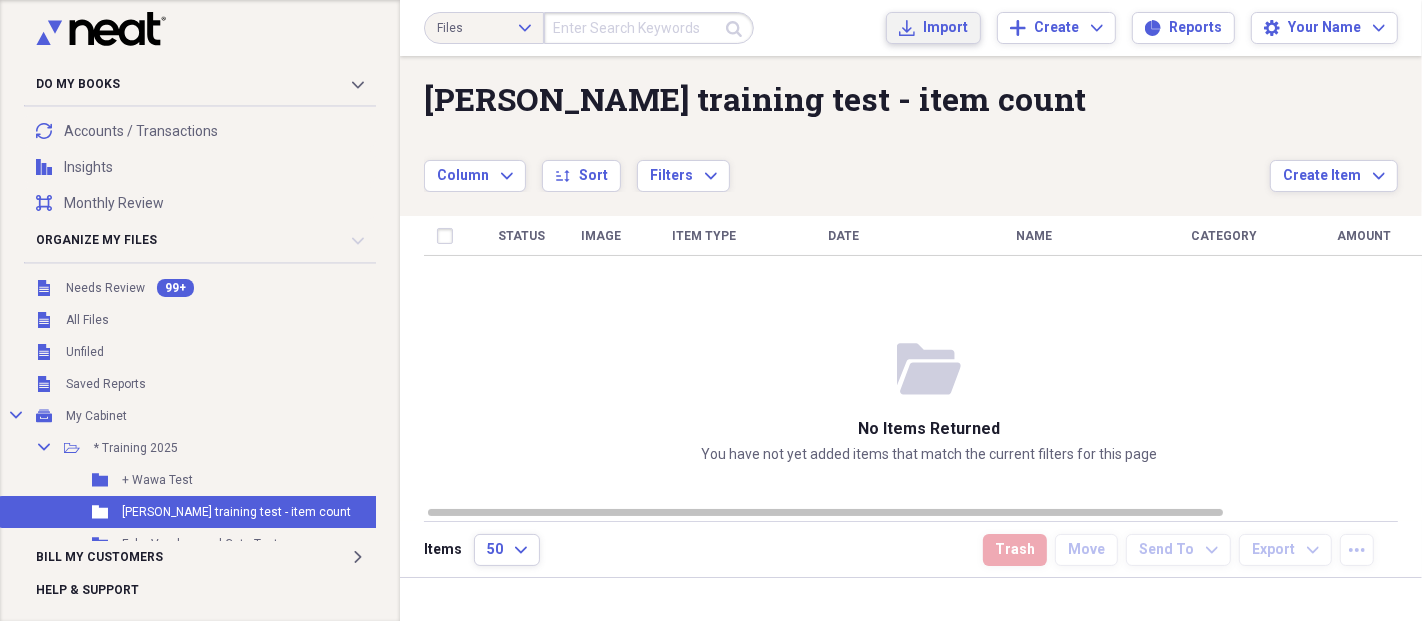 click on "Import" at bounding box center (945, 28) 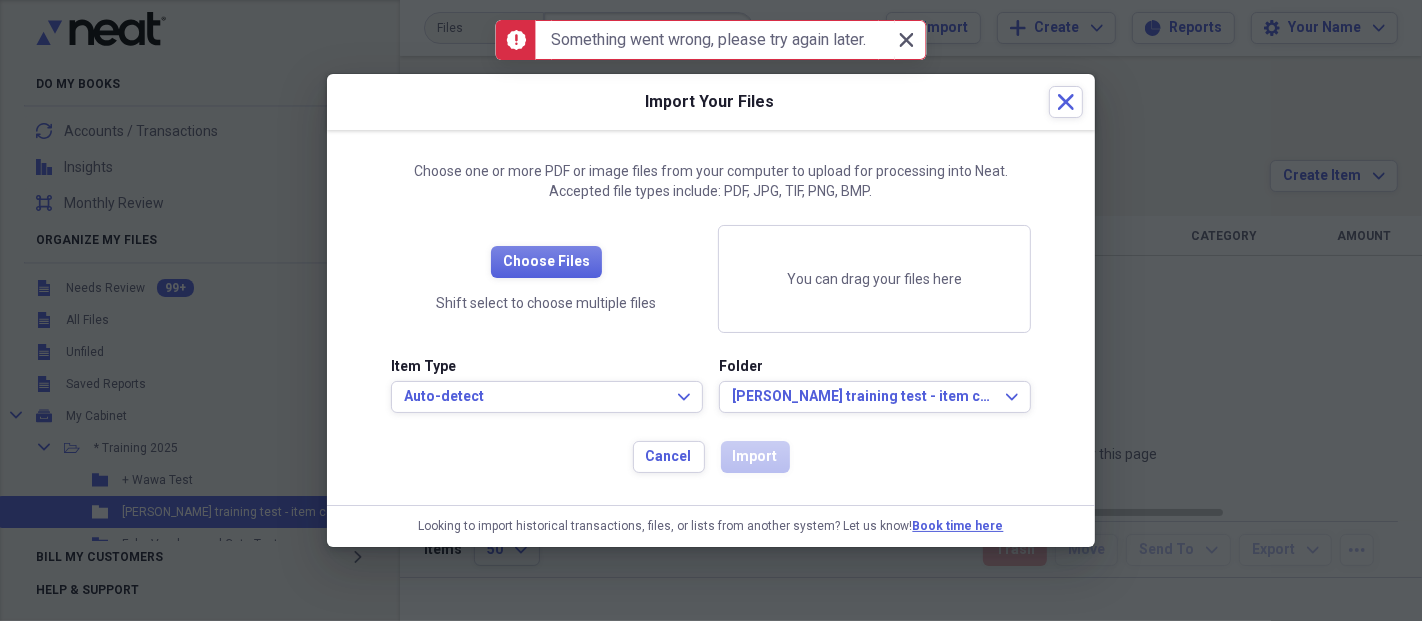 click on "Close Close" at bounding box center [906, 40] 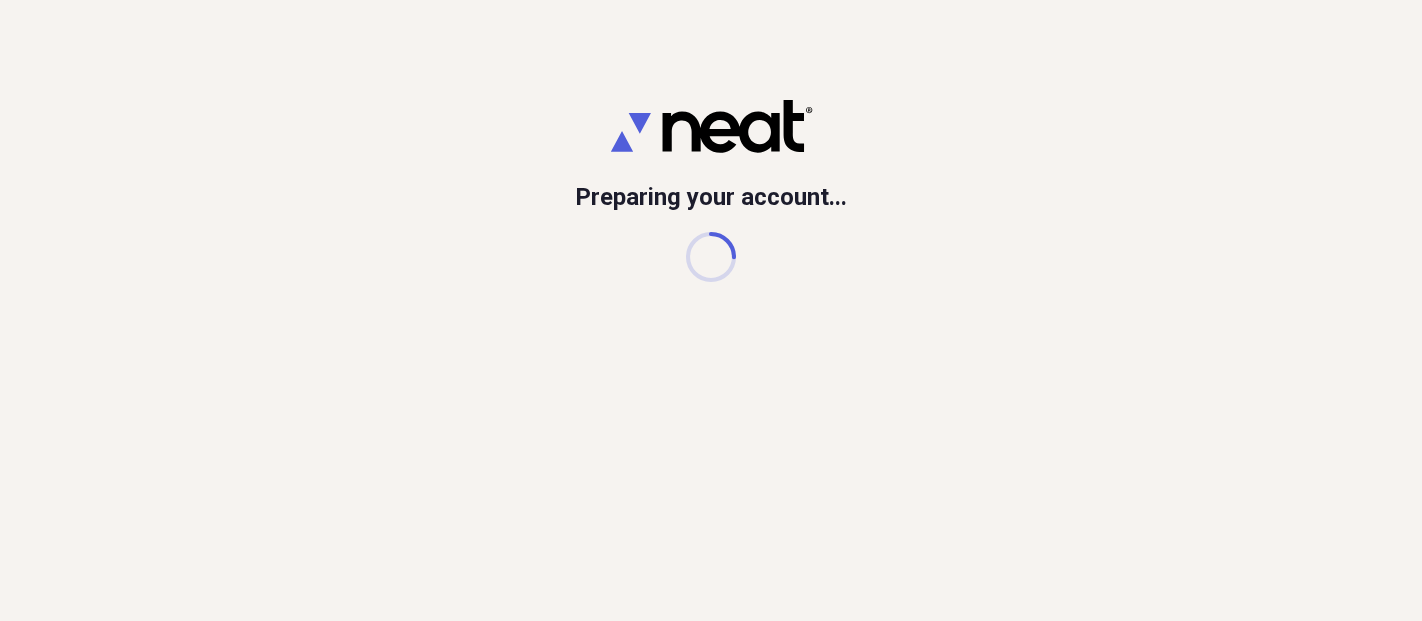 scroll, scrollTop: 0, scrollLeft: 0, axis: both 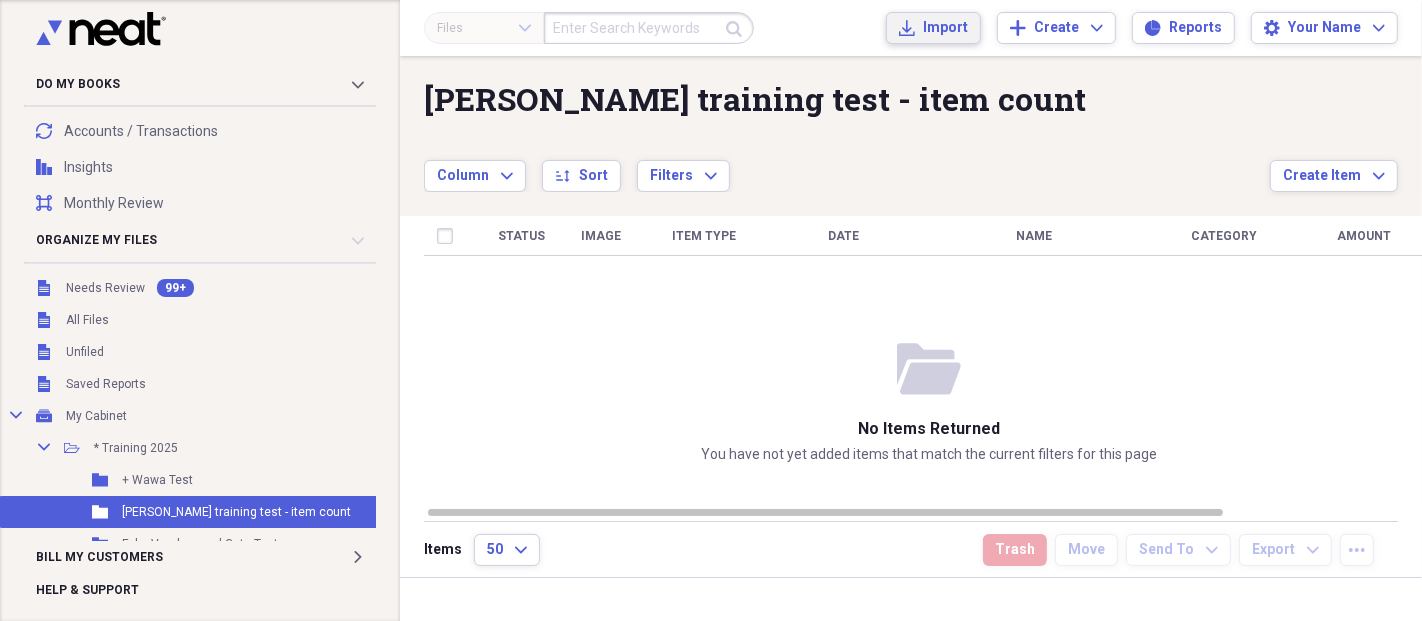 click on "Import" at bounding box center (945, 28) 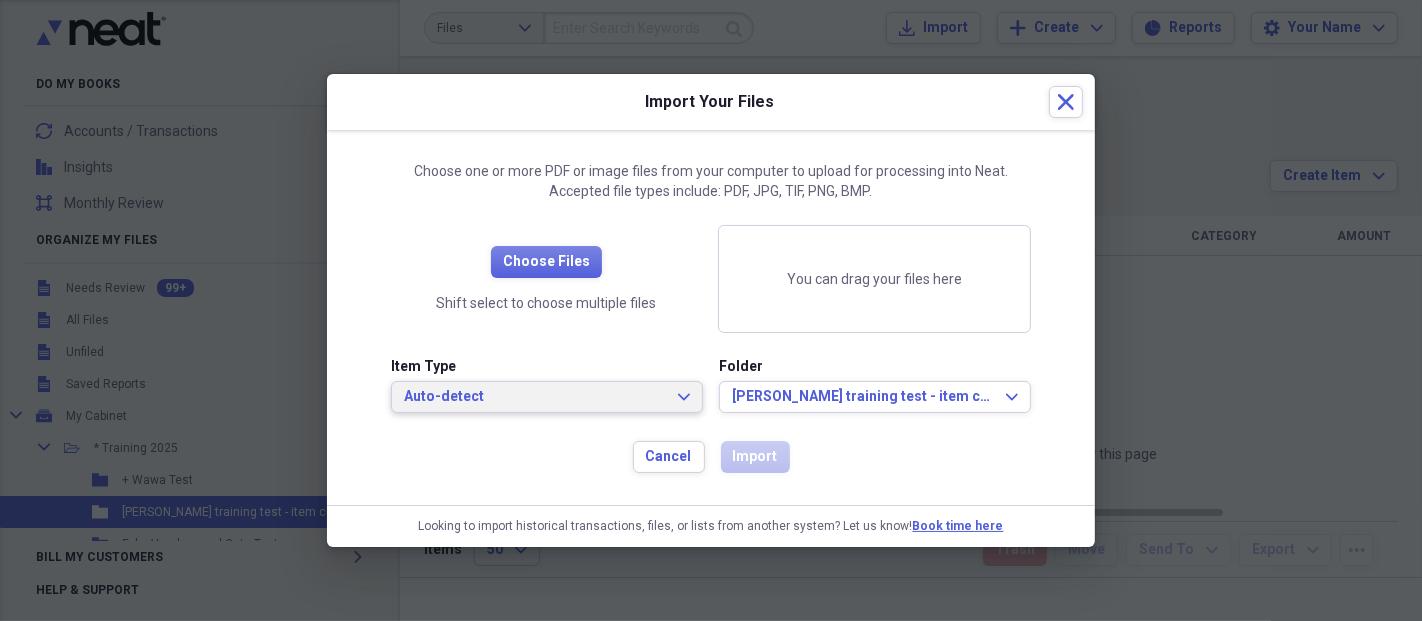 click on "Auto-detect" at bounding box center [535, 397] 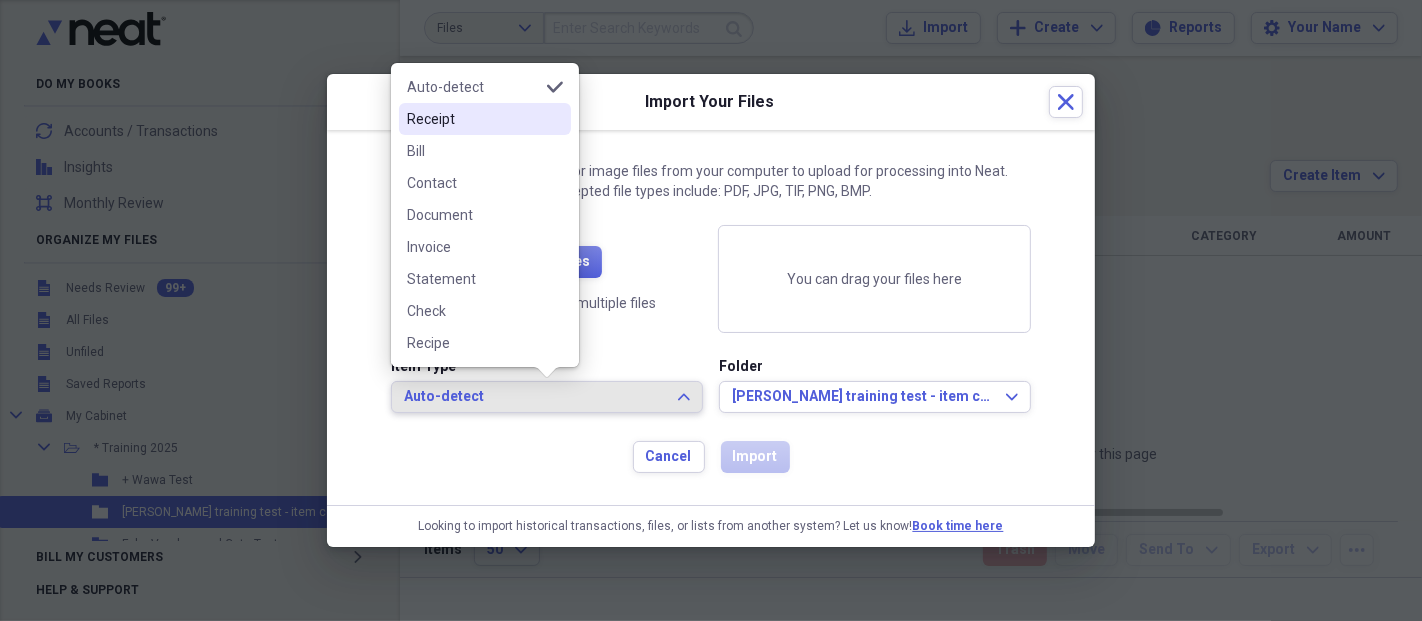 click on "Receipt" at bounding box center [473, 119] 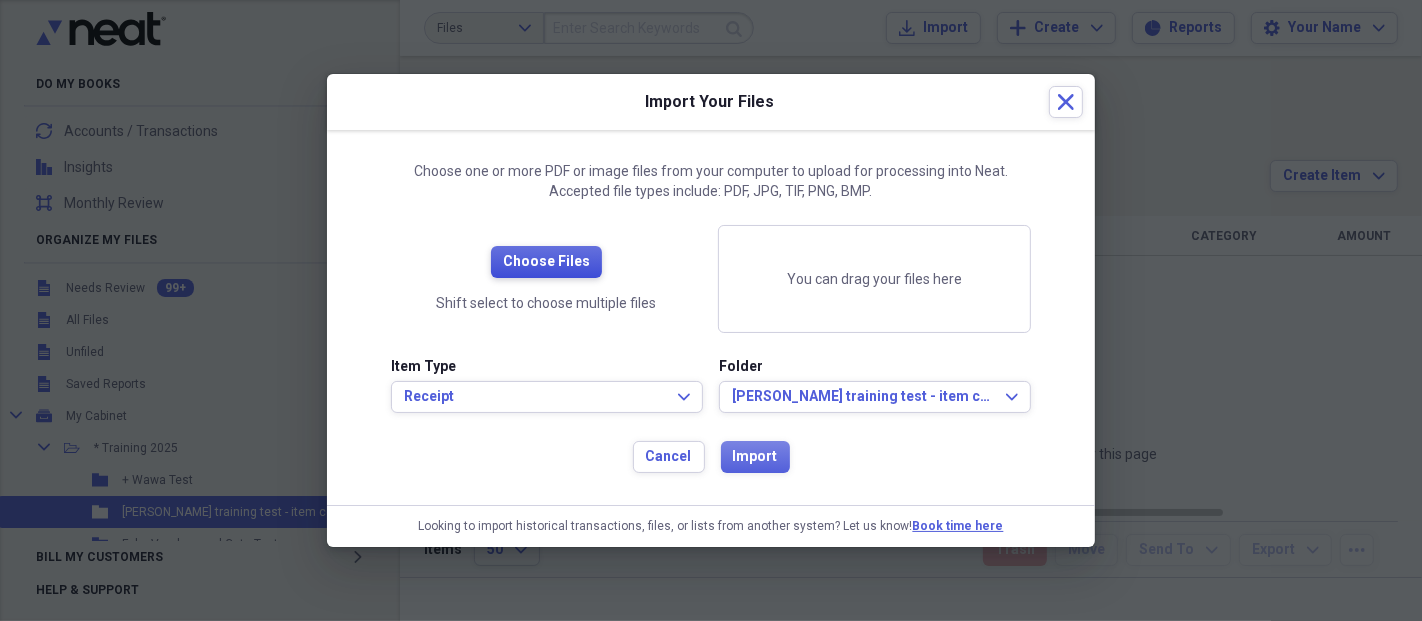click on "Choose Files" at bounding box center [546, 262] 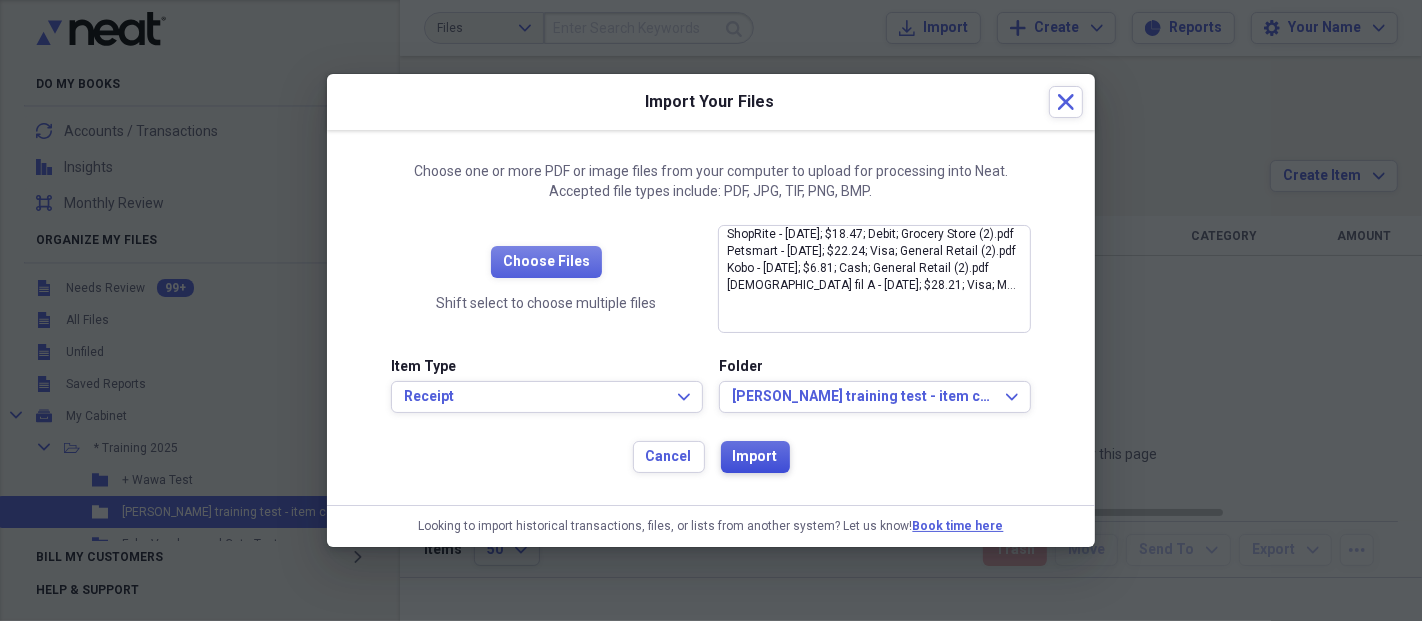 click on "Import" at bounding box center [755, 457] 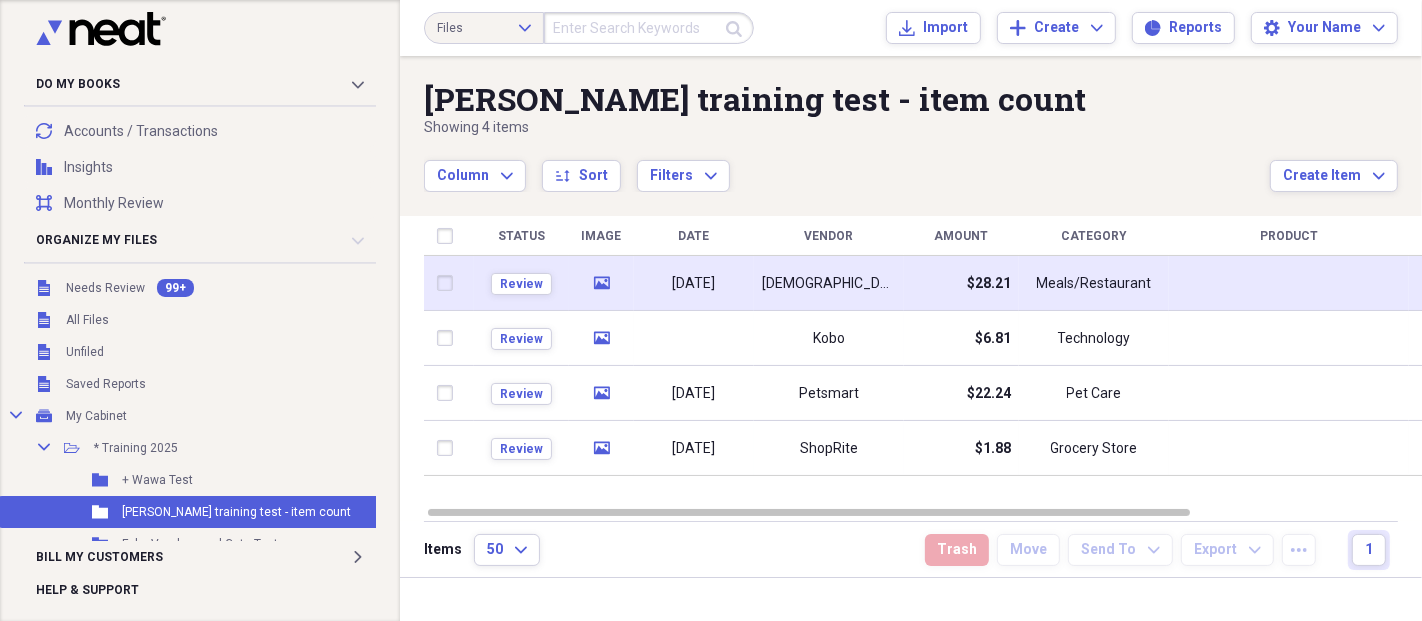 click on "[DATE]" at bounding box center [694, 284] 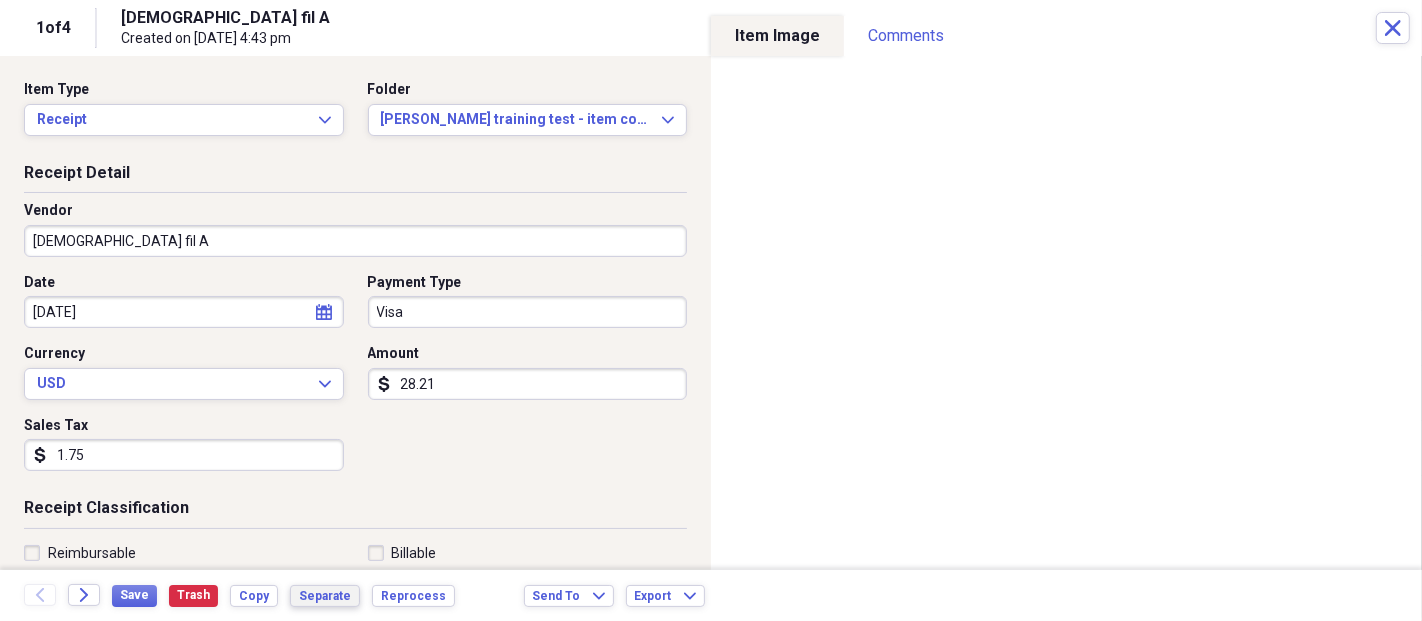 click on "Separate" at bounding box center (325, 596) 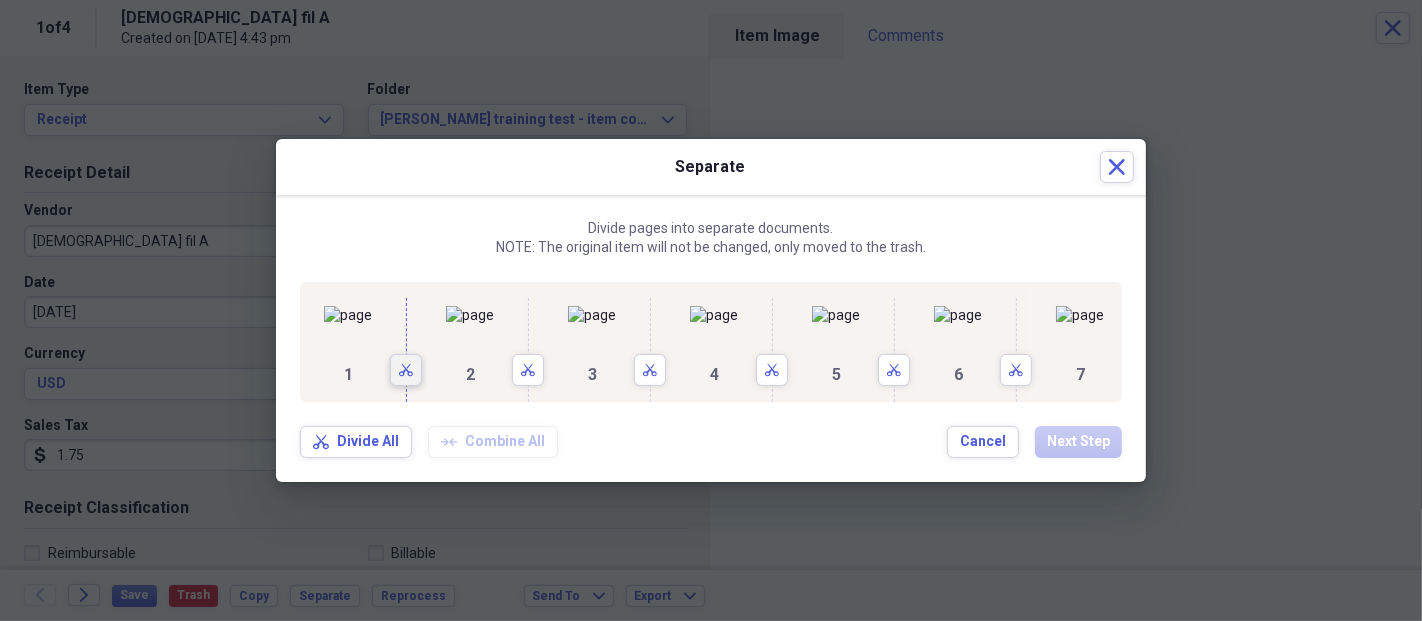 click on "Scissors" at bounding box center [406, 370] 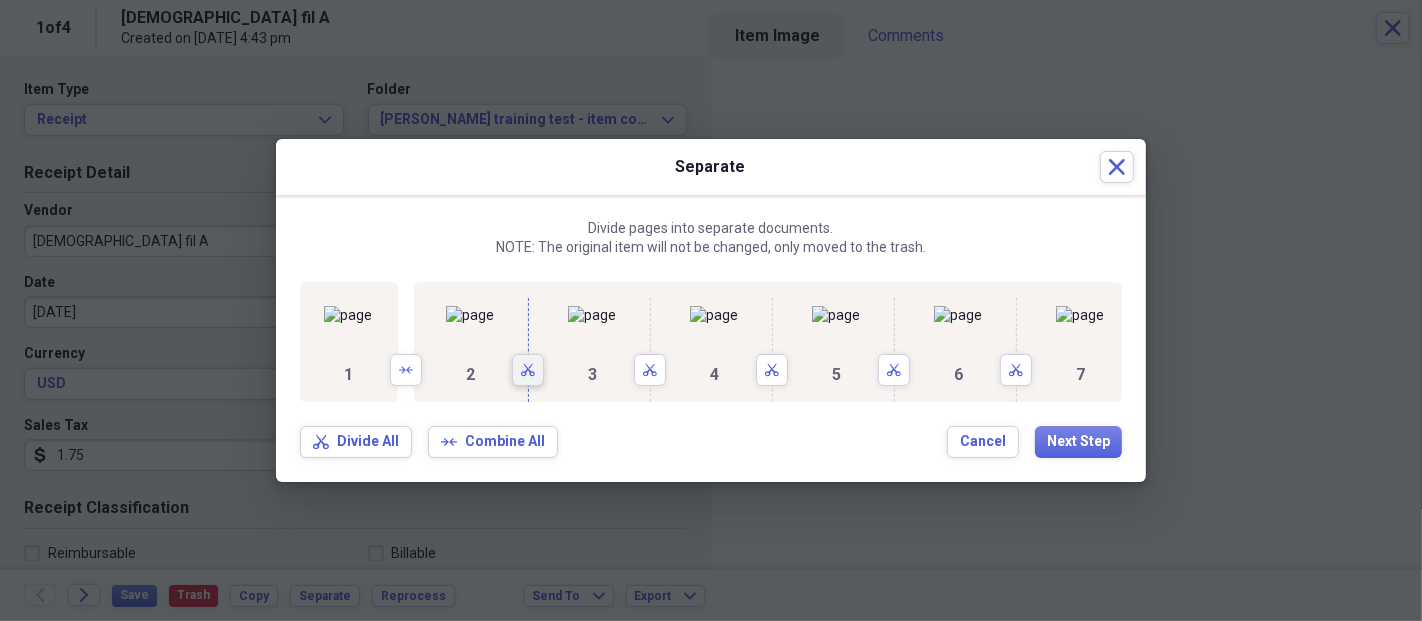 click on "Scissors" 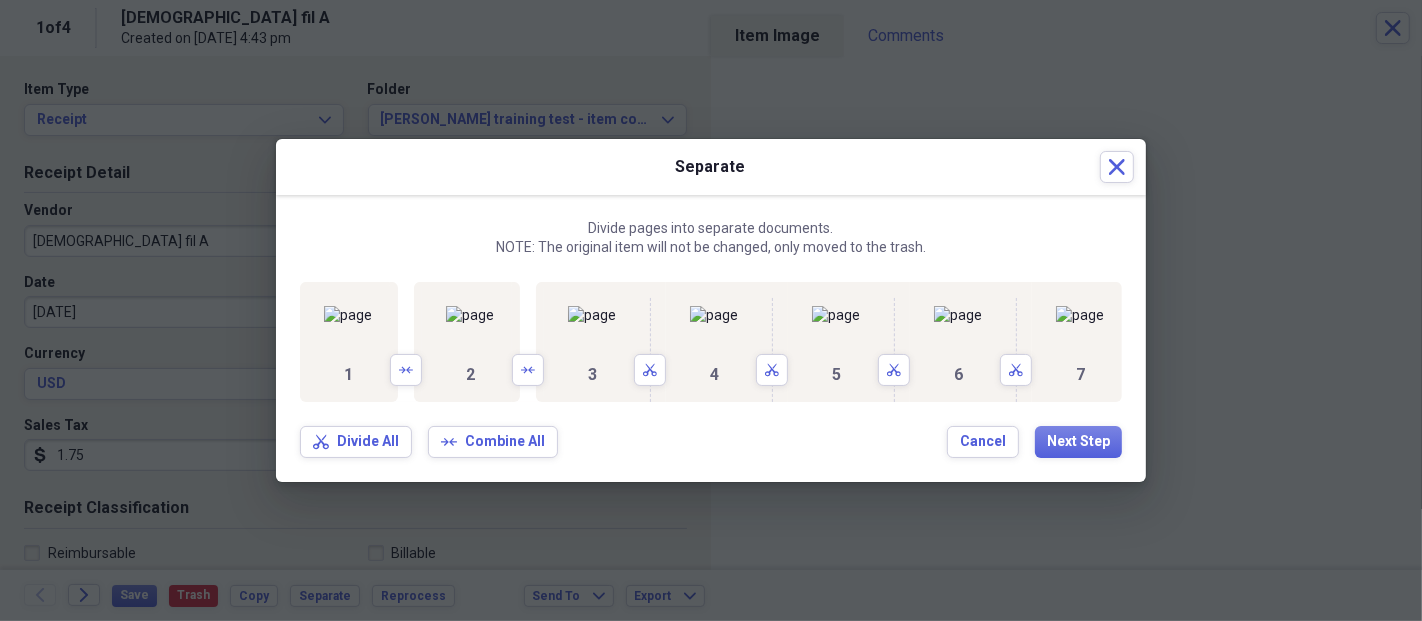 click on "3 Scissors" at bounding box center [605, 342] 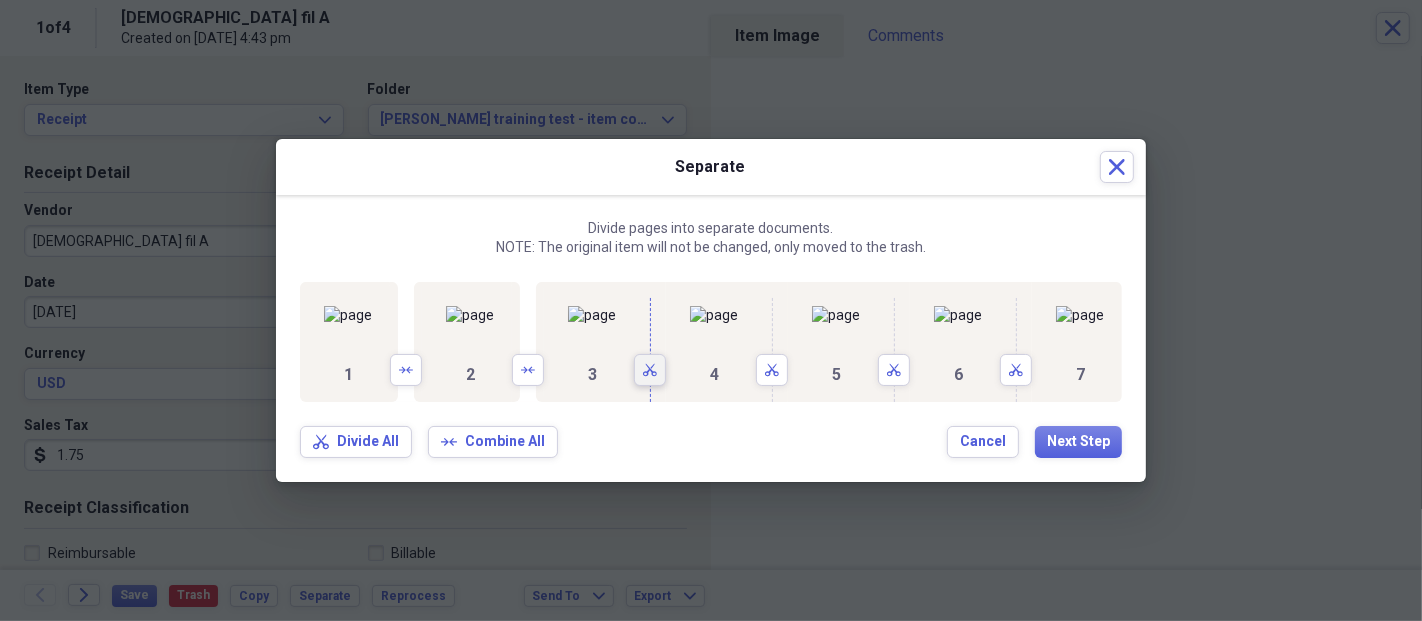 click on "Scissors" 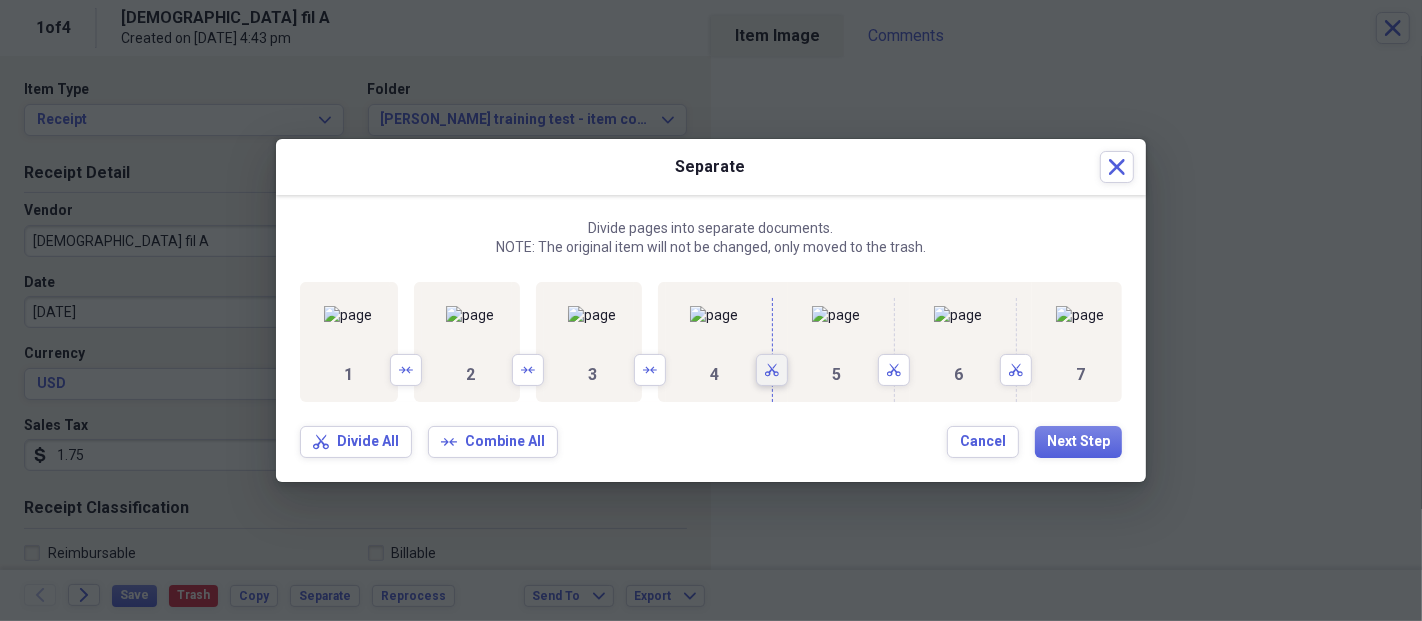 click on "Scissors" at bounding box center (772, 370) 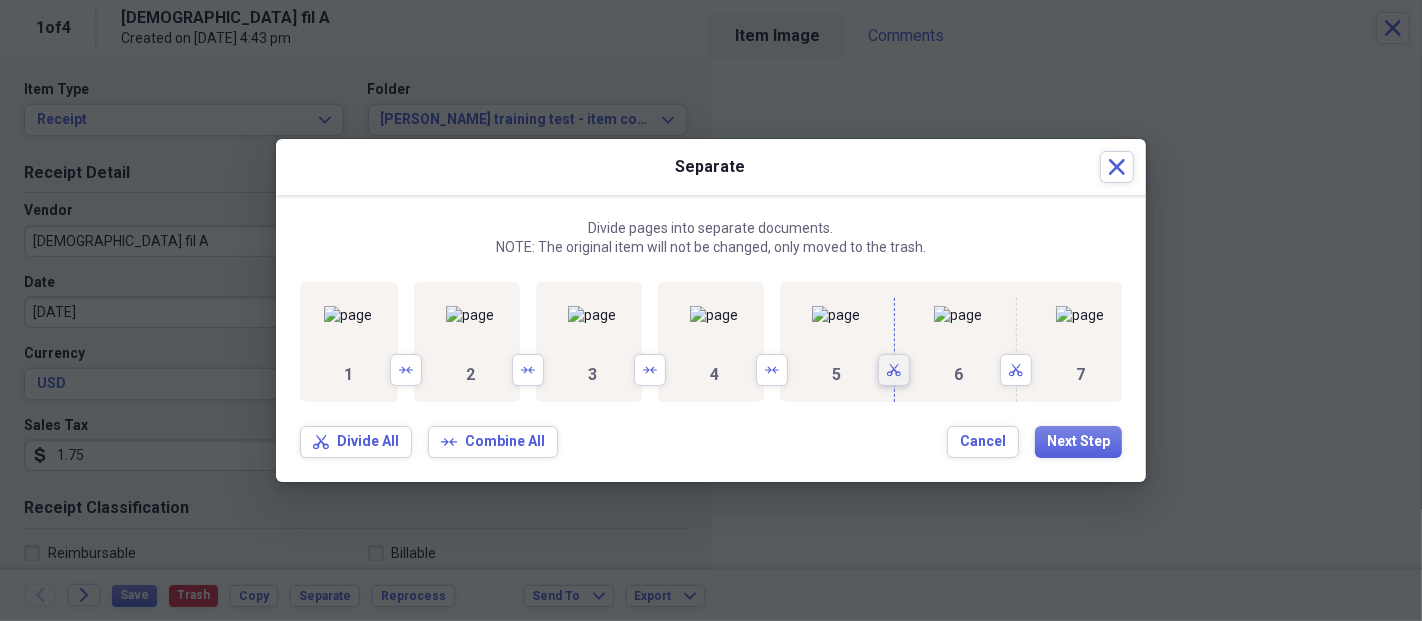 click on "Scissors" 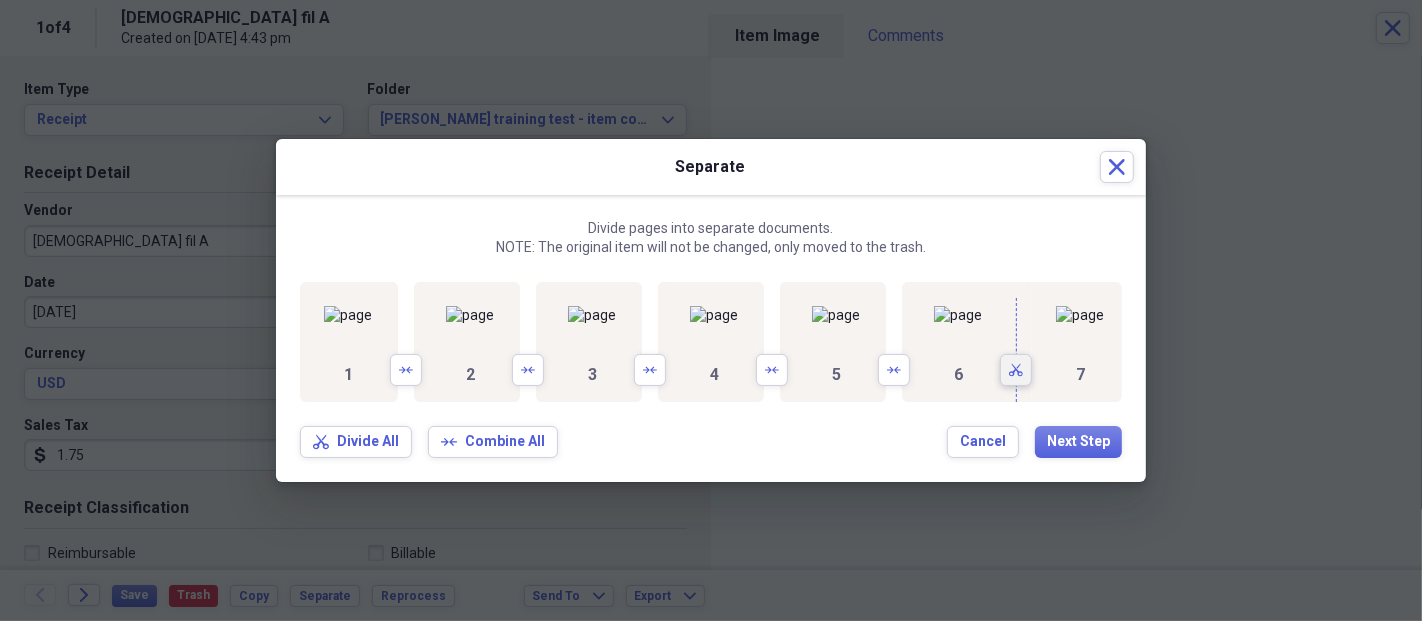 click on "Scissors" 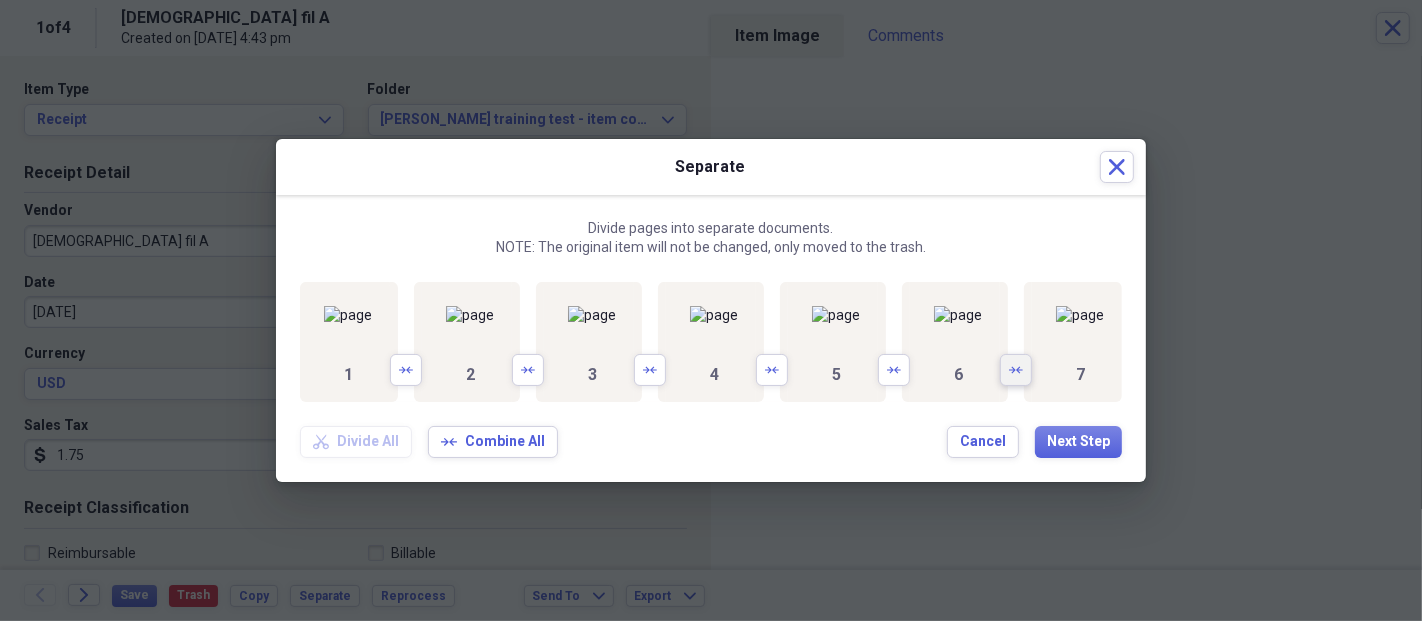 scroll, scrollTop: 0, scrollLeft: 0, axis: both 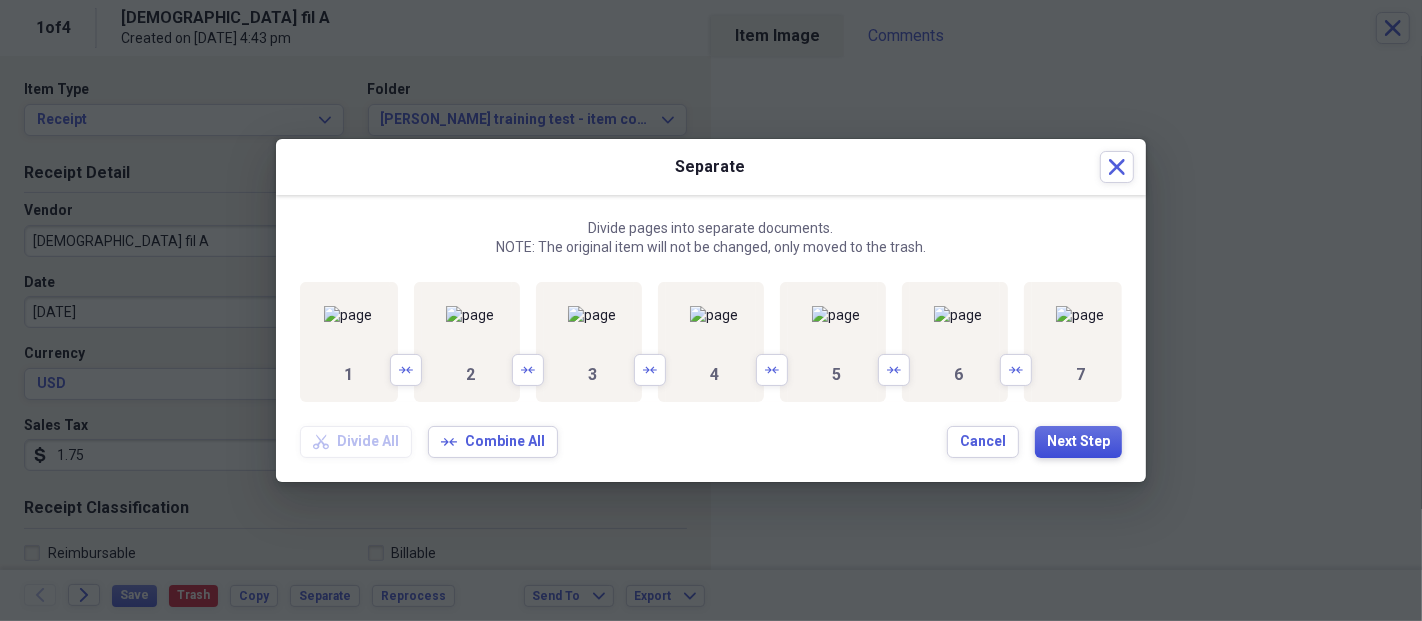 click on "Next Step" at bounding box center [1078, 442] 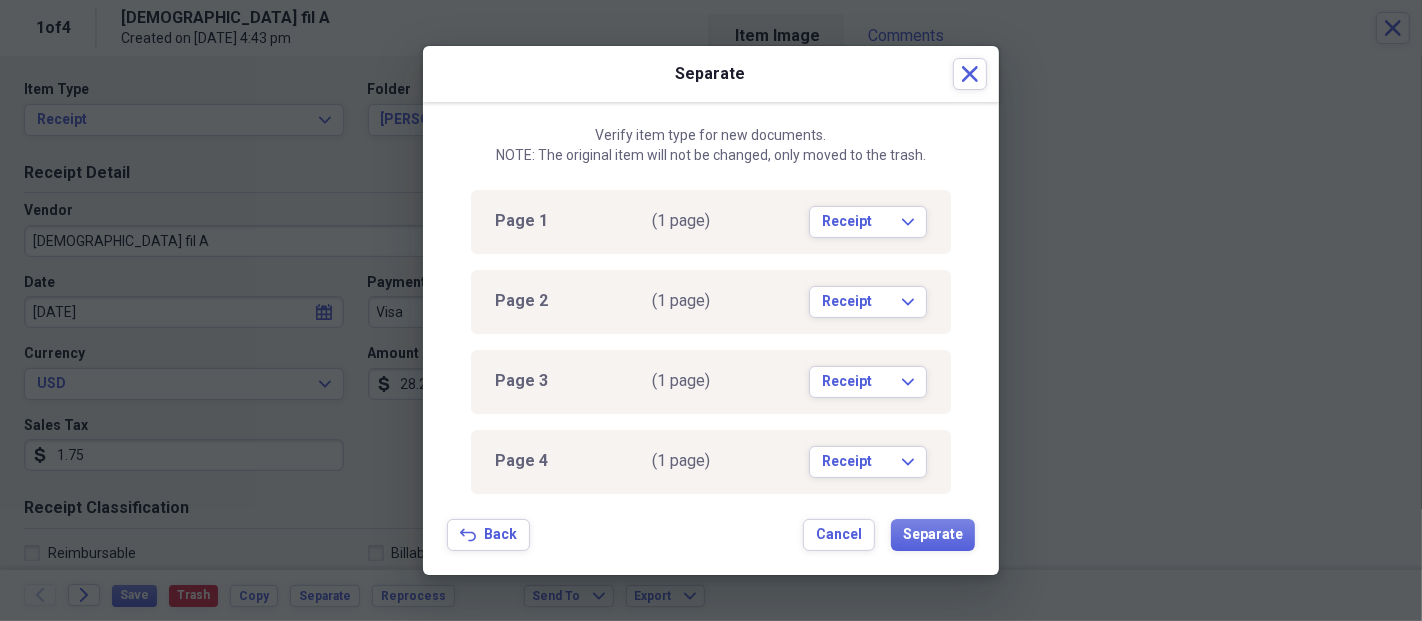 scroll, scrollTop: 254, scrollLeft: 0, axis: vertical 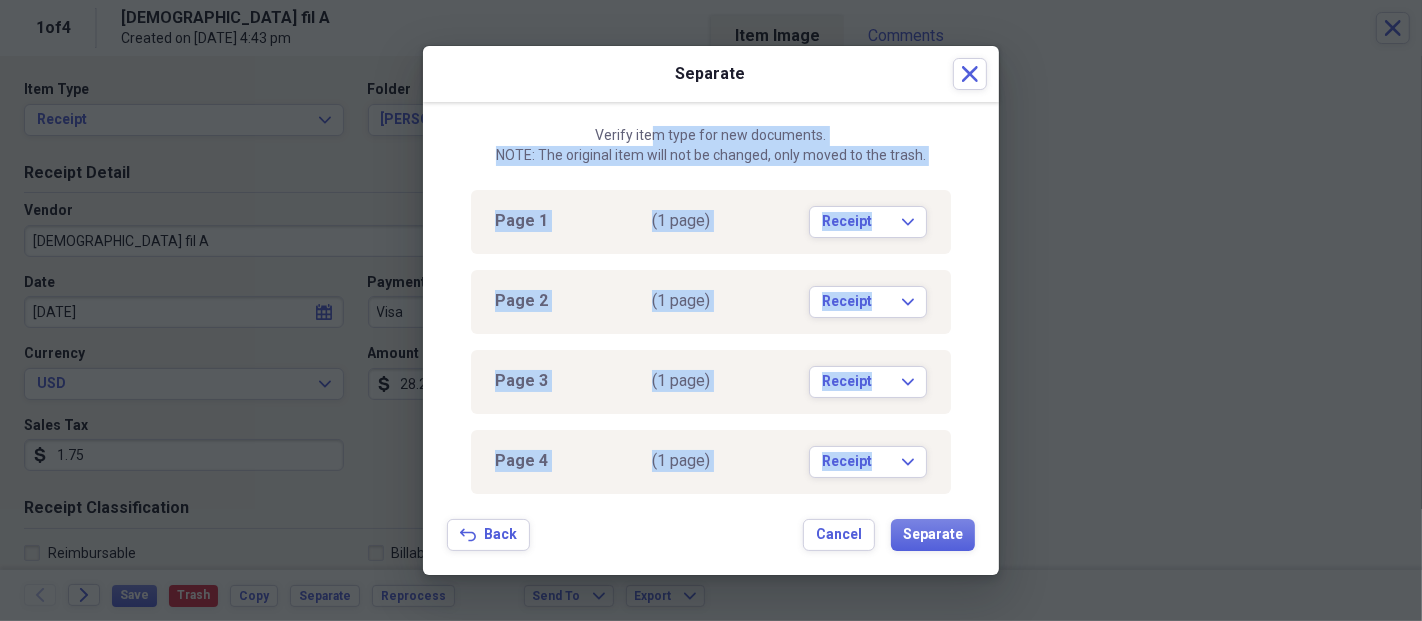 drag, startPoint x: 757, startPoint y: 334, endPoint x: 656, endPoint y: 129, distance: 228.53009 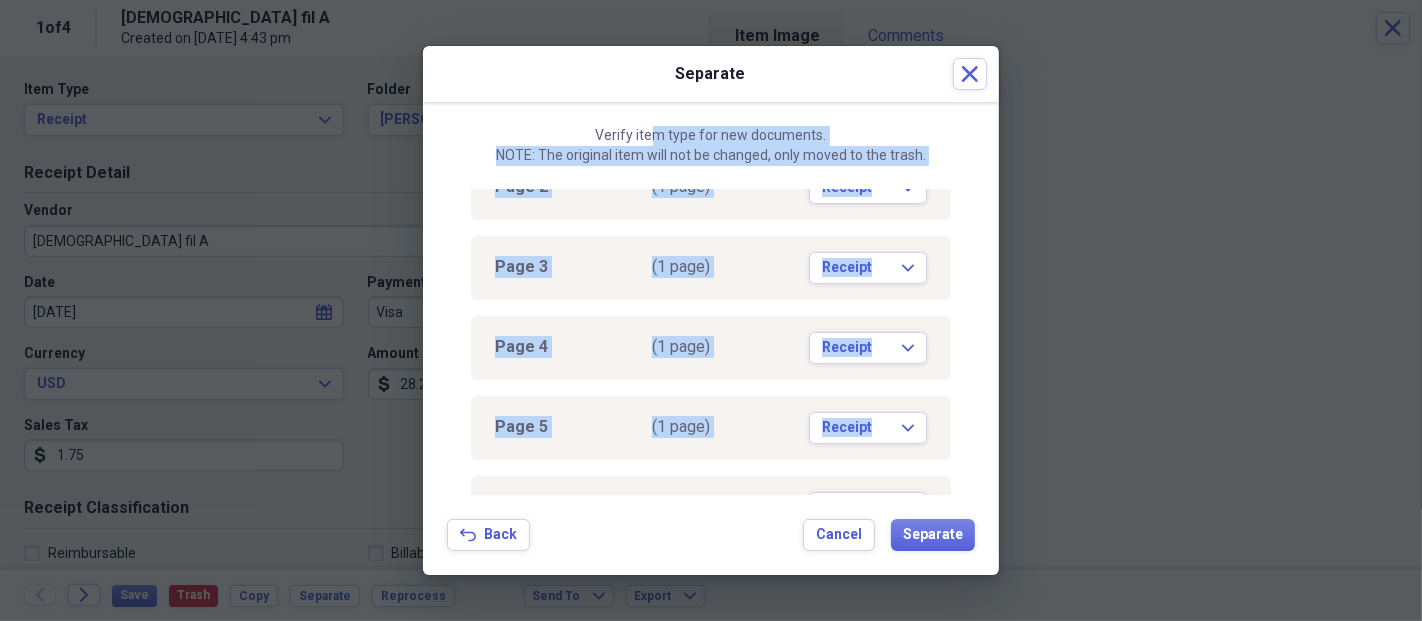 scroll, scrollTop: 254, scrollLeft: 0, axis: vertical 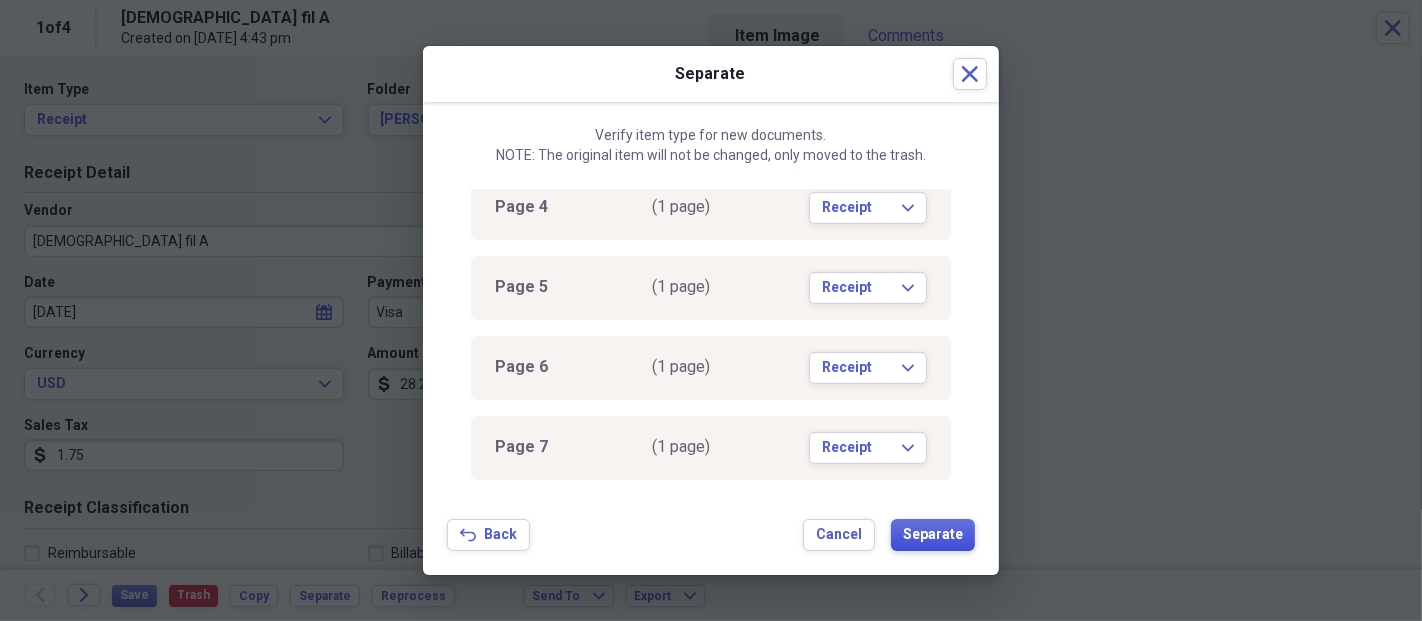 click on "Separate" at bounding box center [933, 535] 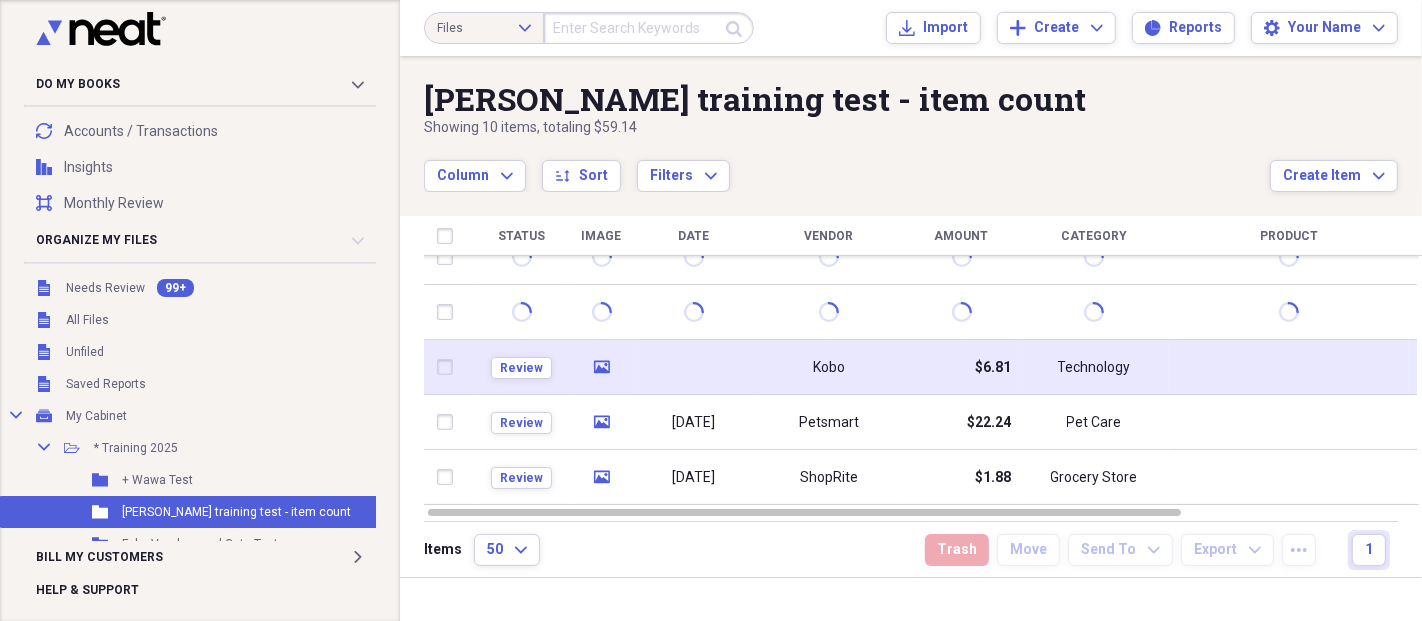 click at bounding box center [694, 367] 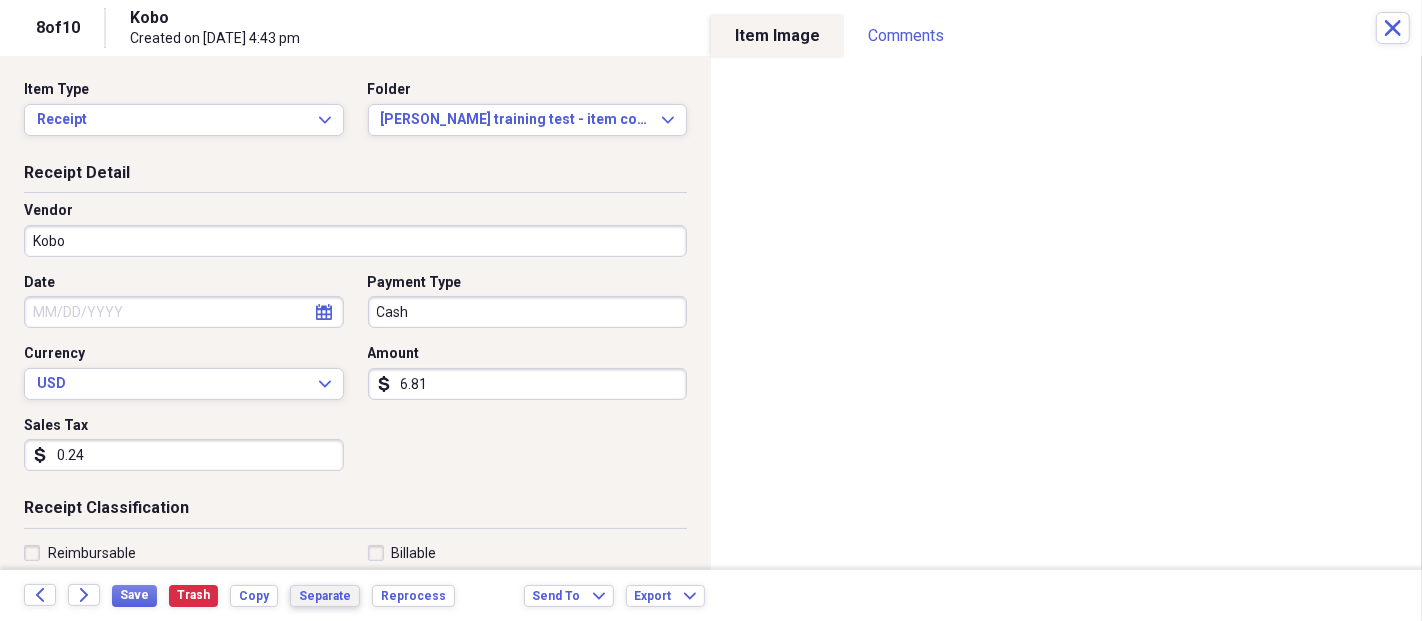 click on "Separate" at bounding box center [325, 596] 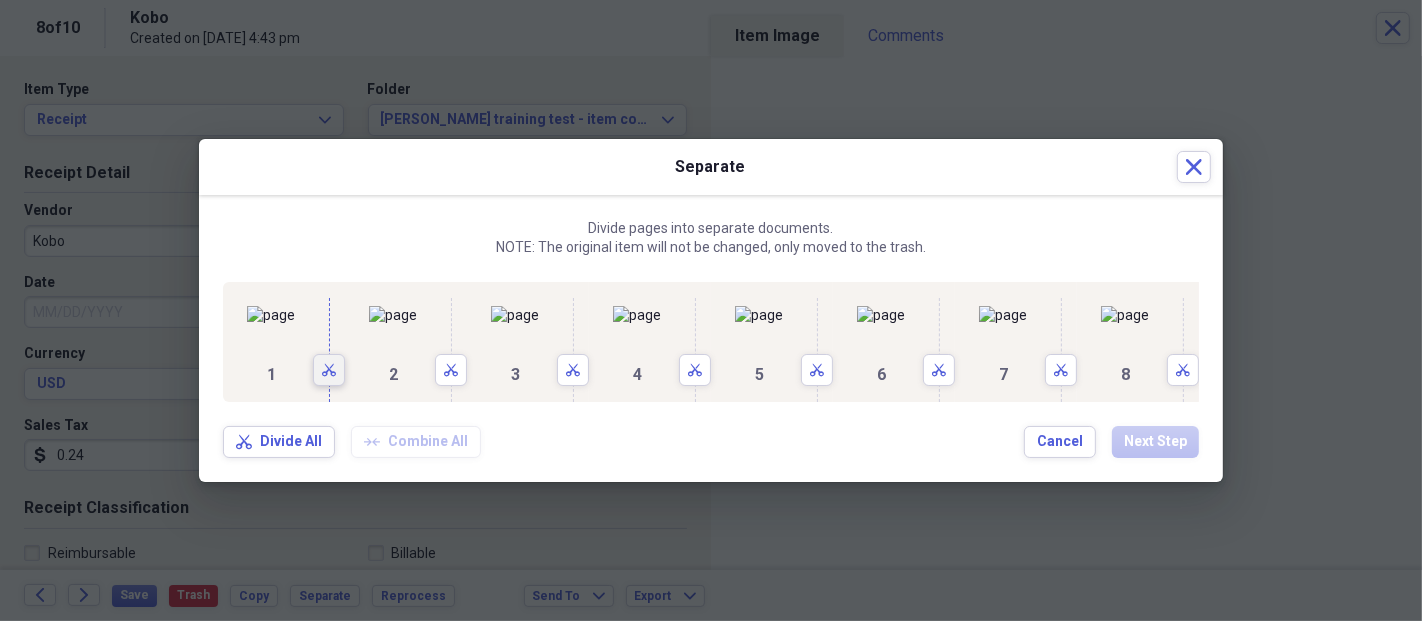 click 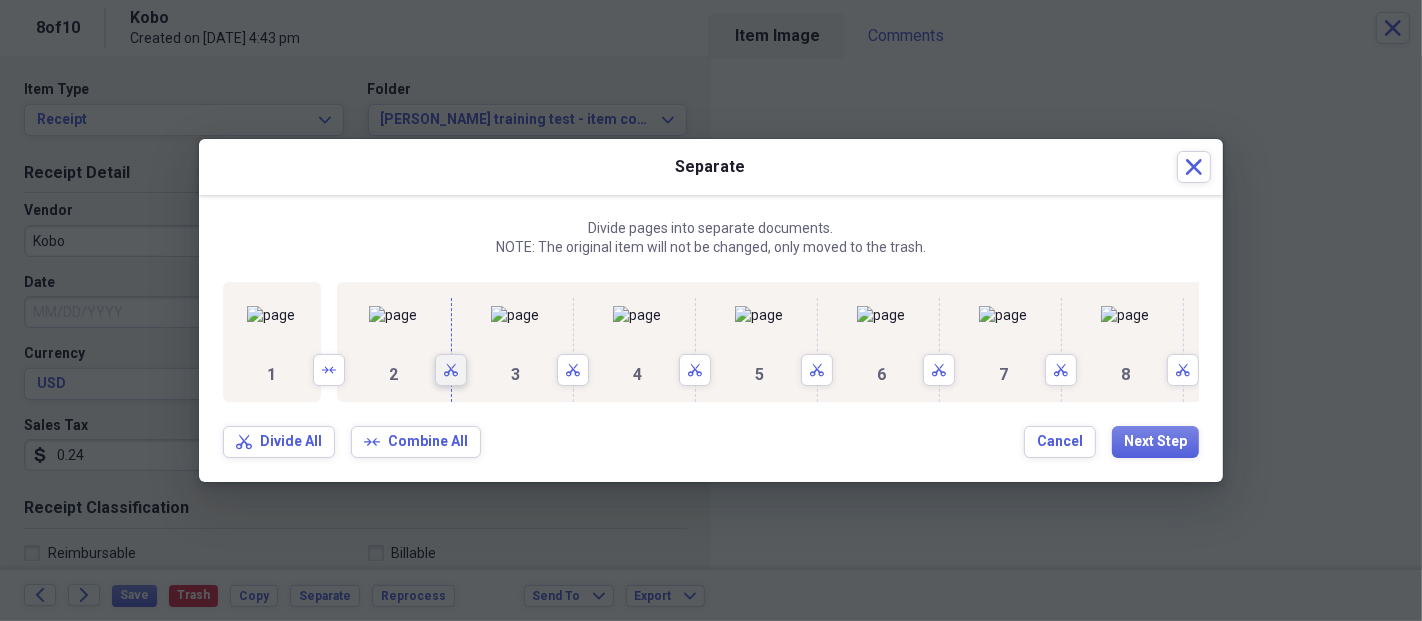 click on "Scissors" 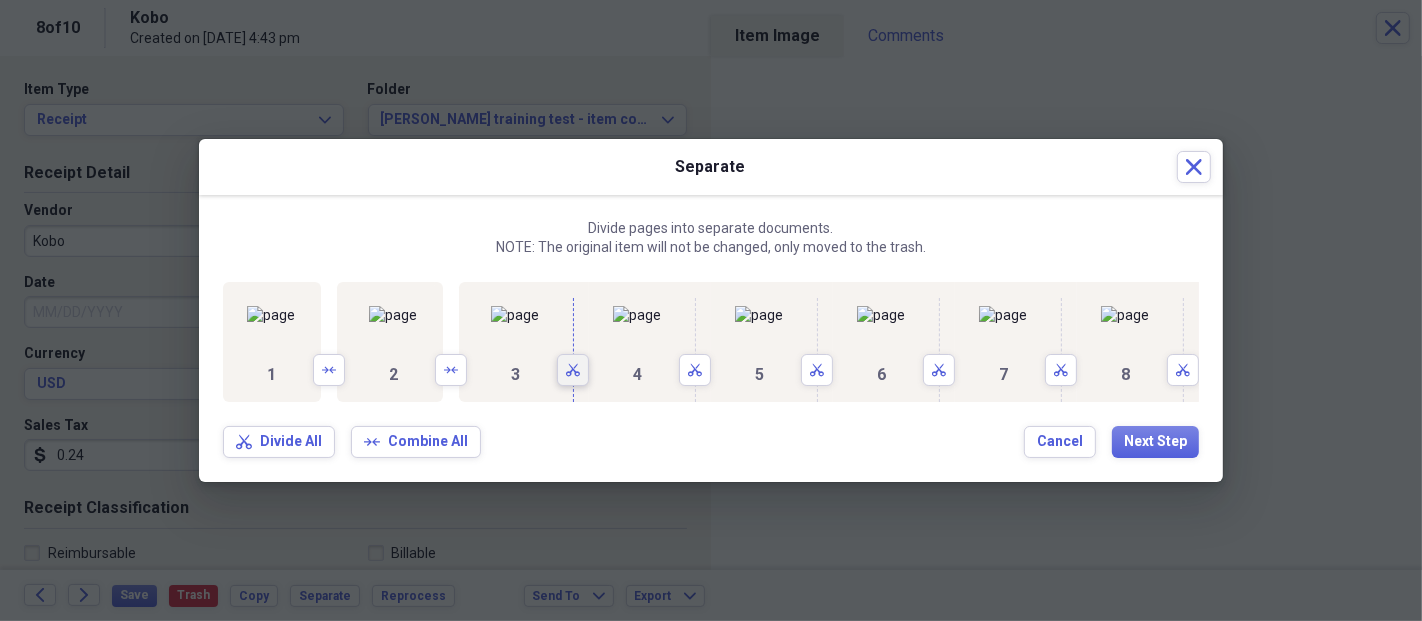click on "Scissors" at bounding box center (573, 370) 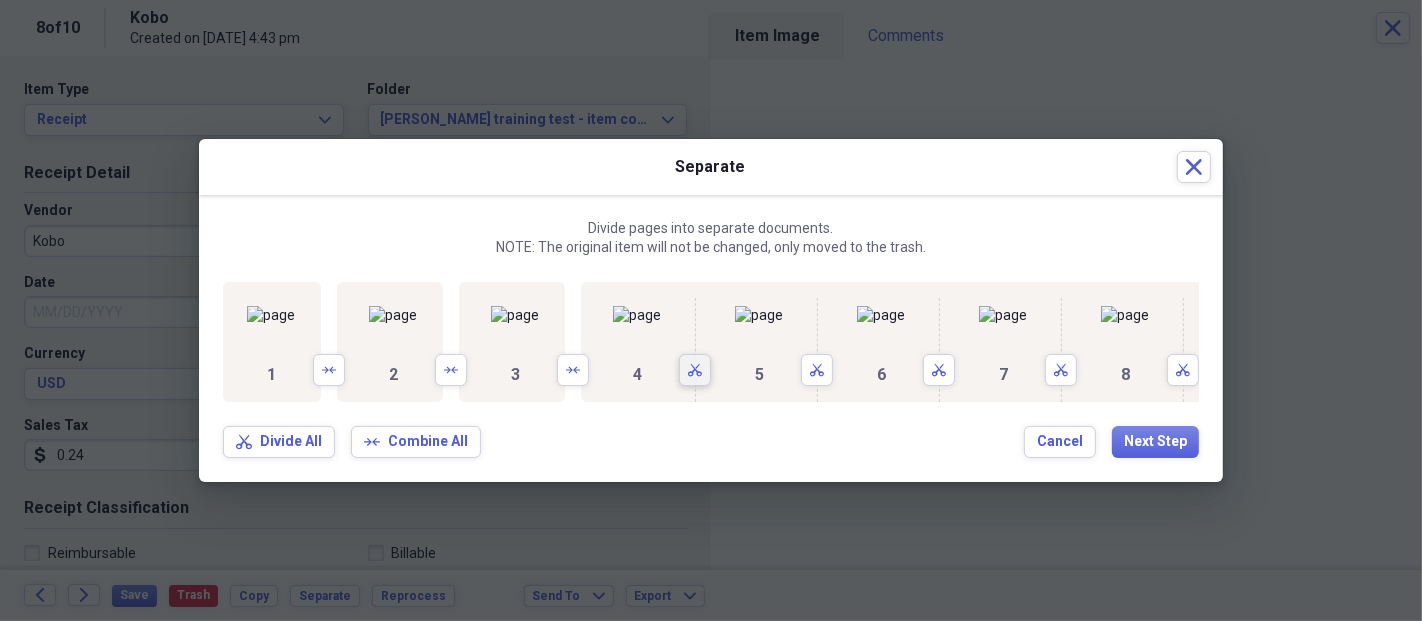 drag, startPoint x: 1060, startPoint y: 437, endPoint x: 1011, endPoint y: 451, distance: 50.96077 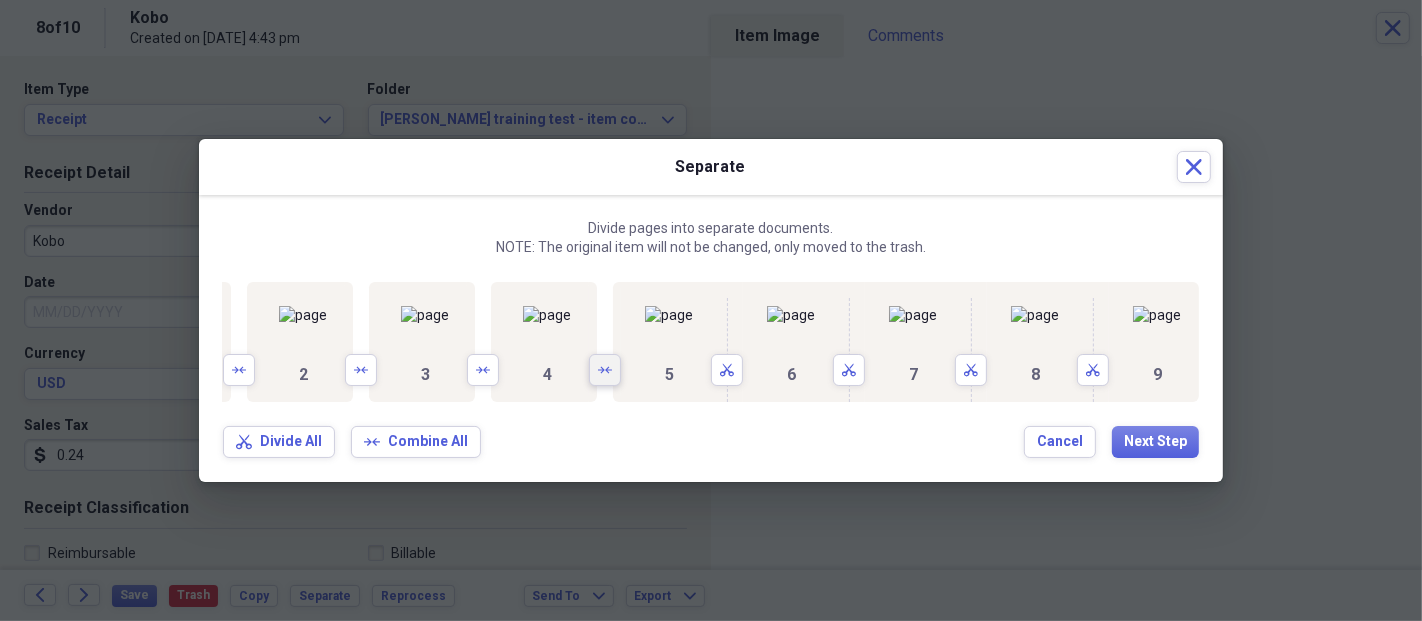 scroll, scrollTop: 0, scrollLeft: 426, axis: horizontal 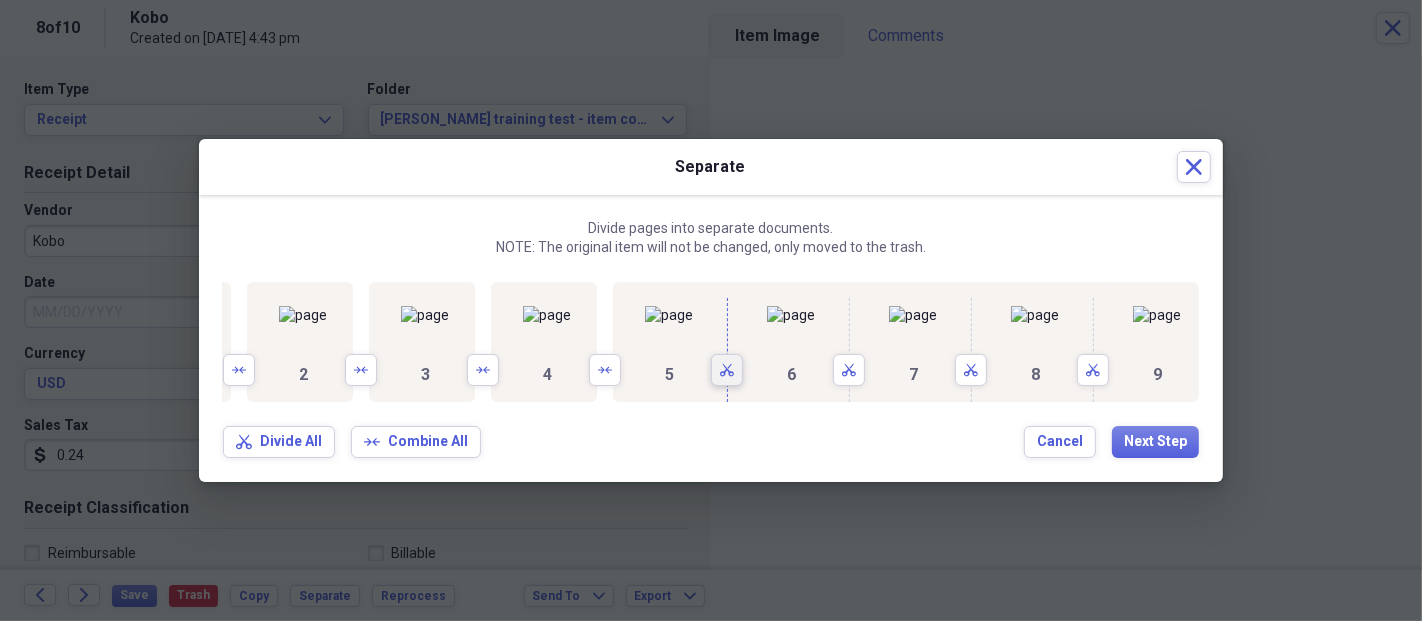 click on "Scissors" at bounding box center (727, 370) 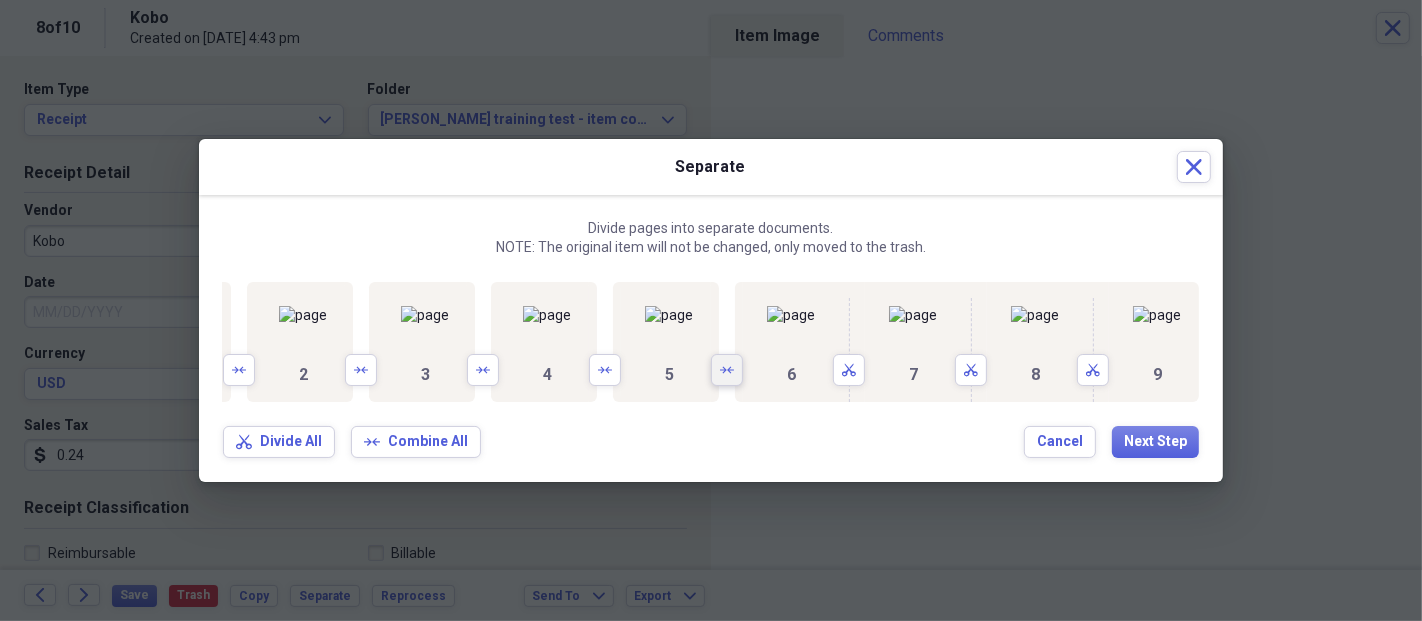 scroll, scrollTop: 0, scrollLeft: 910, axis: horizontal 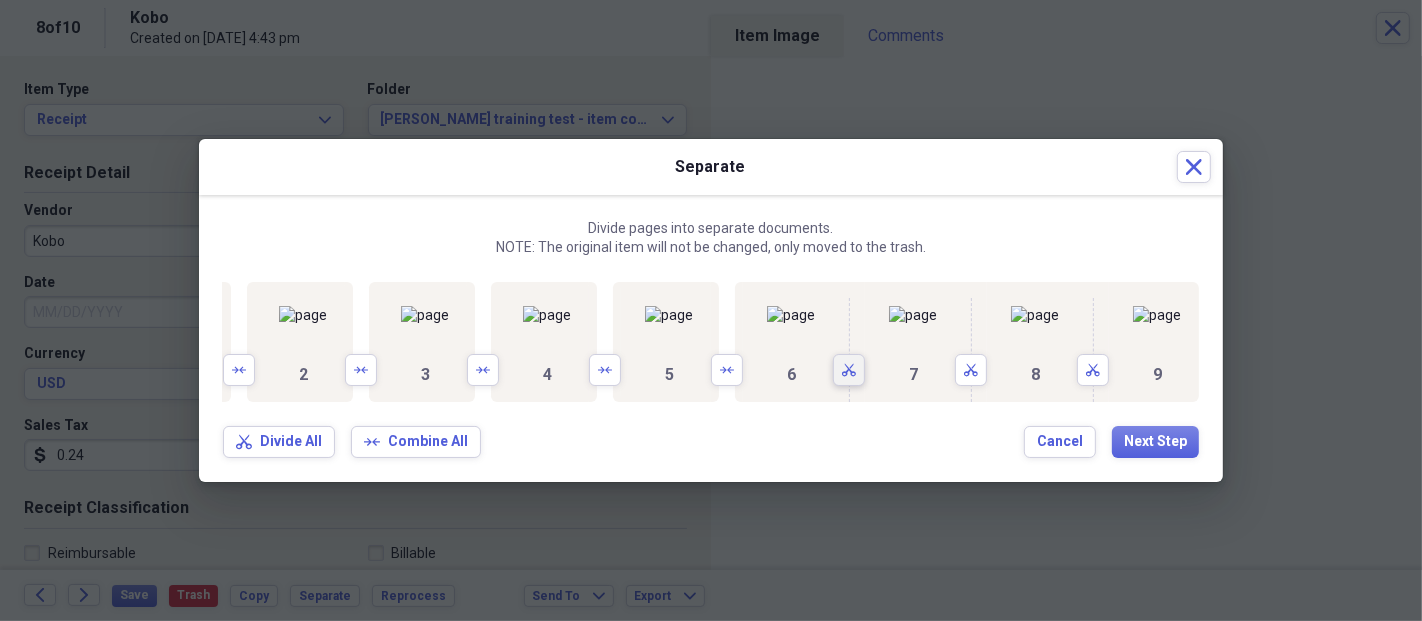 drag, startPoint x: 574, startPoint y: 431, endPoint x: 627, endPoint y: 439, distance: 53.600372 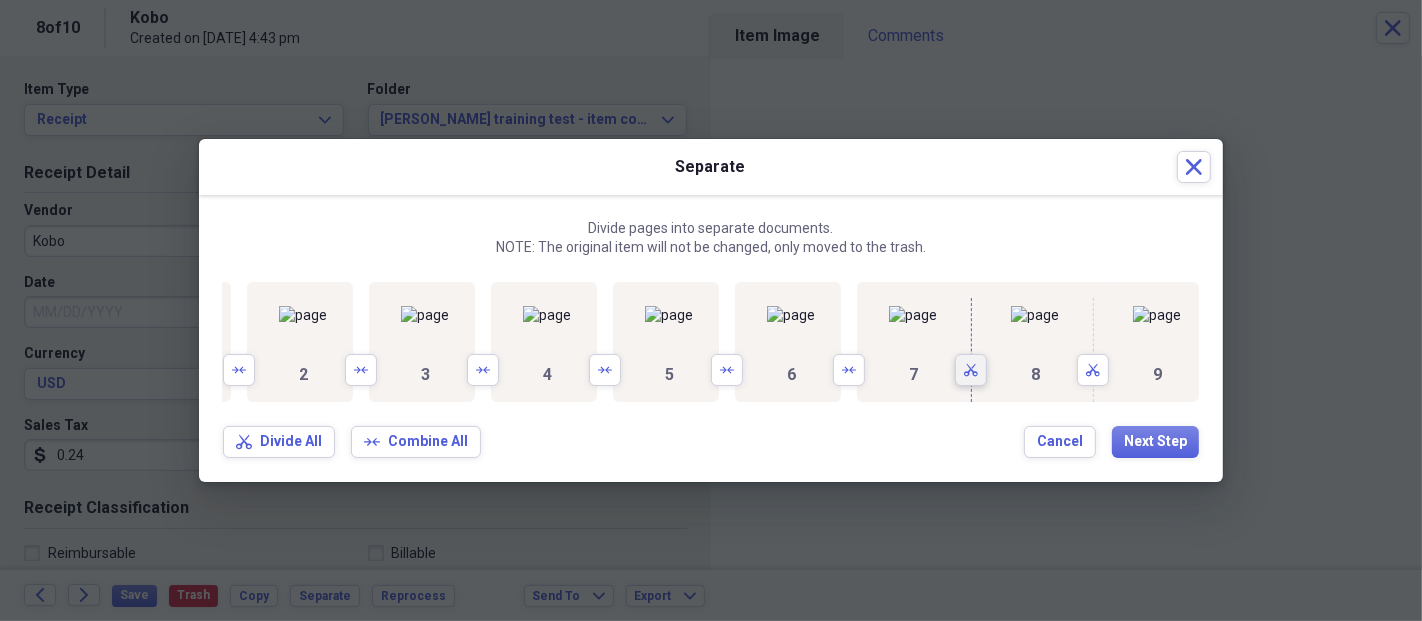 click on "Scissors" 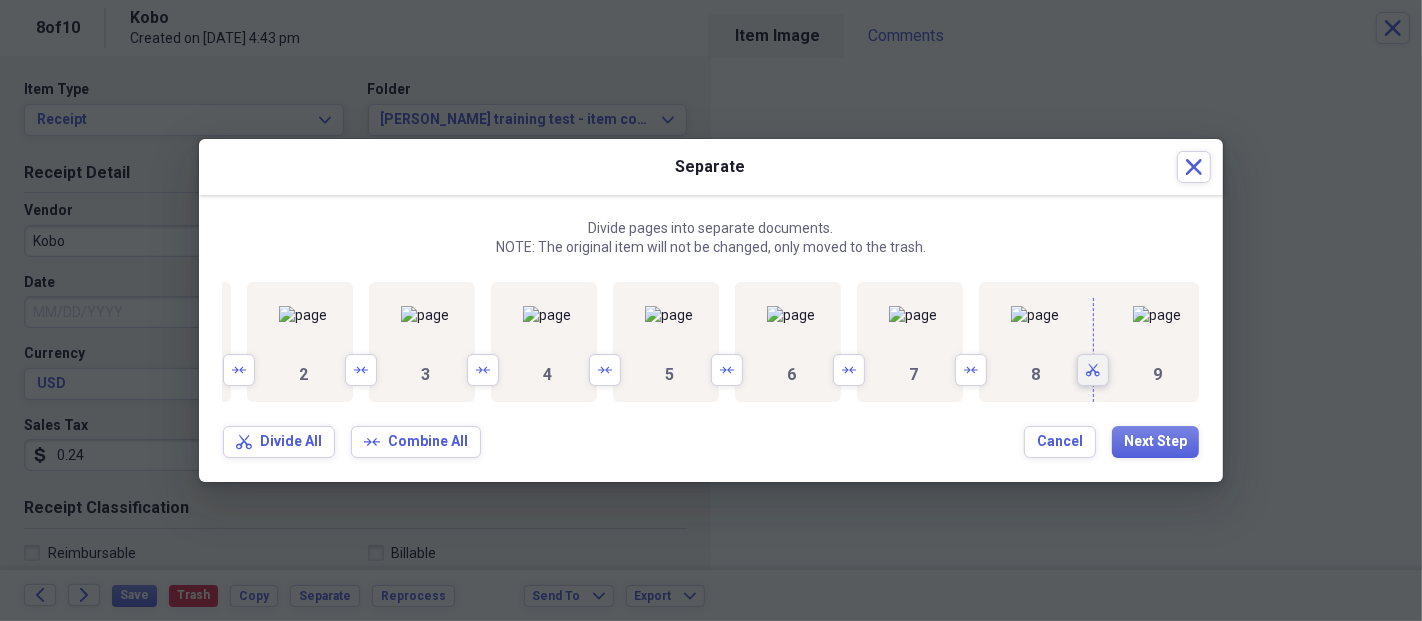 click 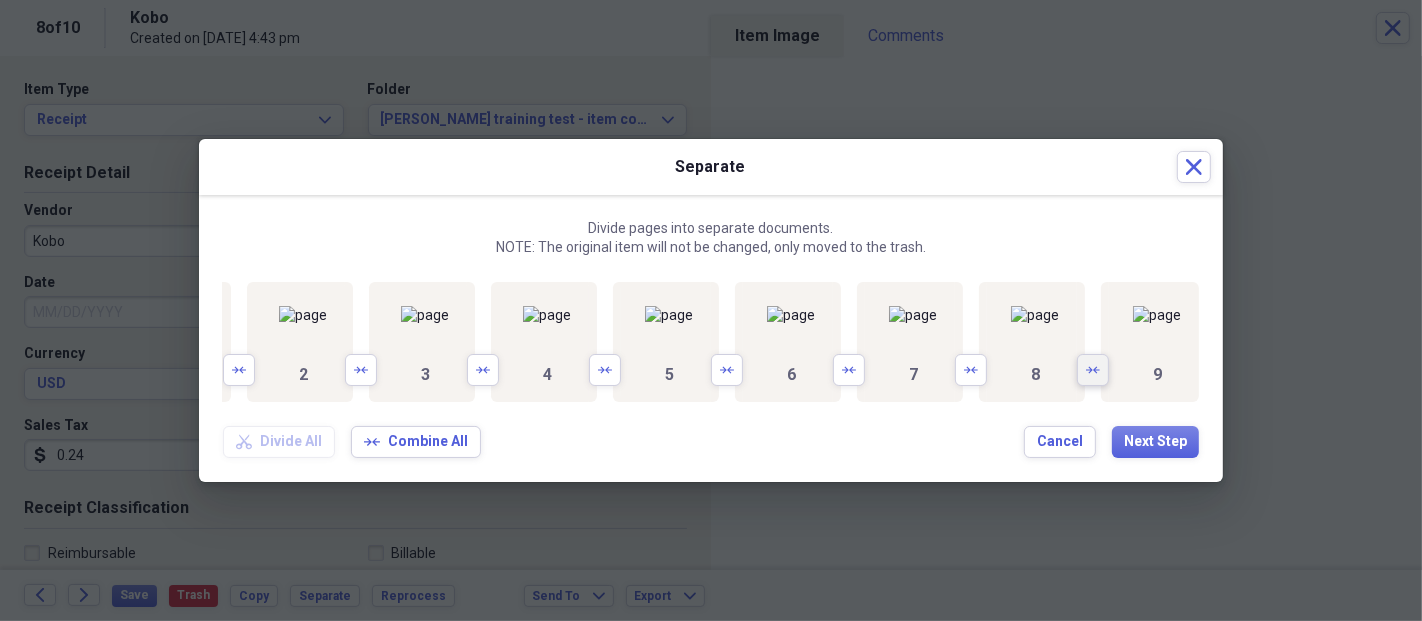 scroll, scrollTop: 0, scrollLeft: 910, axis: horizontal 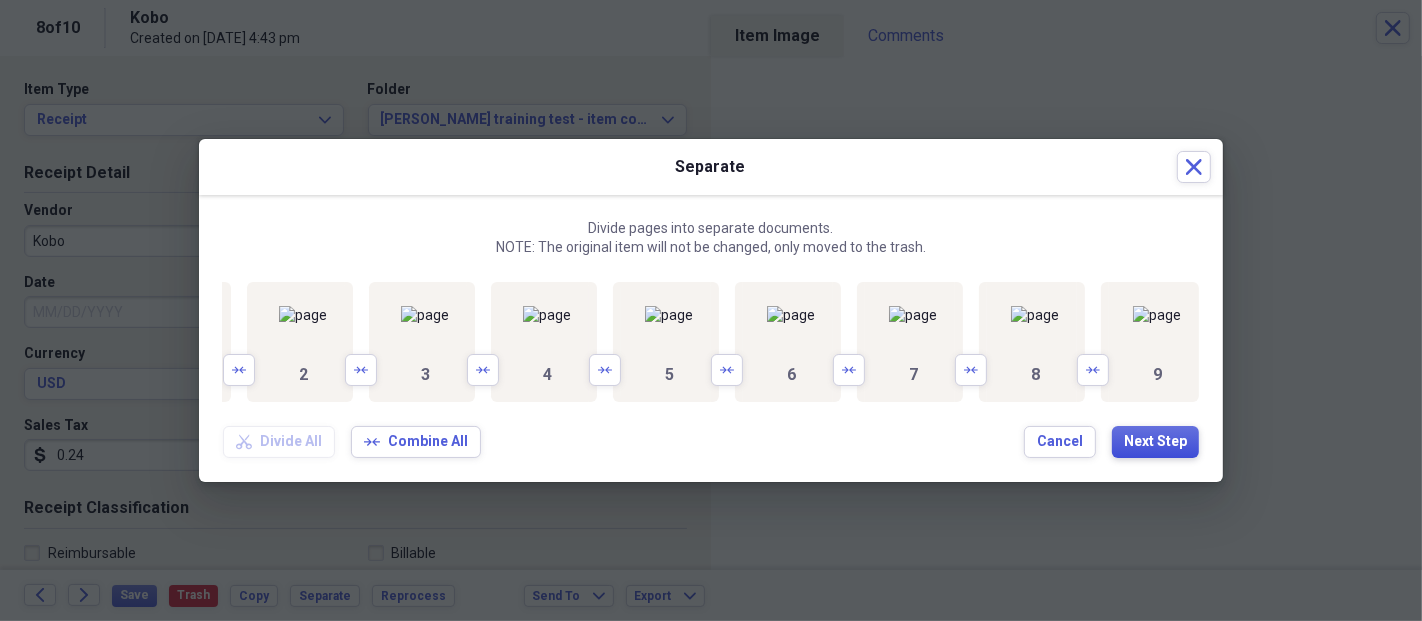 click on "Next Step" at bounding box center [1155, 442] 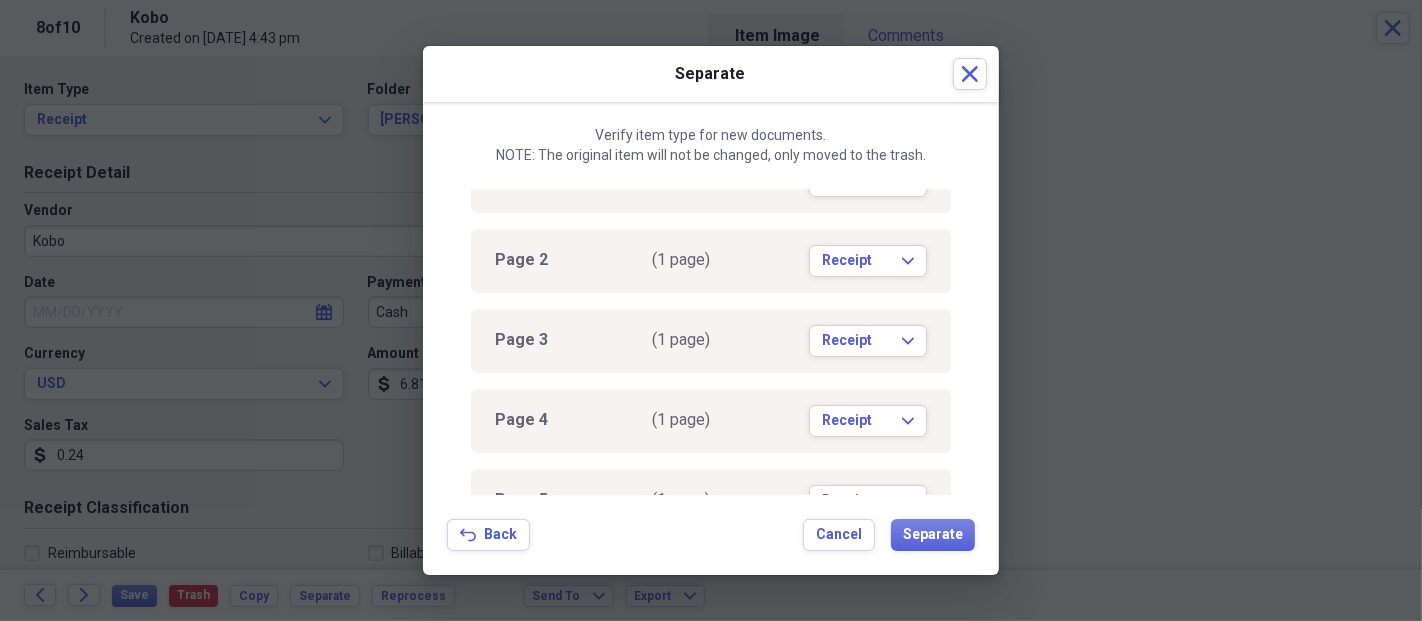 scroll, scrollTop: 0, scrollLeft: 0, axis: both 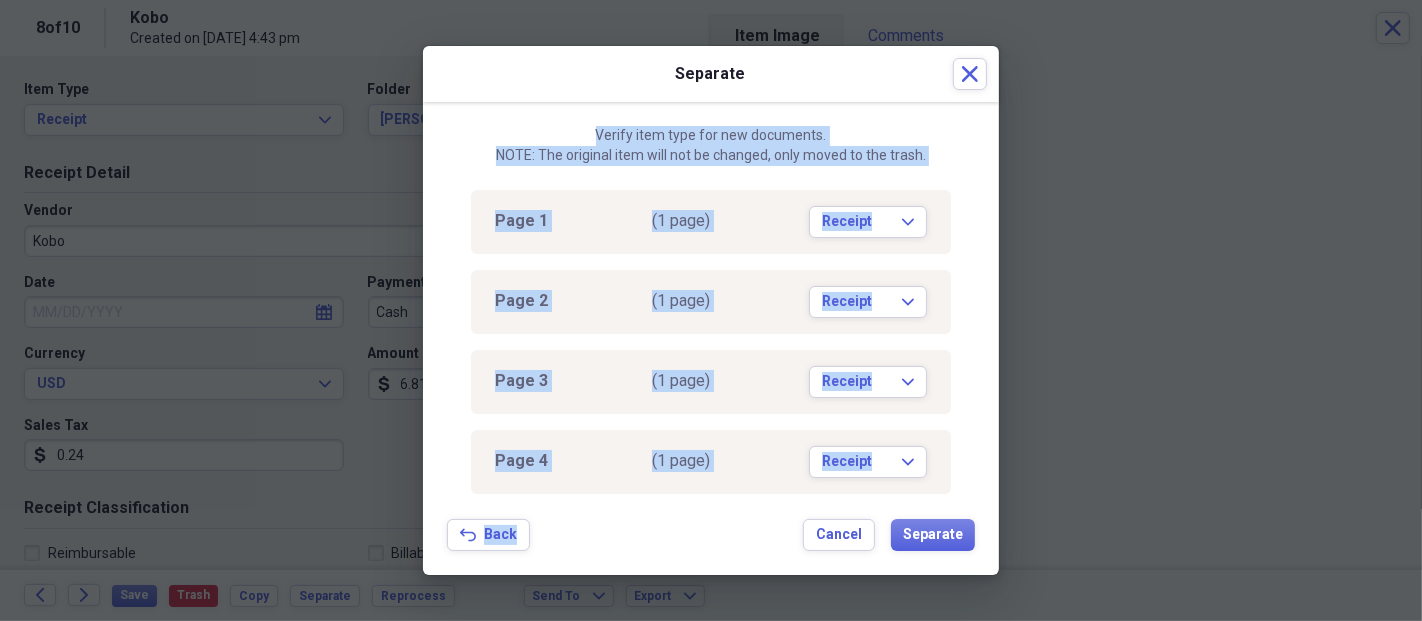 drag, startPoint x: 461, startPoint y: 142, endPoint x: 659, endPoint y: 537, distance: 441.84726 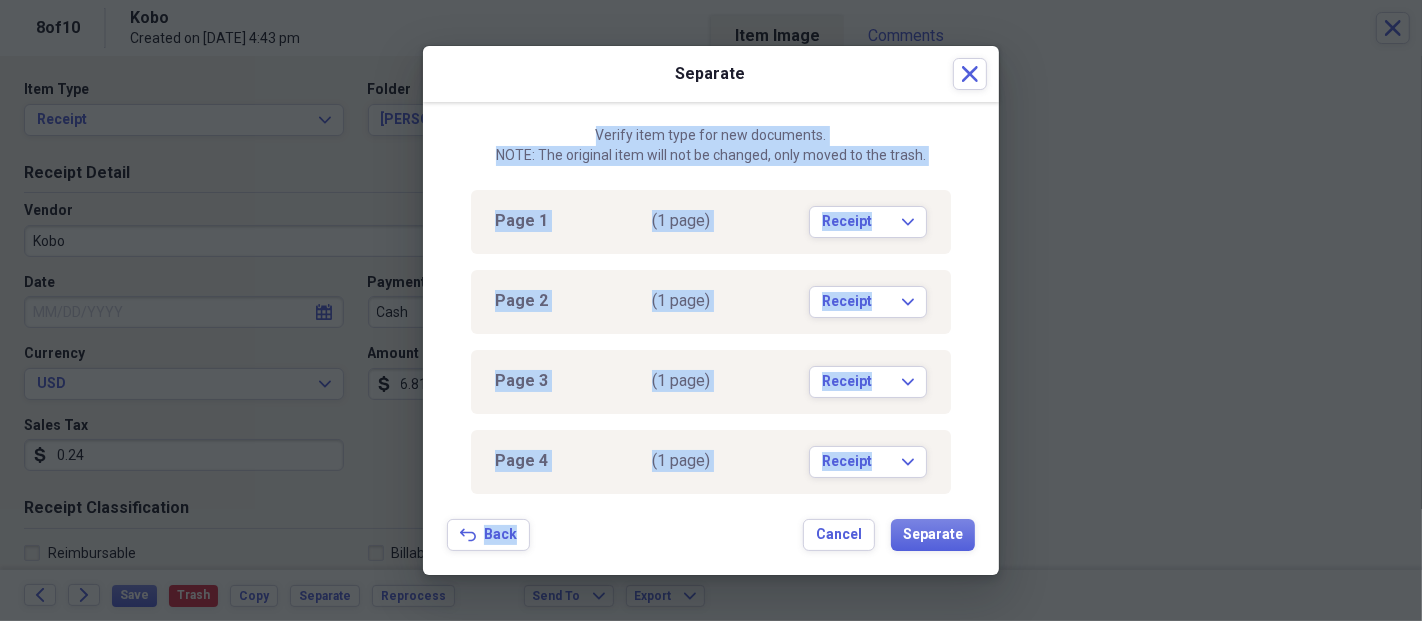 click on "Verify item type for new documents. NOTE: The original item will not be changed, only moved to the trash. Page 1 (1 page) Receipt Expand Page 2 (1 page) Receipt Expand Page 3 (1 page) Receipt Expand Page 4 (1 page) Receipt Expand Page 5 (1 page) Receipt Expand Page 6 (1 page) Receipt Expand Page 7 (1 page) Receipt Expand Page 8 (1 page) Receipt Expand Page 9 (1 page) Receipt Expand Back Back Cancel Separate" at bounding box center (711, 338) 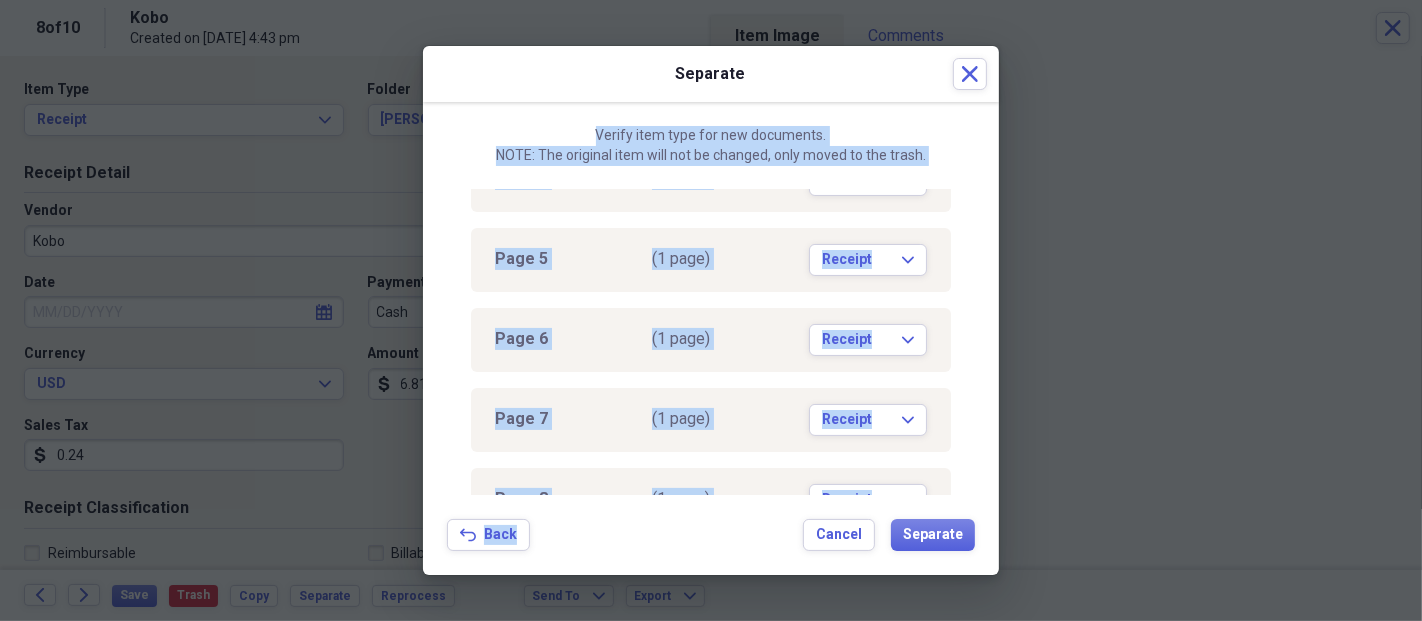 scroll, scrollTop: 414, scrollLeft: 0, axis: vertical 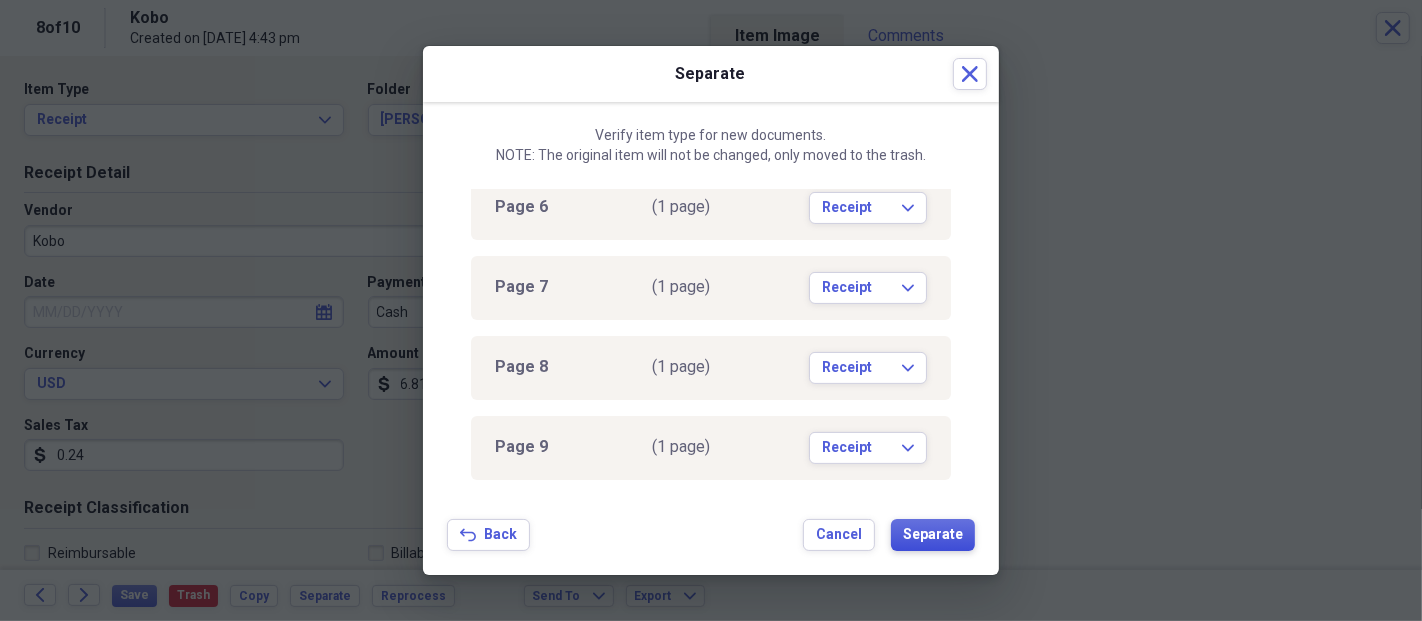 click on "Separate" at bounding box center [933, 535] 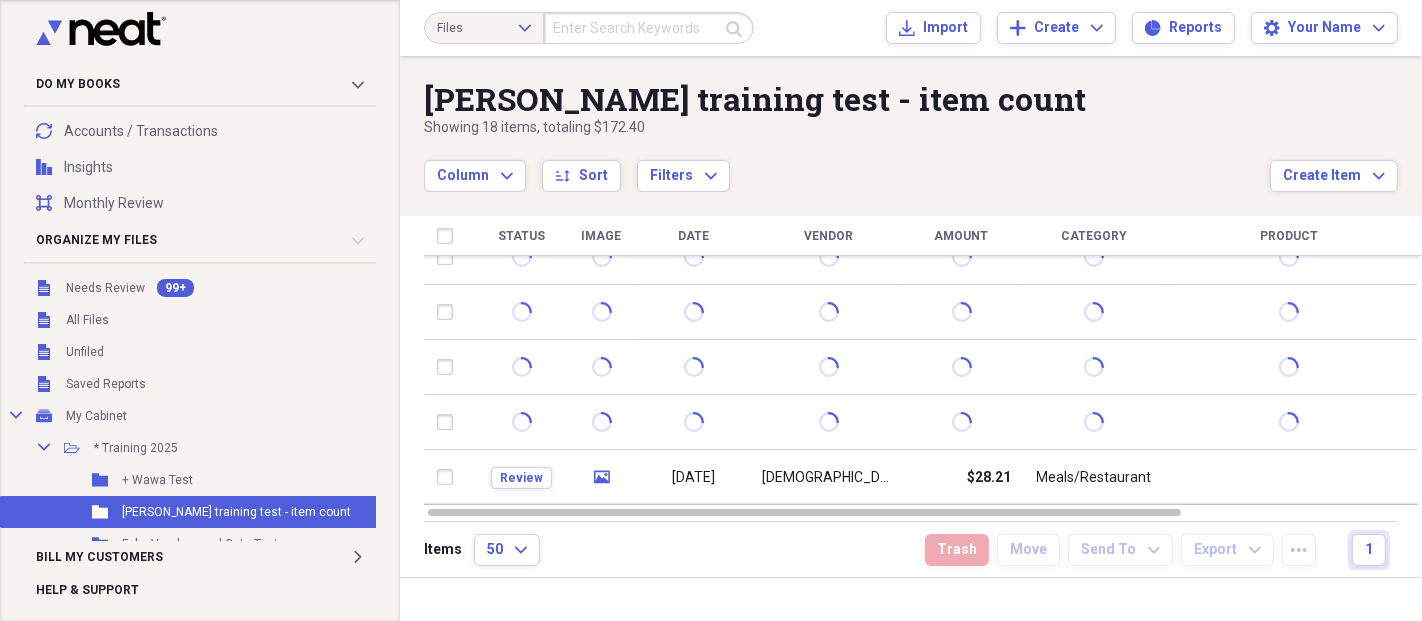 click on "[PERSON_NAME] training test - item count Showing 18 items , totaling $172.40 Column Expand sort Sort Filters  Expand Create Item Expand" at bounding box center (911, 124) 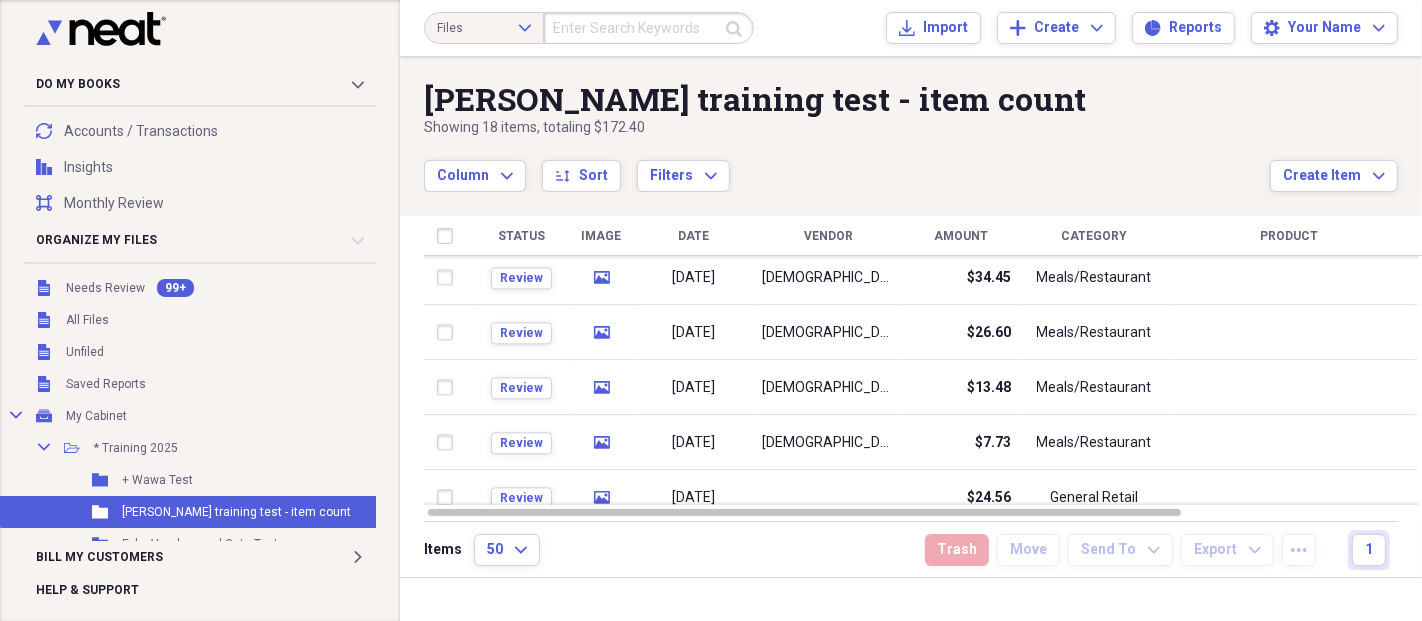 click on "[PERSON_NAME] training test - item count Showing 18 items , totaling $172.40 Column Expand sort Sort Filters  Expand Create Item Expand" at bounding box center (911, 124) 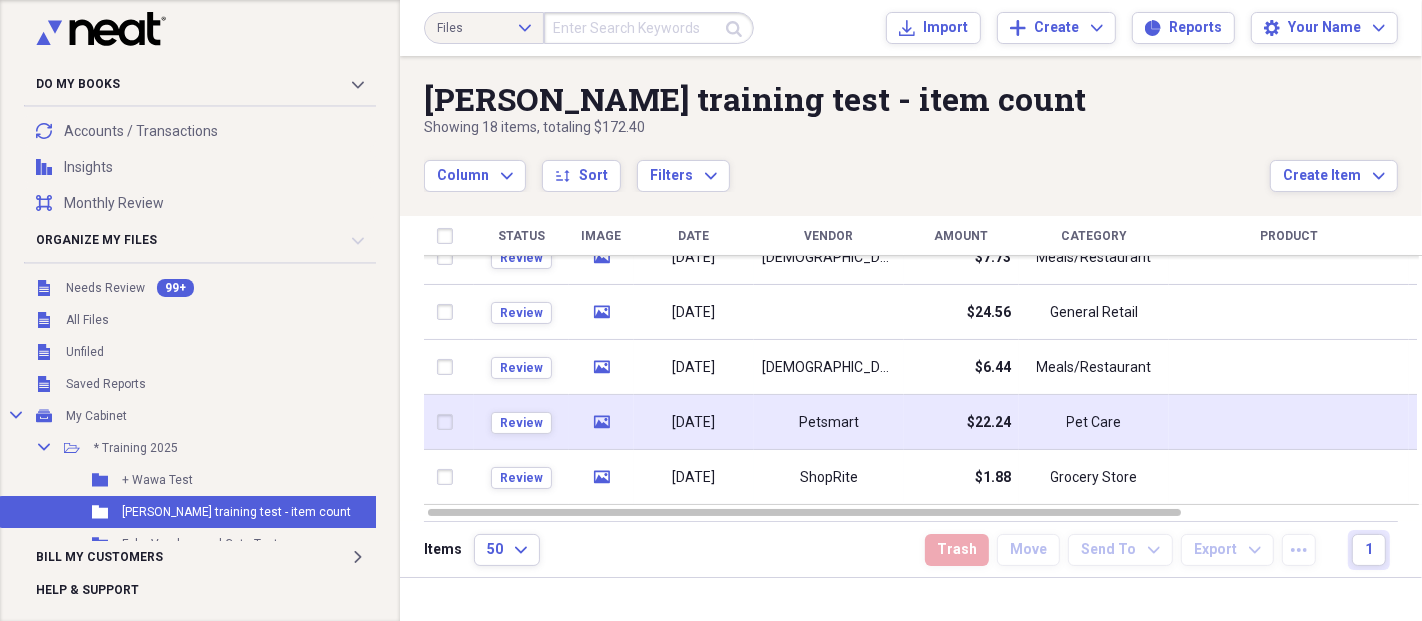 click on "Petsmart" at bounding box center [829, 422] 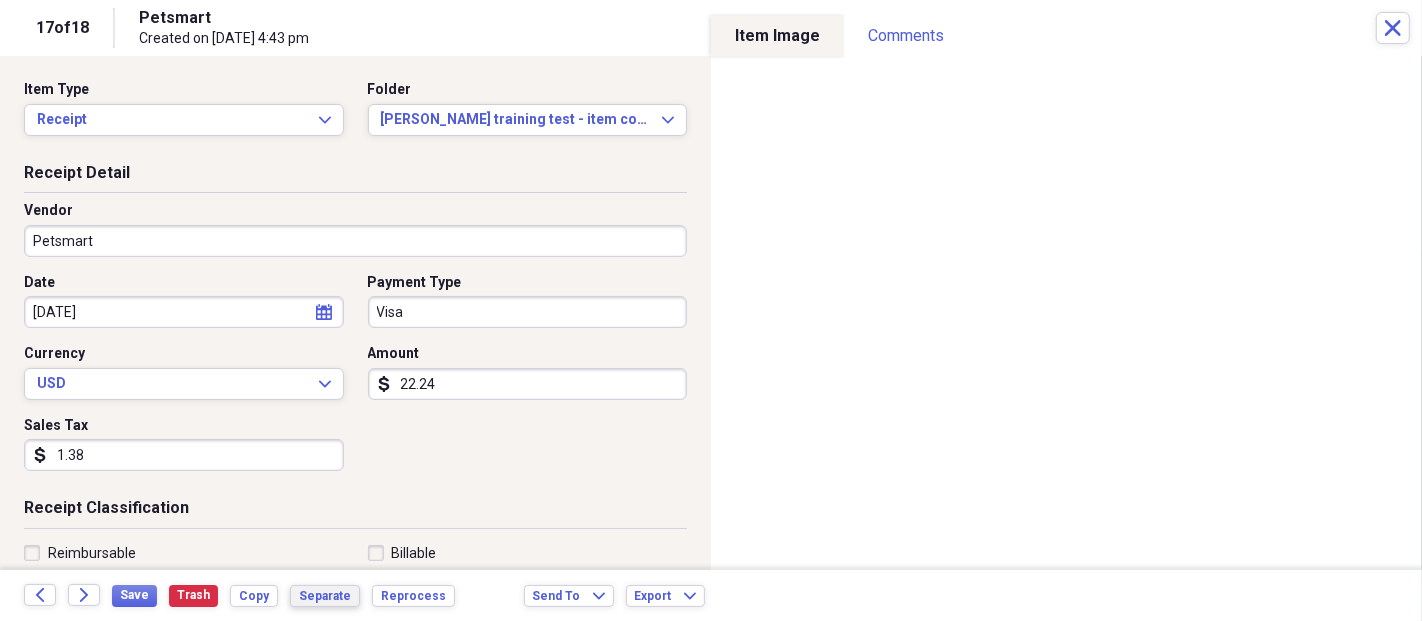 click on "Separate" at bounding box center [325, 596] 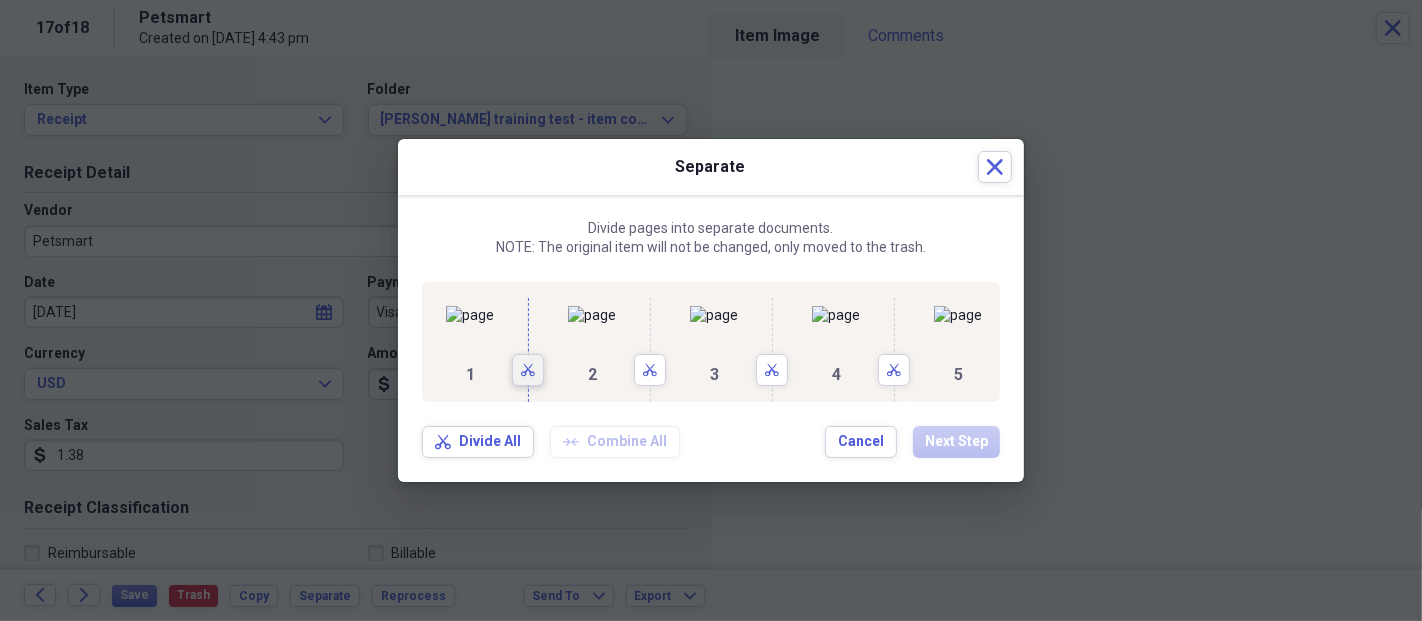 click 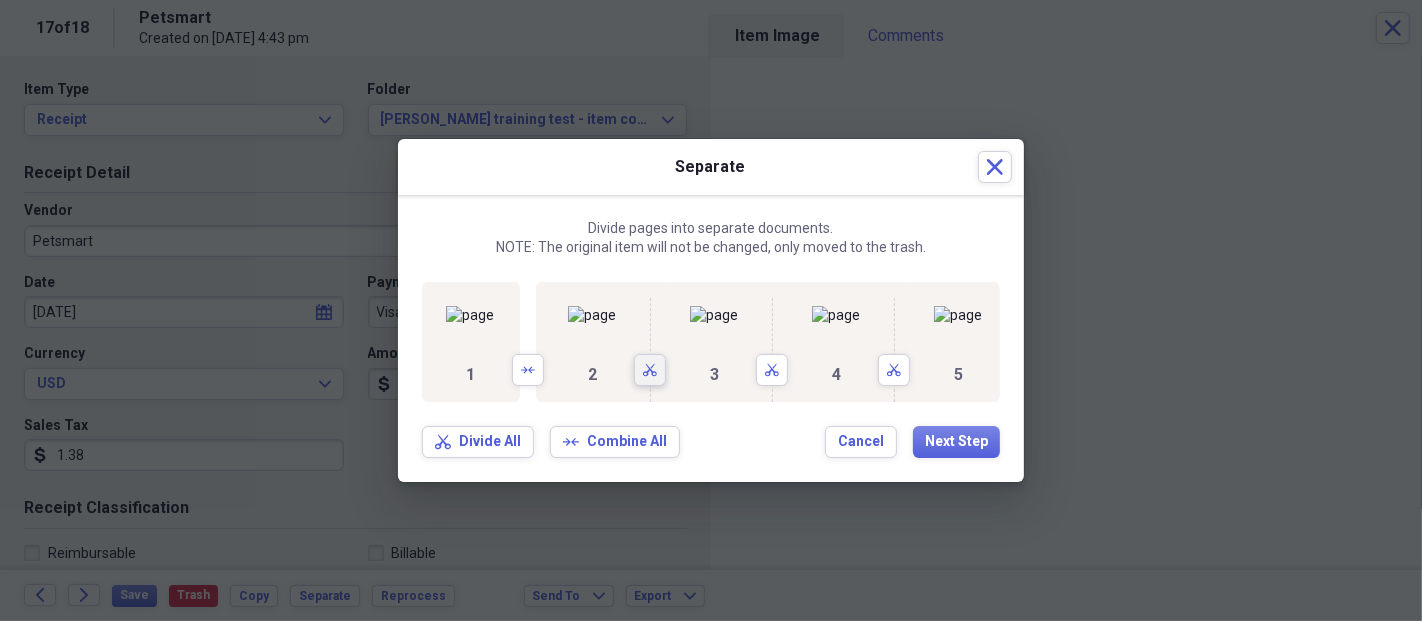 drag, startPoint x: 635, startPoint y: 449, endPoint x: 662, endPoint y: 455, distance: 27.658634 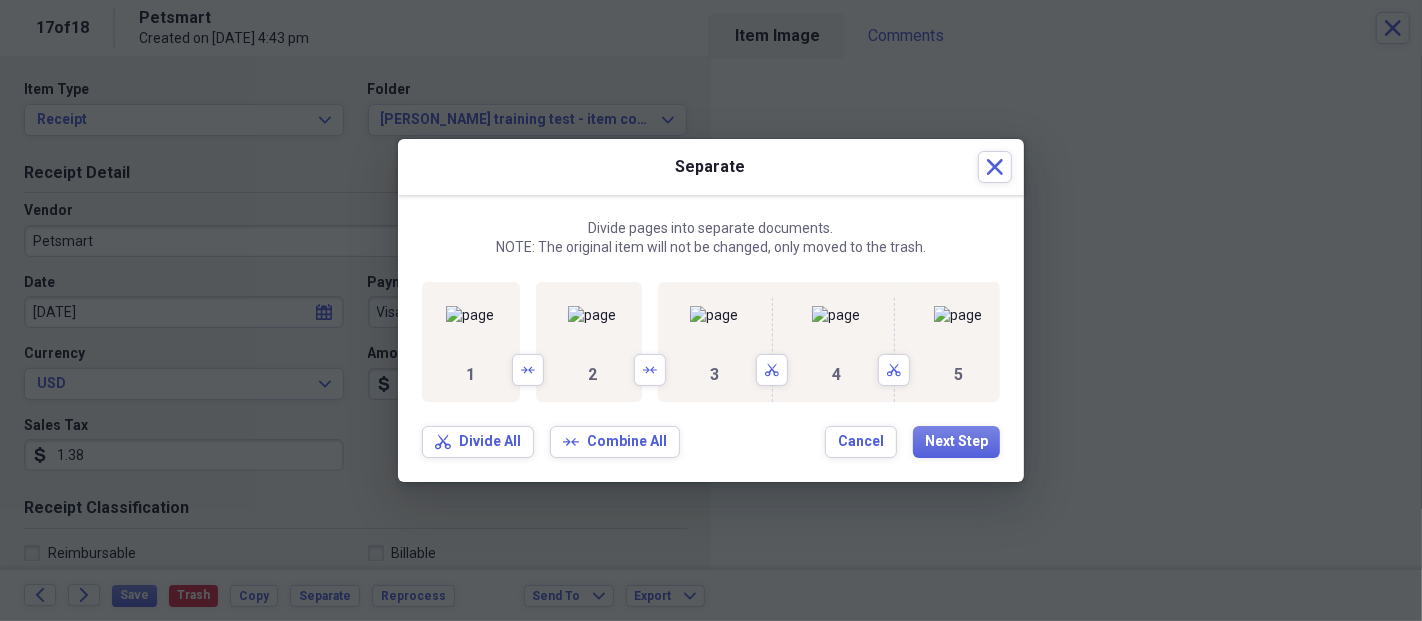 click on "4 Scissors" at bounding box center (849, 342) 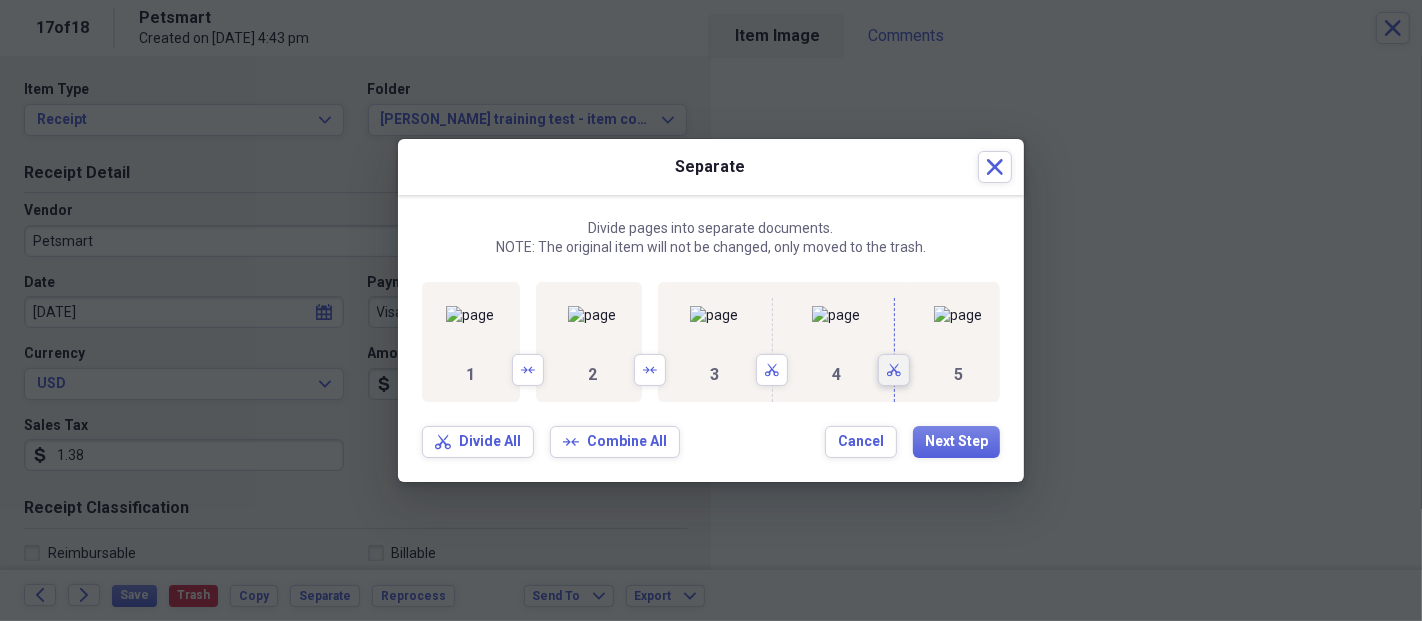 click 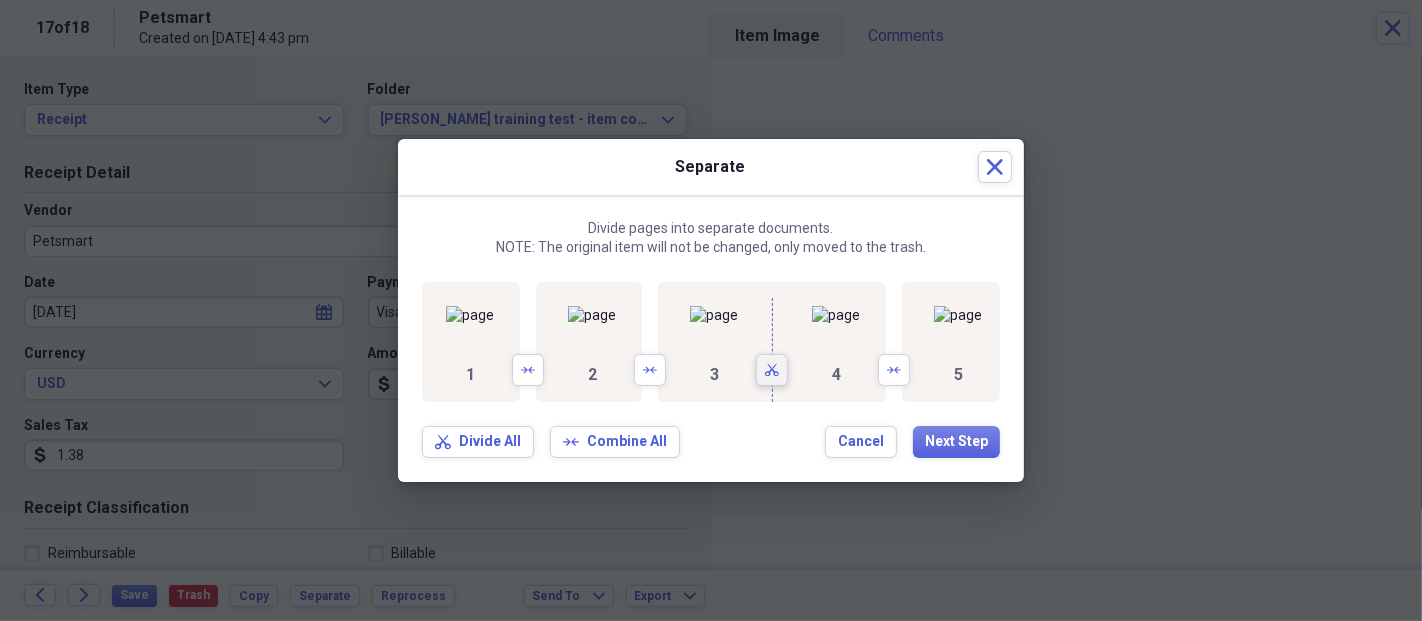 click 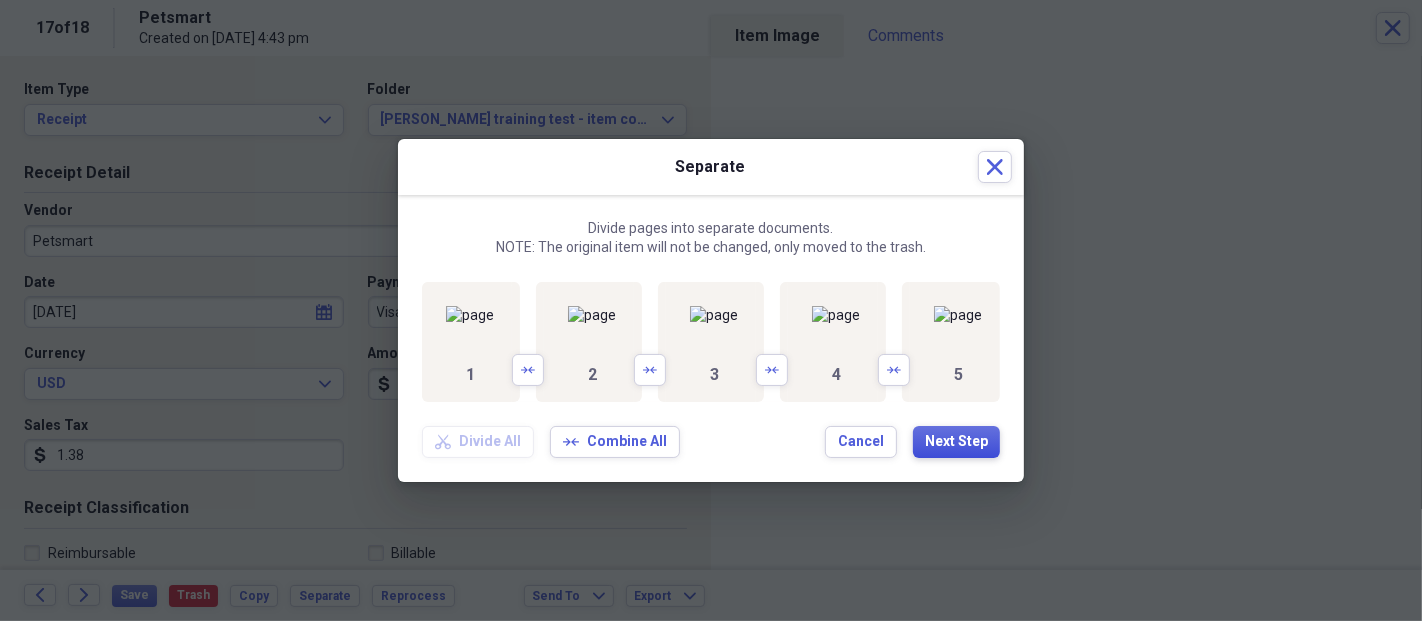 click on "Next Step" at bounding box center (956, 442) 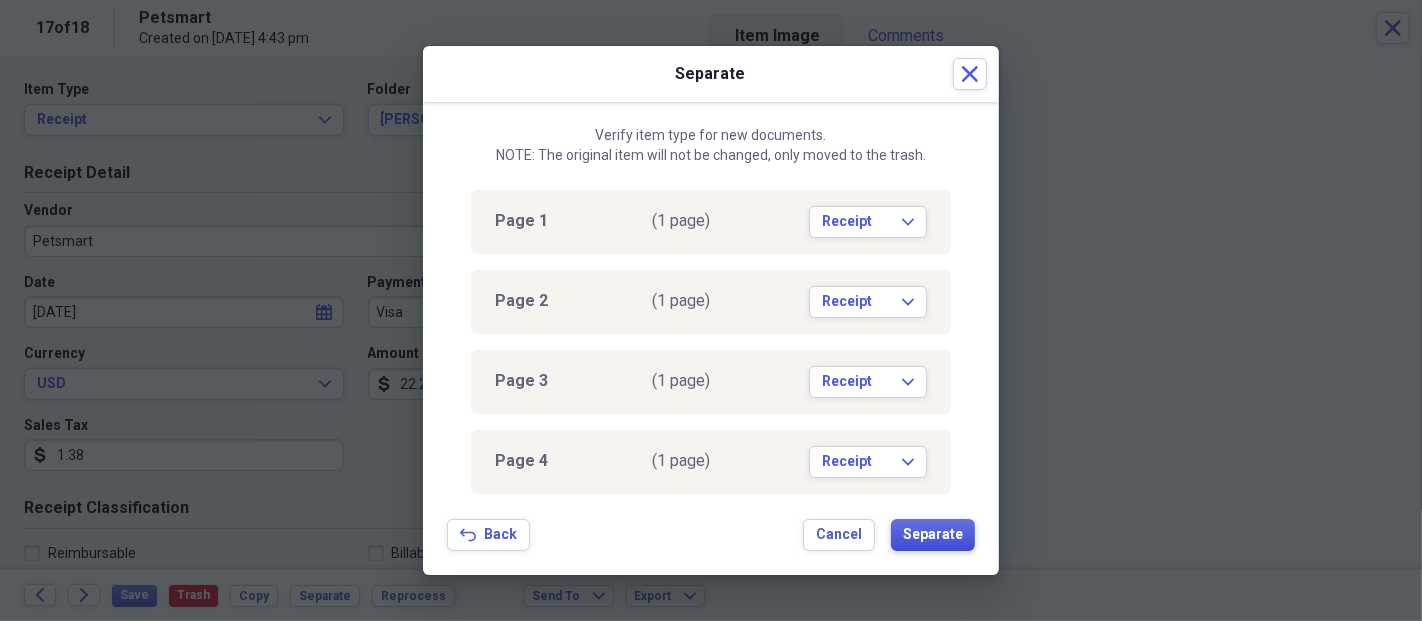 click on "Separate" at bounding box center (933, 535) 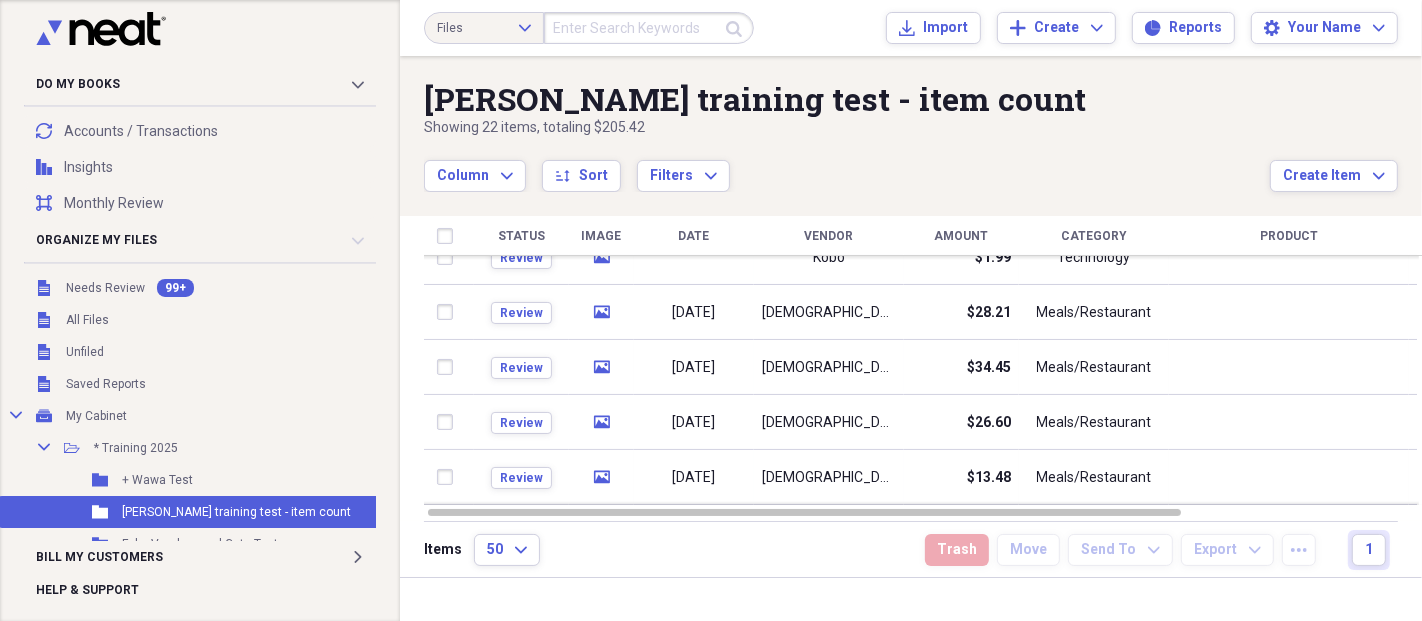 click on "Column Expand sort Sort Filters  Expand" at bounding box center (847, 165) 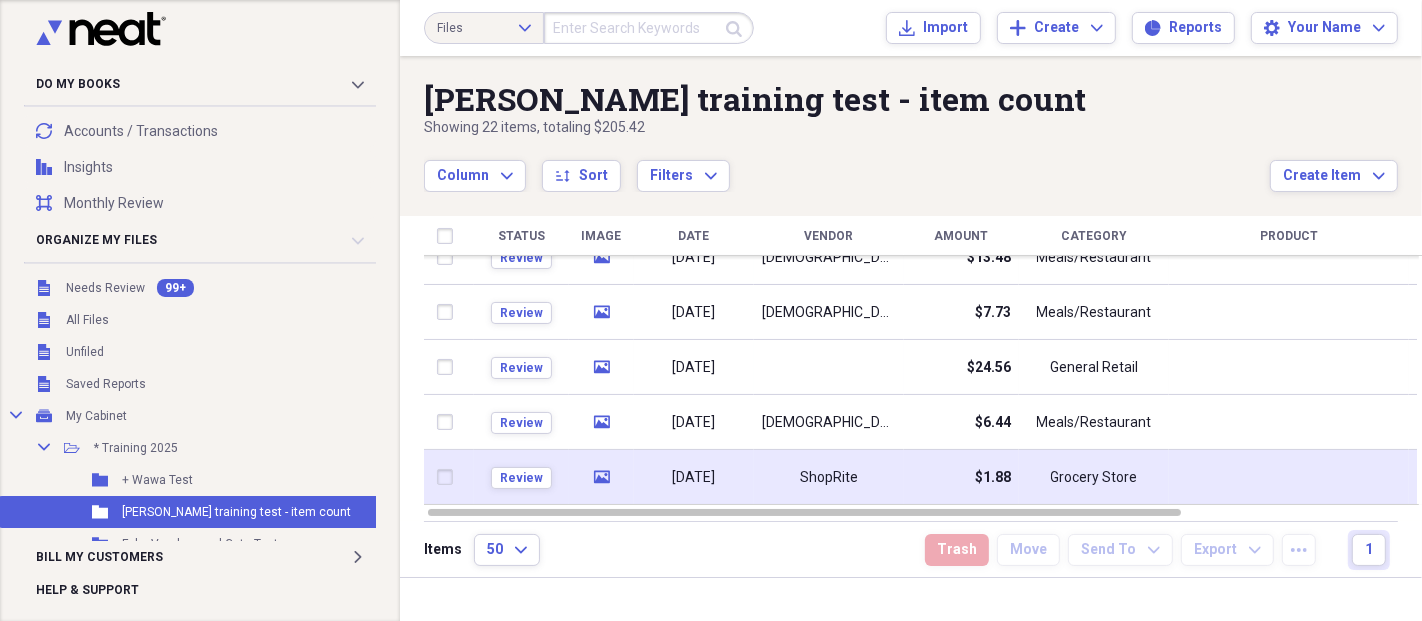 click on "ShopRite" at bounding box center [829, 477] 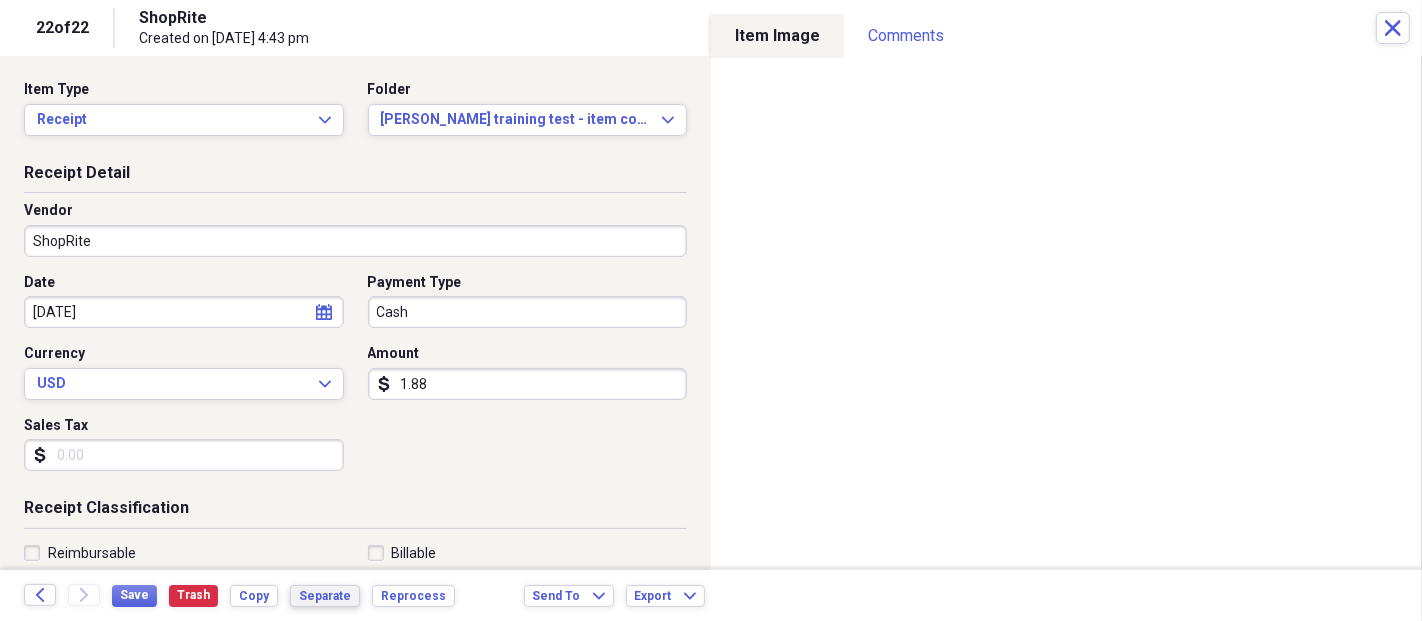 click on "Separate" at bounding box center (325, 596) 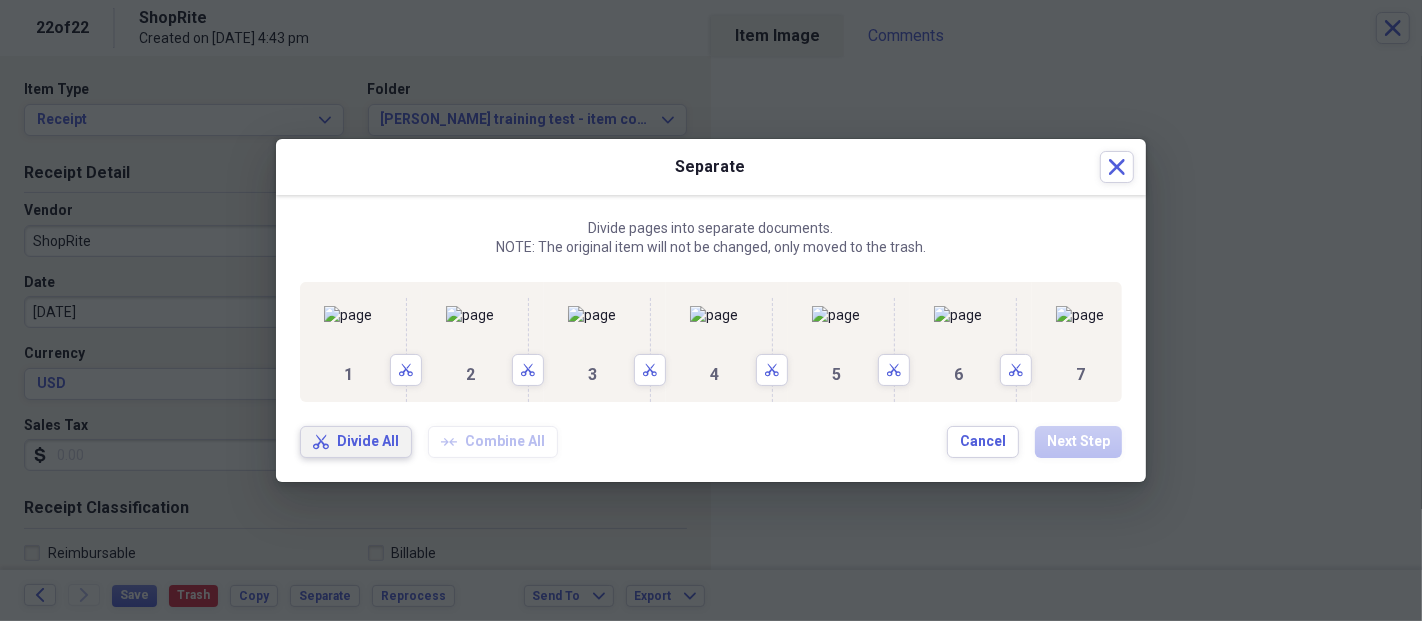 click on "Scissors Divide All" at bounding box center (356, 442) 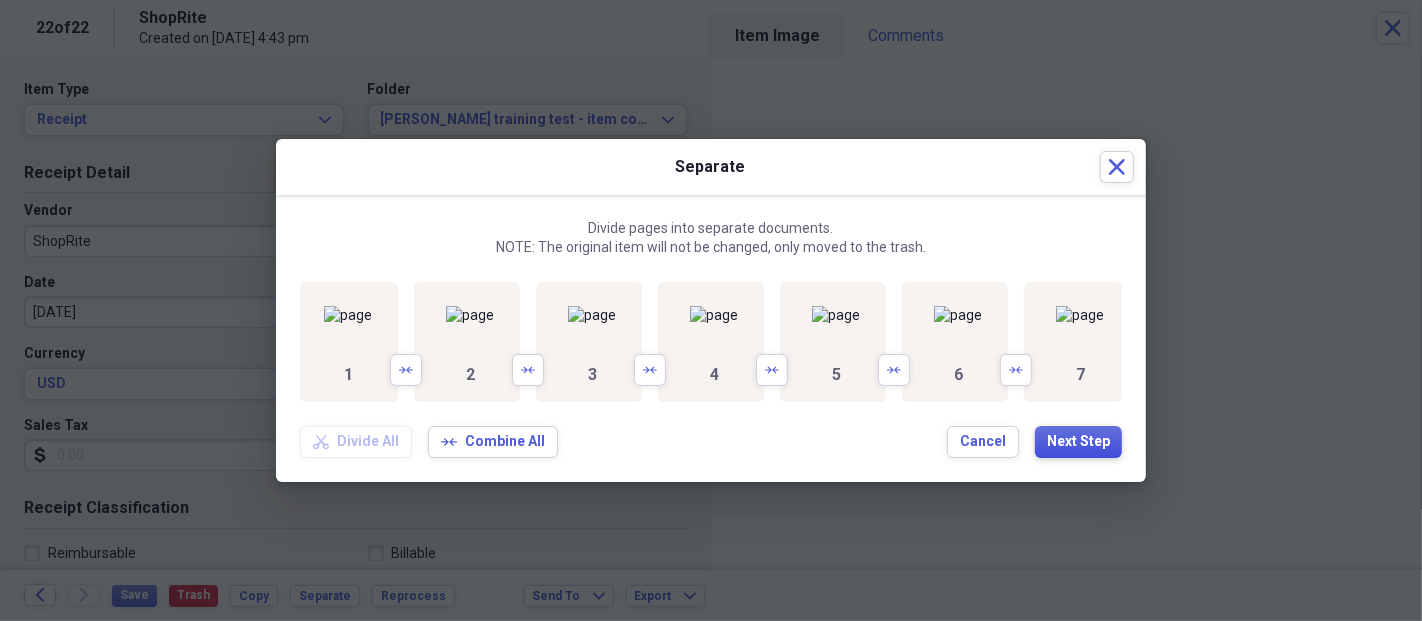 click on "Next Step" at bounding box center (1078, 442) 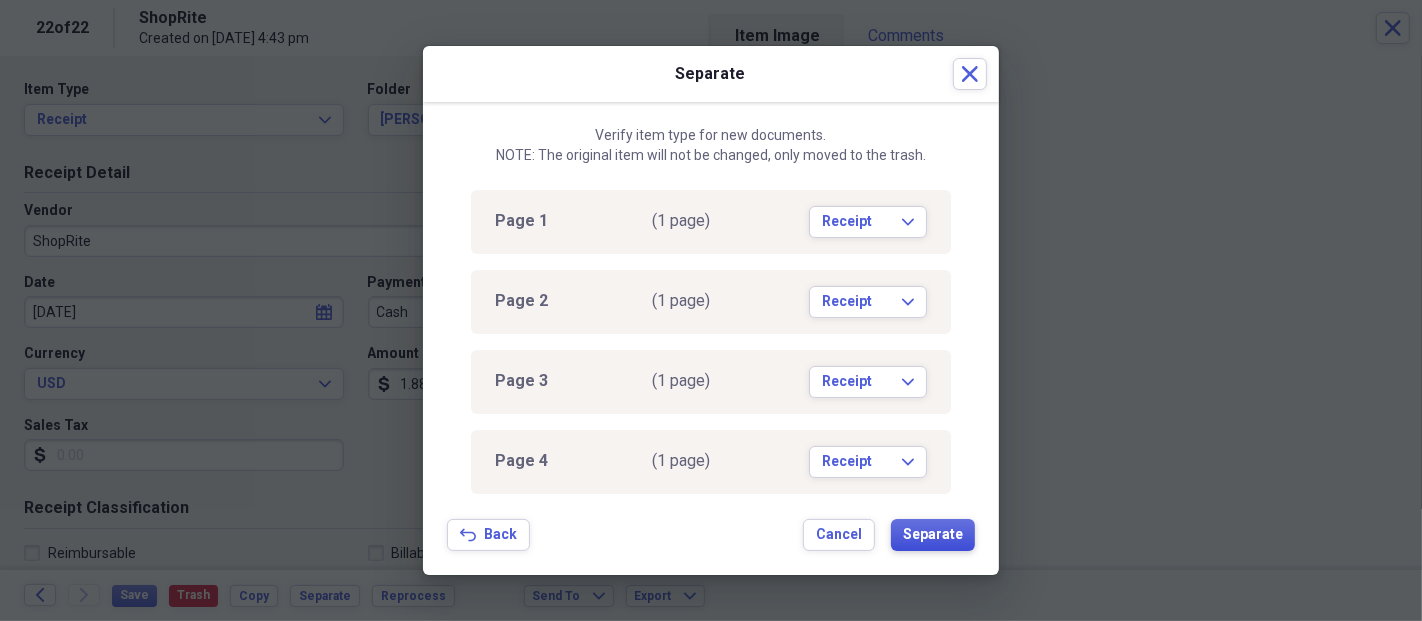 click on "Separate" at bounding box center (933, 535) 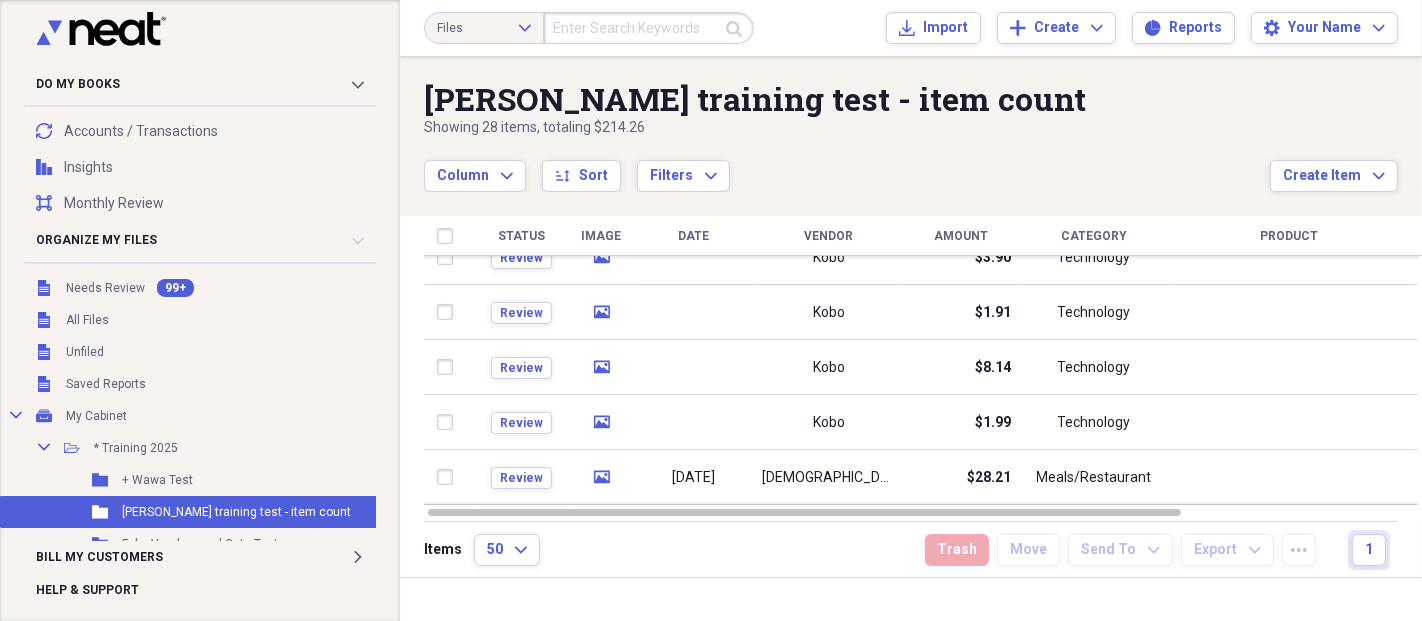 click on "Showing 28 items , totaling $214.26" at bounding box center (847, 128) 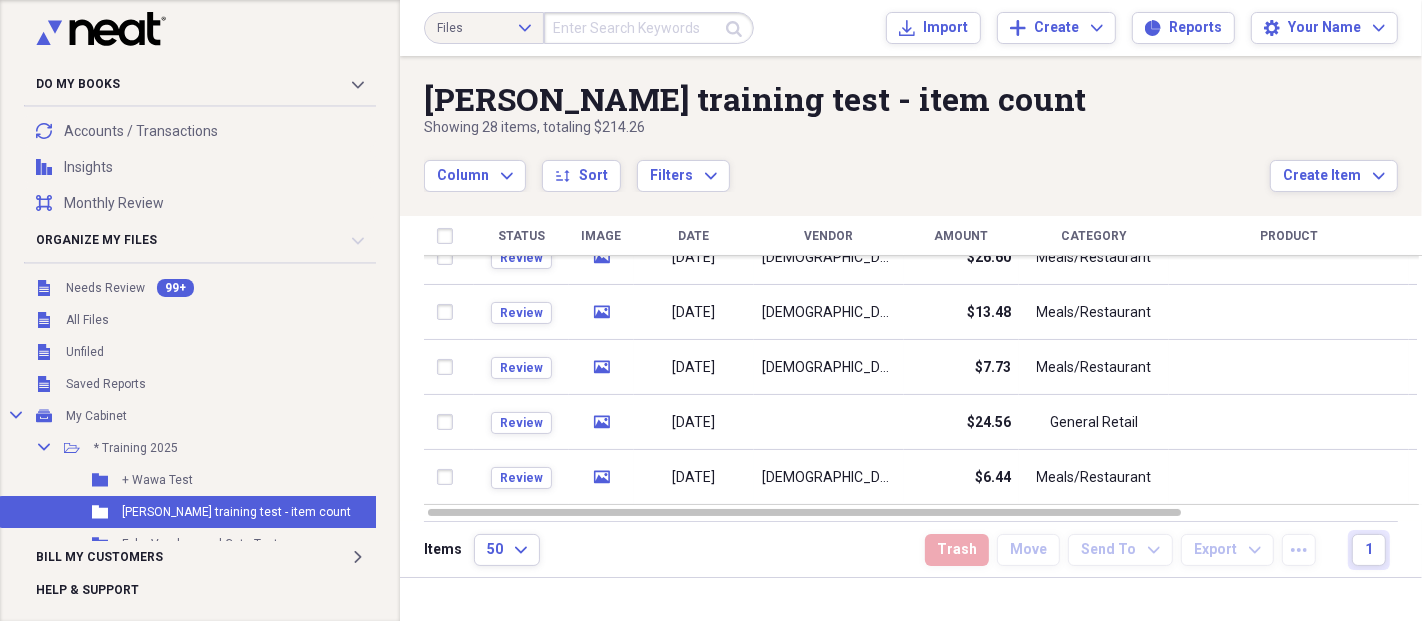 drag, startPoint x: 1240, startPoint y: 88, endPoint x: 1237, endPoint y: 106, distance: 18.248287 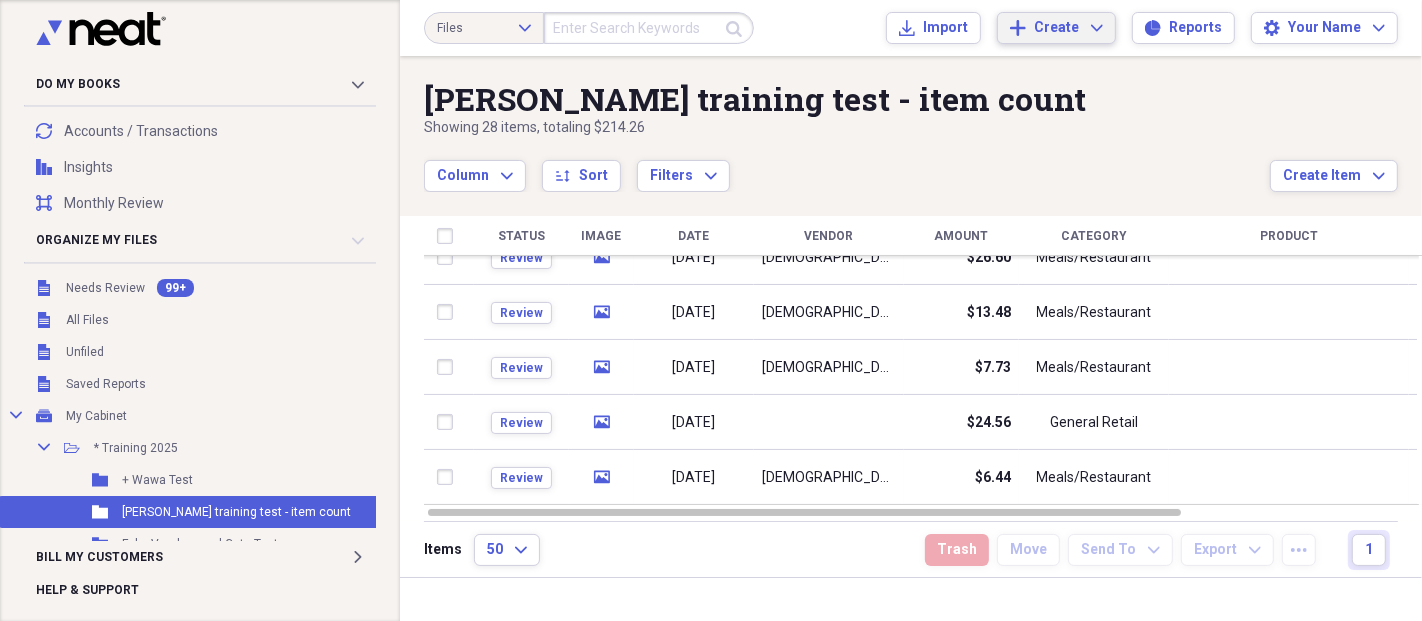 click on "Create" at bounding box center [1056, 28] 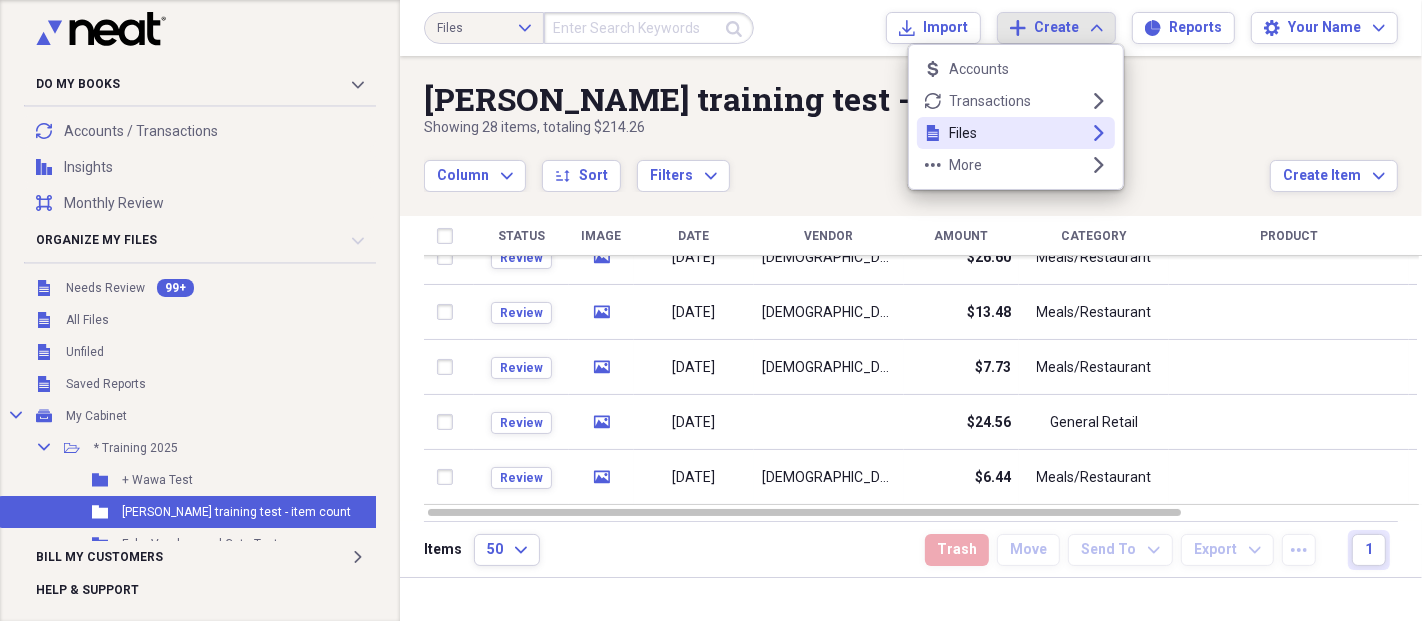 click on "Files" at bounding box center [1016, 133] 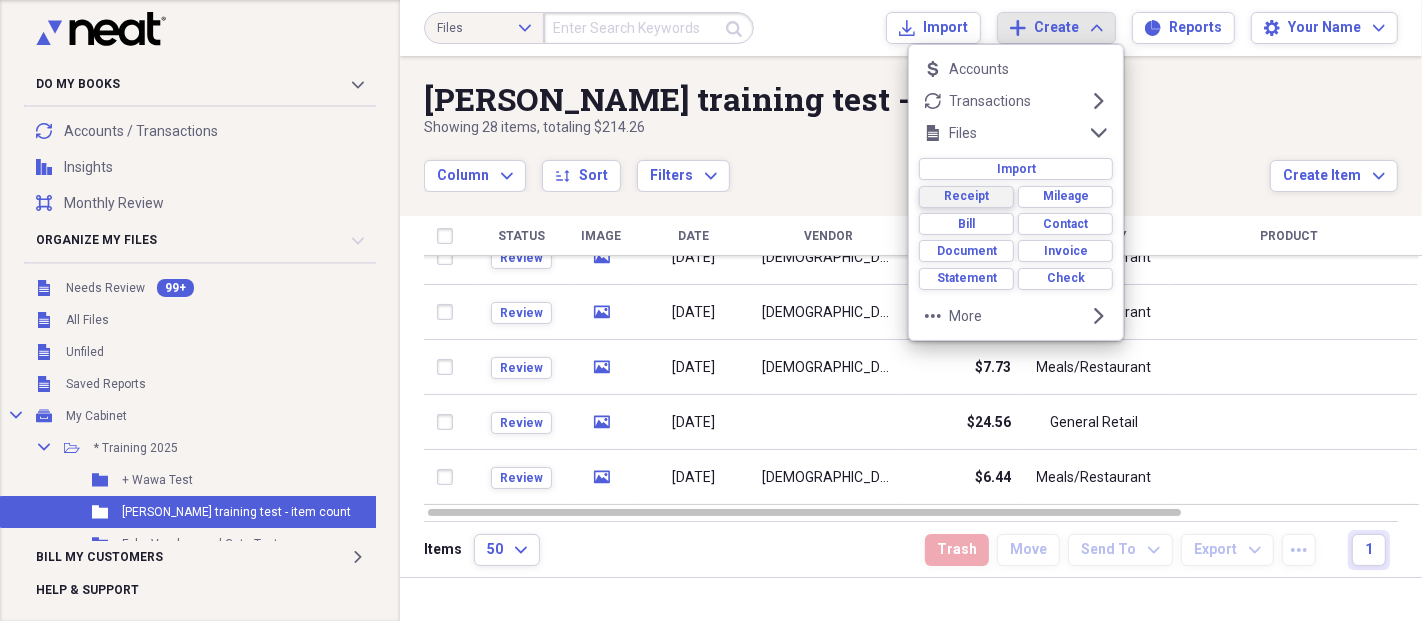 click on "Receipt" at bounding box center [966, 196] 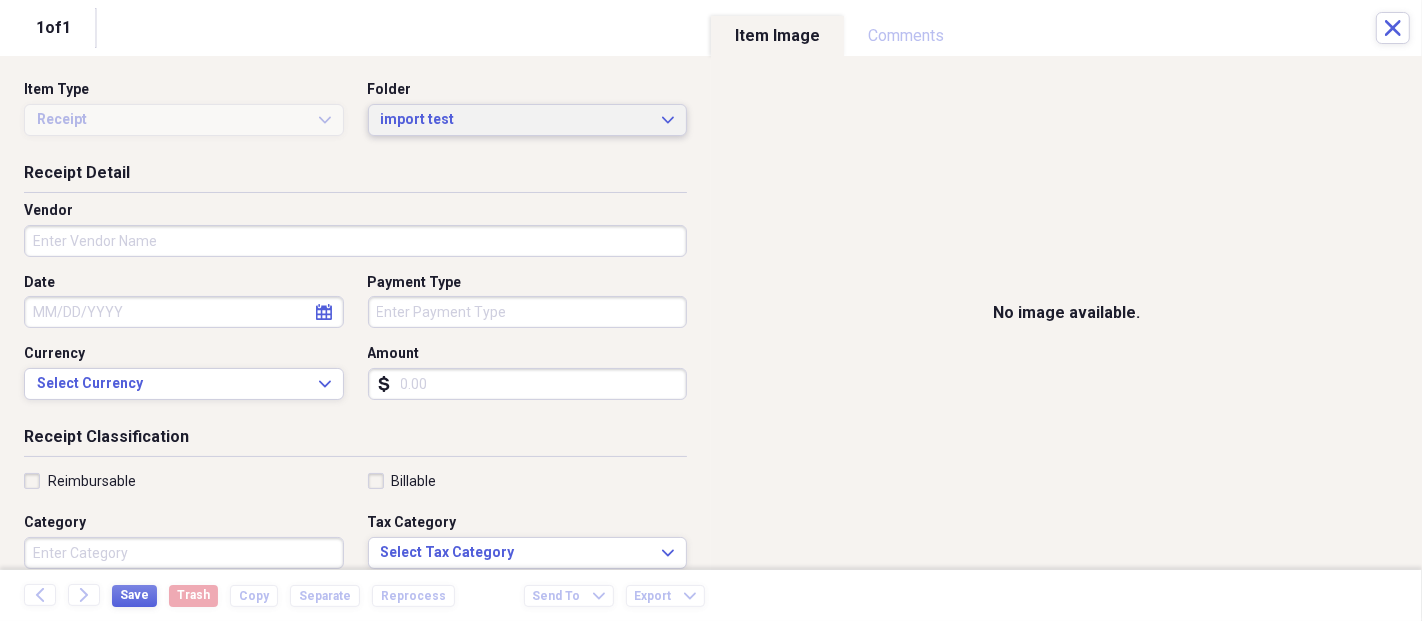click on "import test" at bounding box center [516, 120] 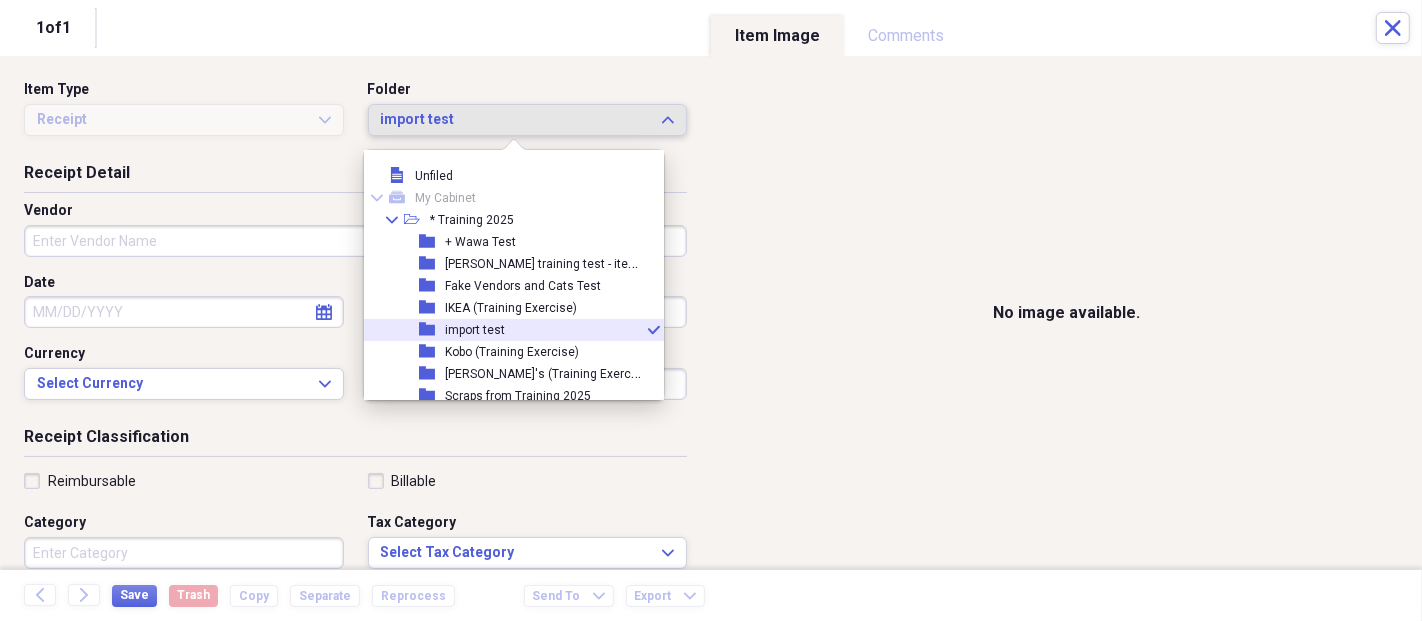 scroll, scrollTop: 54, scrollLeft: 0, axis: vertical 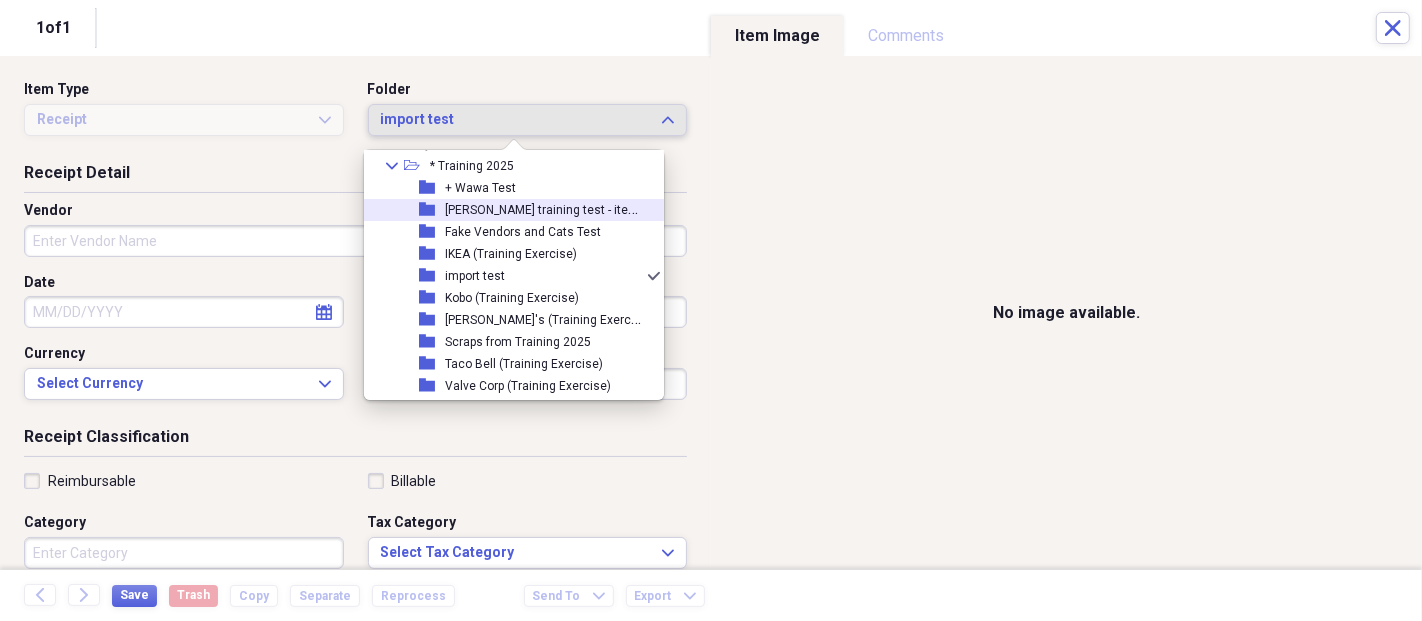 click on "[PERSON_NAME] training test - item count" at bounding box center [559, 208] 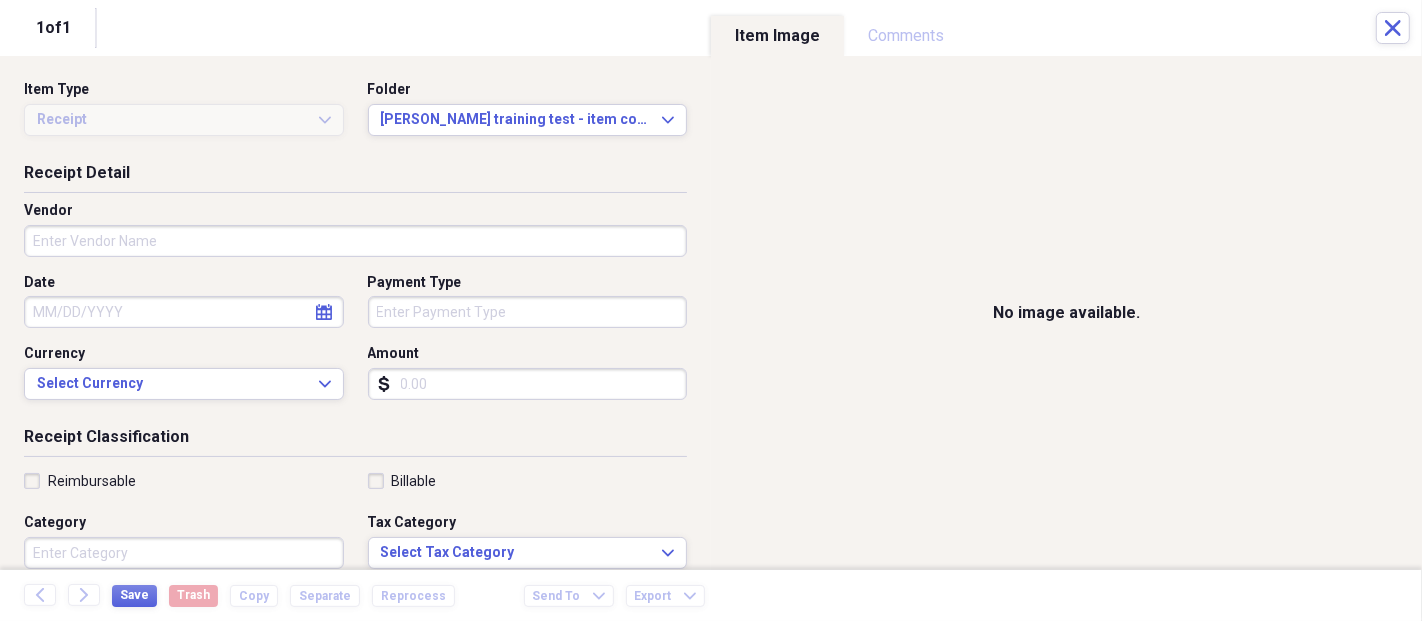 drag, startPoint x: 377, startPoint y: 239, endPoint x: 482, endPoint y: 232, distance: 105.23308 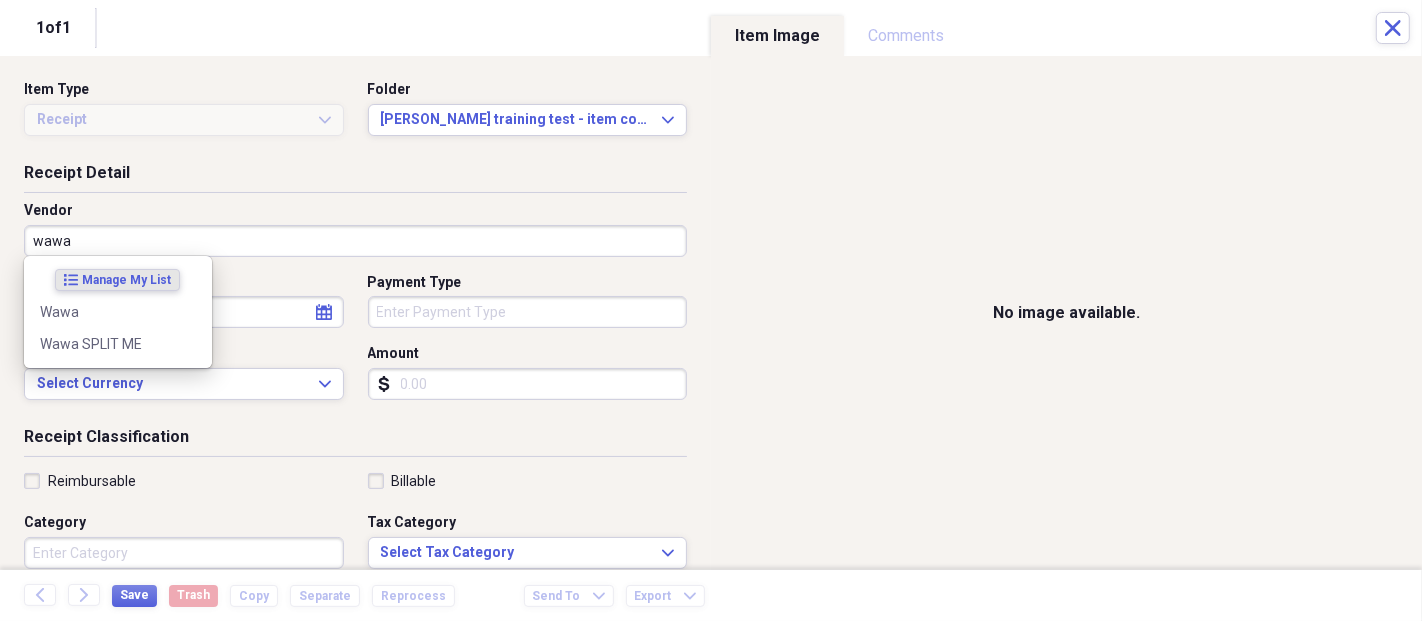 type on "wawa" 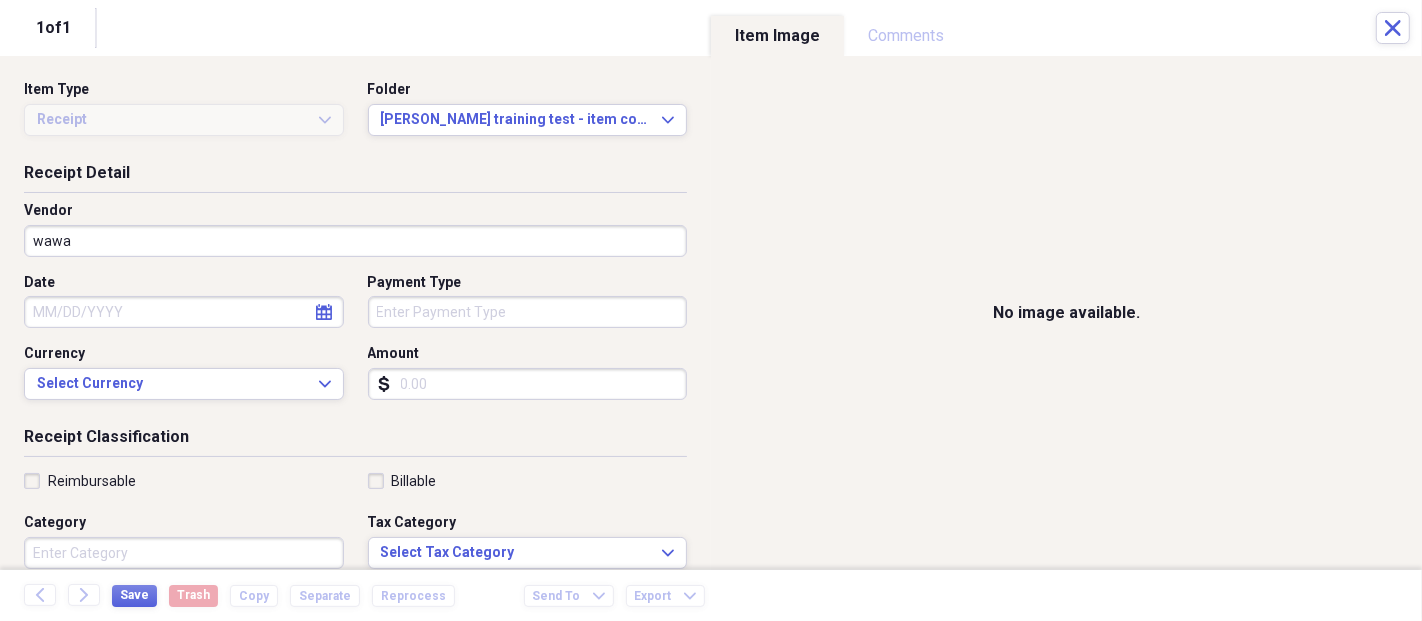 click on "Receipt Detail" at bounding box center [355, 177] 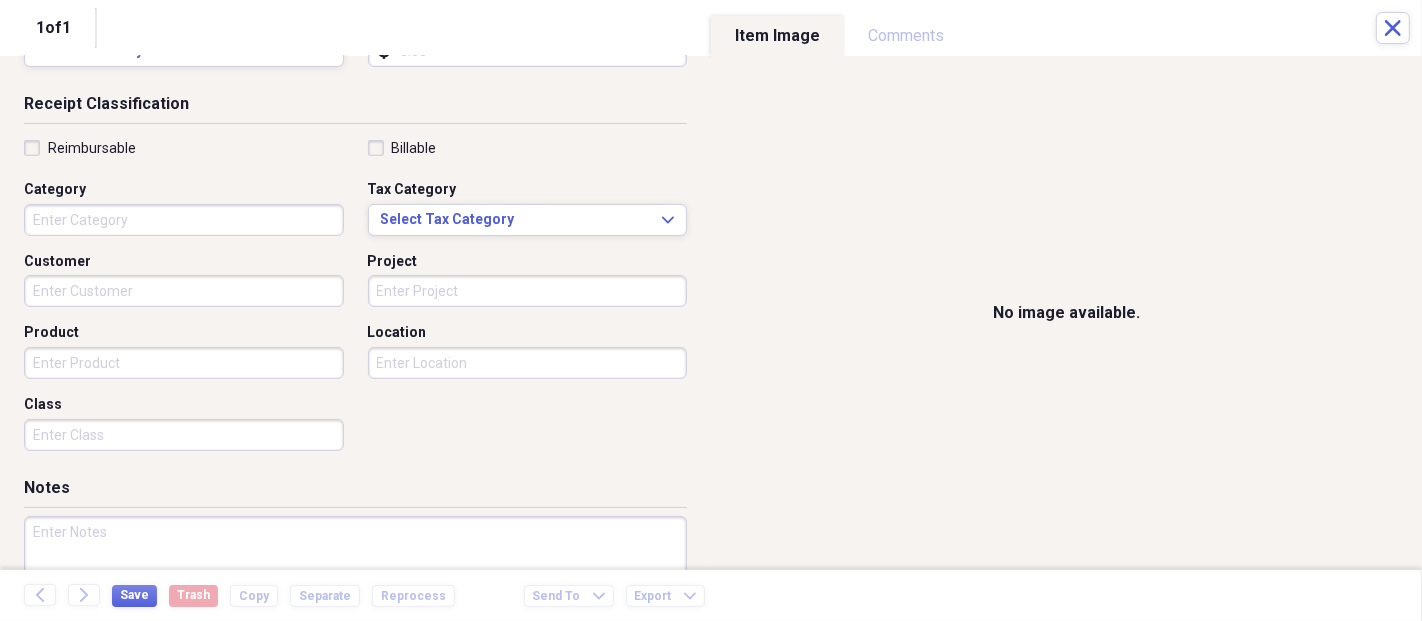 scroll, scrollTop: 0, scrollLeft: 0, axis: both 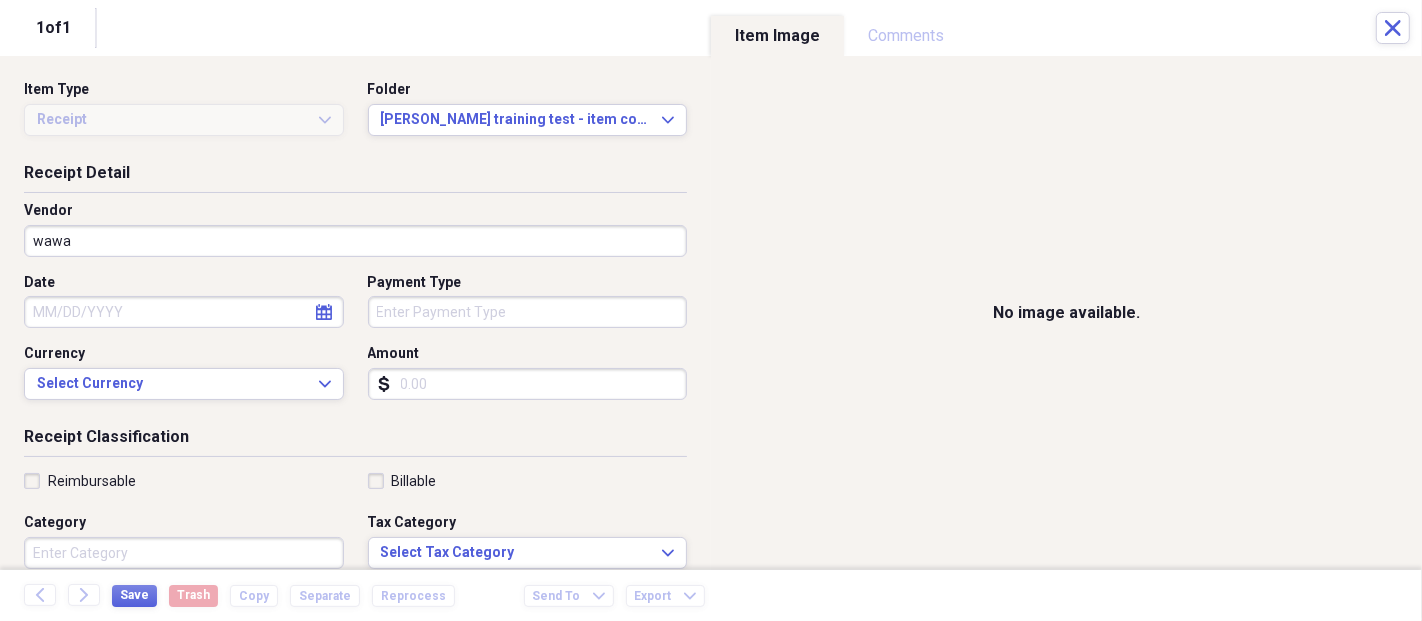 click on "wawa" at bounding box center (355, 241) 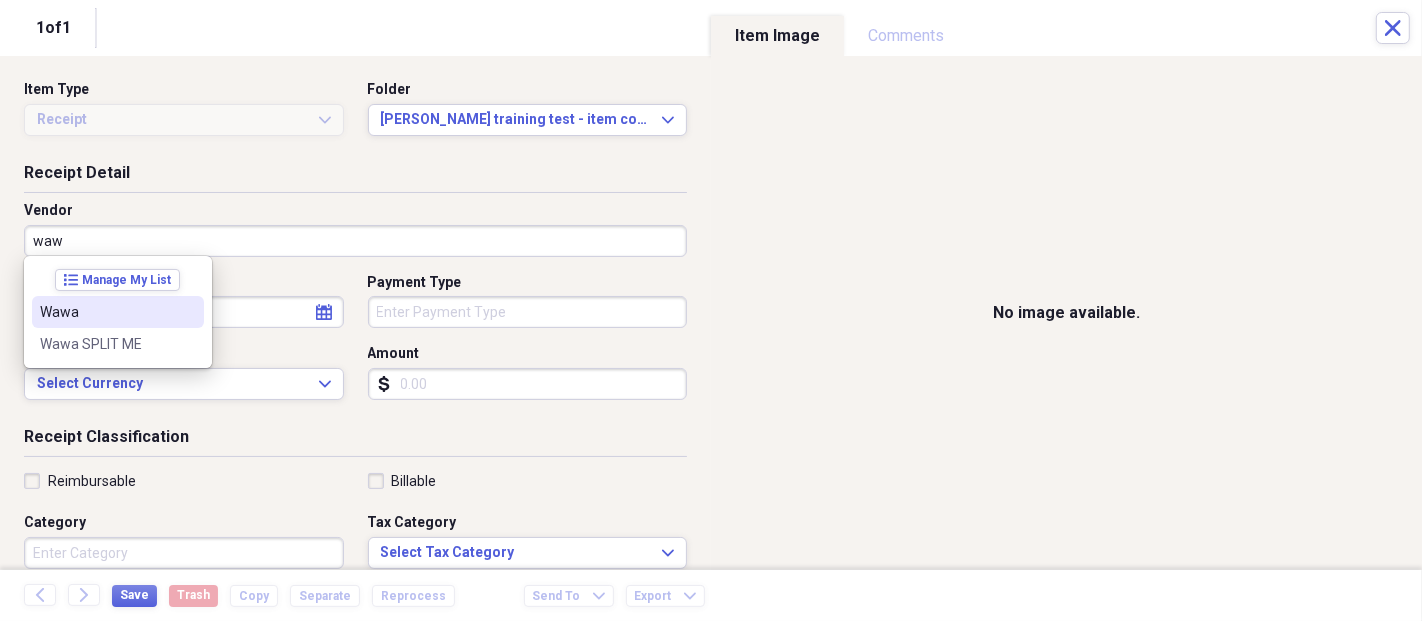 click on "Wawa" at bounding box center (118, 312) 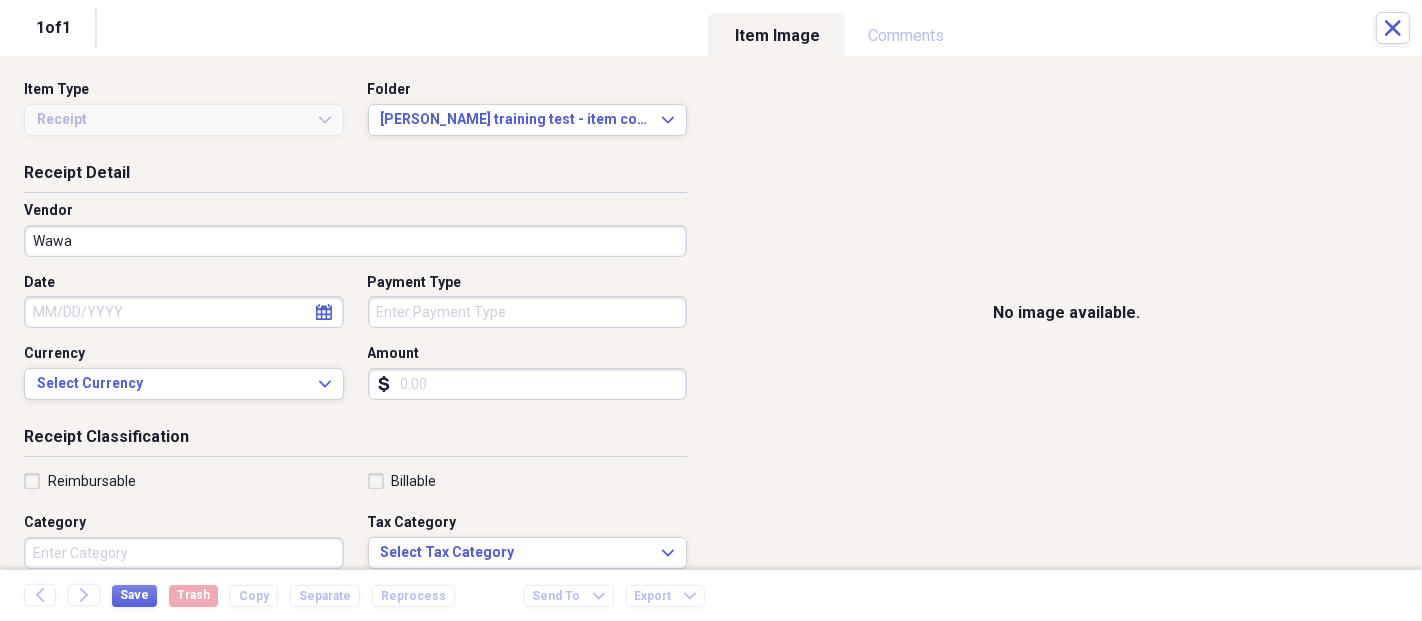 scroll, scrollTop: 111, scrollLeft: 0, axis: vertical 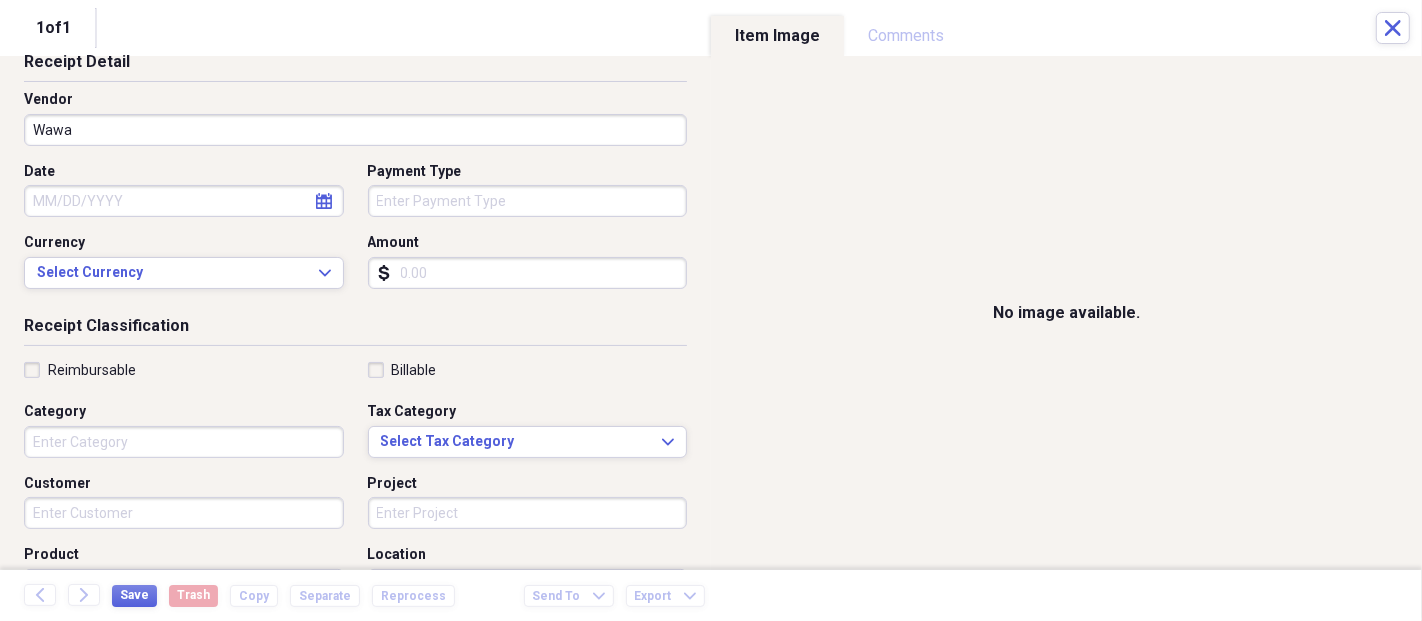 click on "Amount" at bounding box center (528, 273) 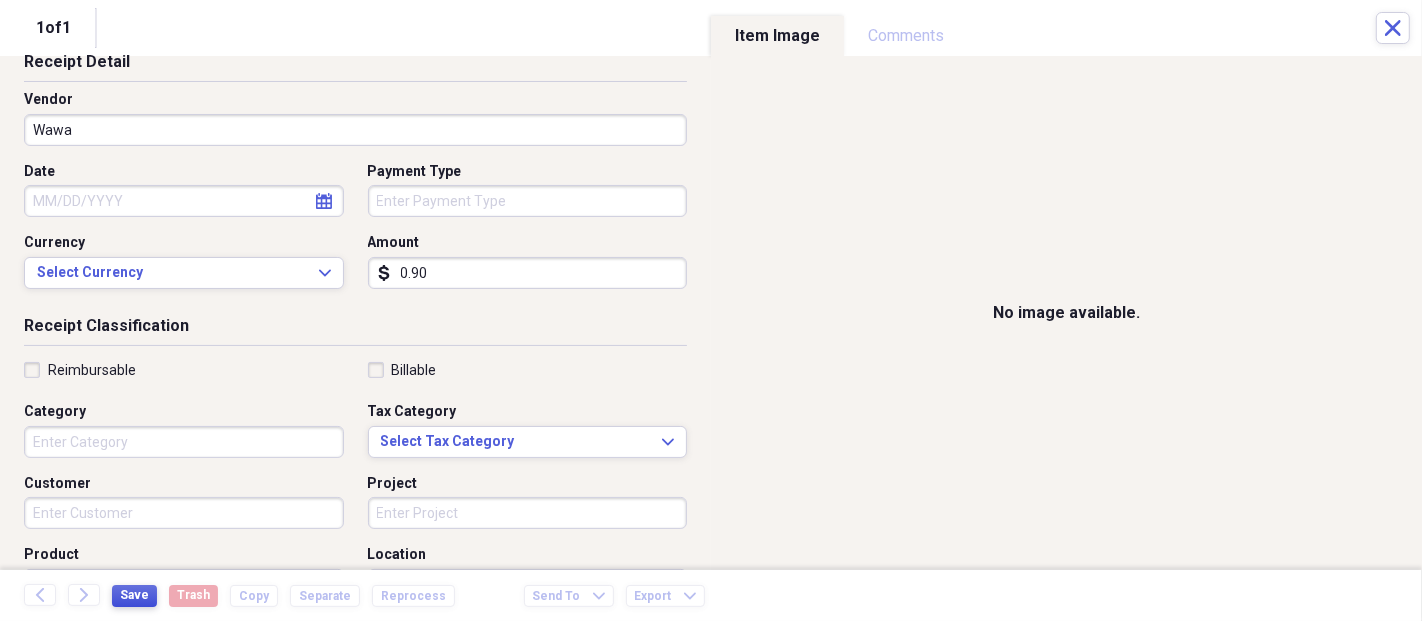type on "0.90" 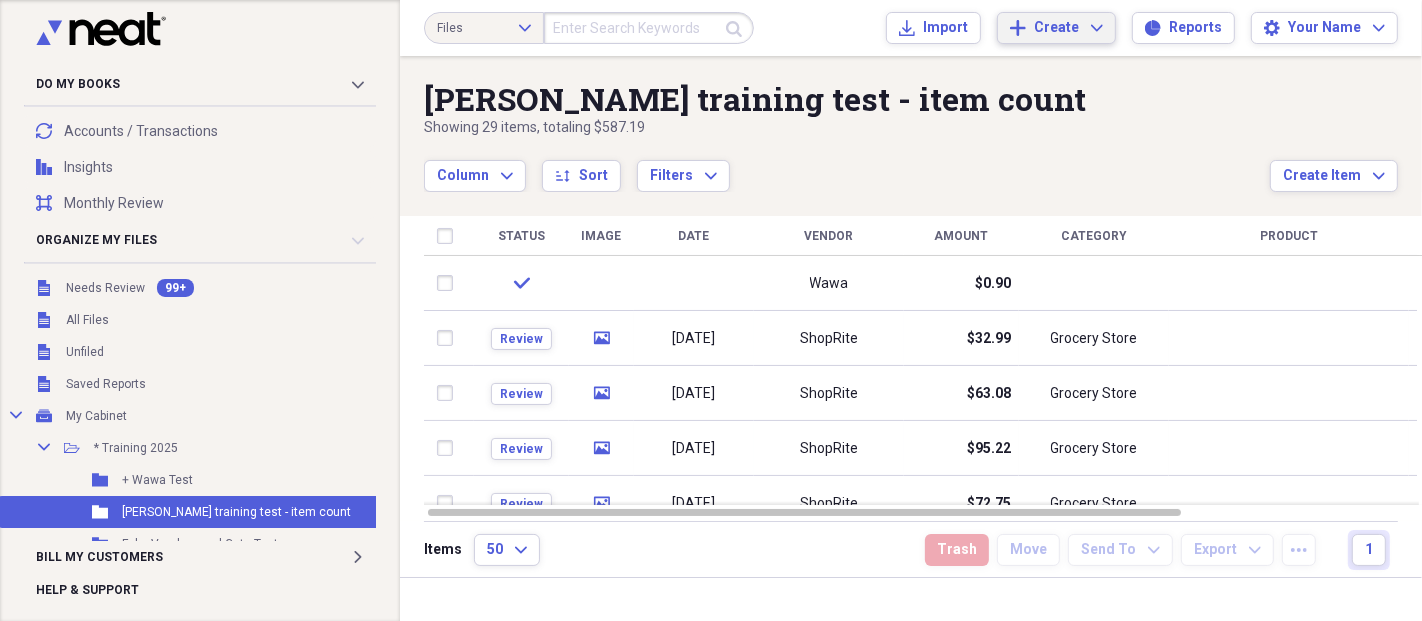 click on "Add" 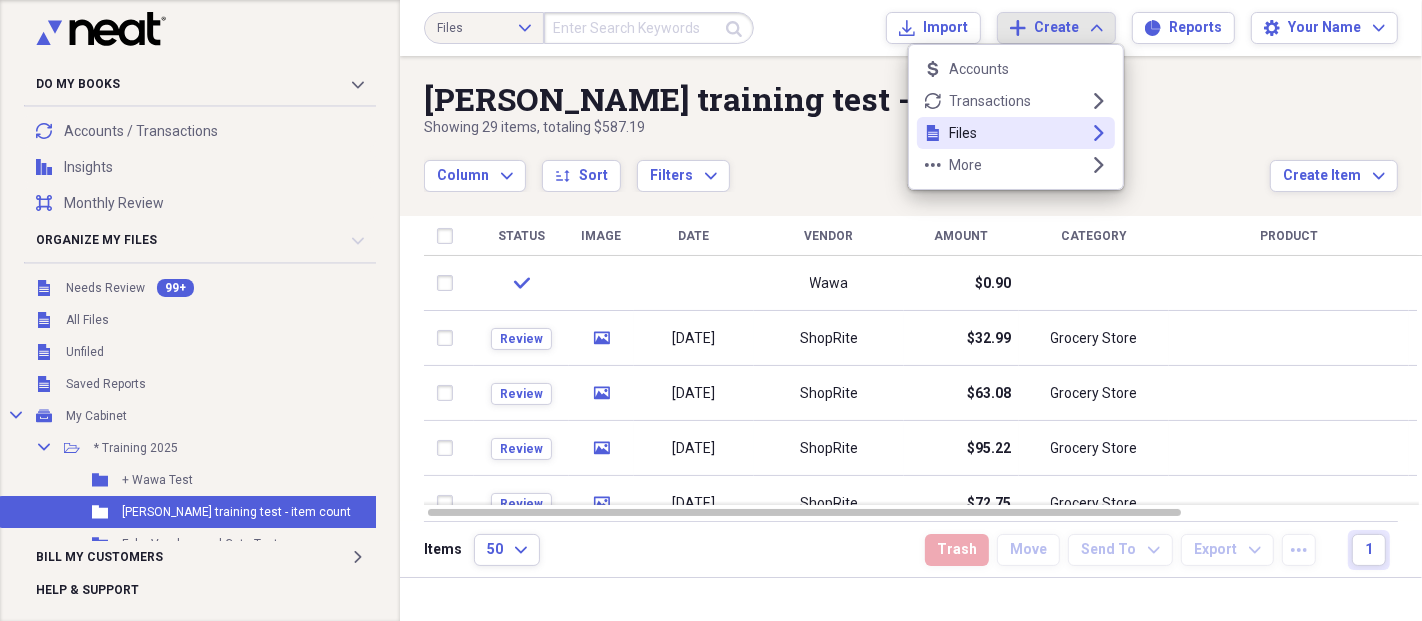 click on "Files" at bounding box center (1016, 133) 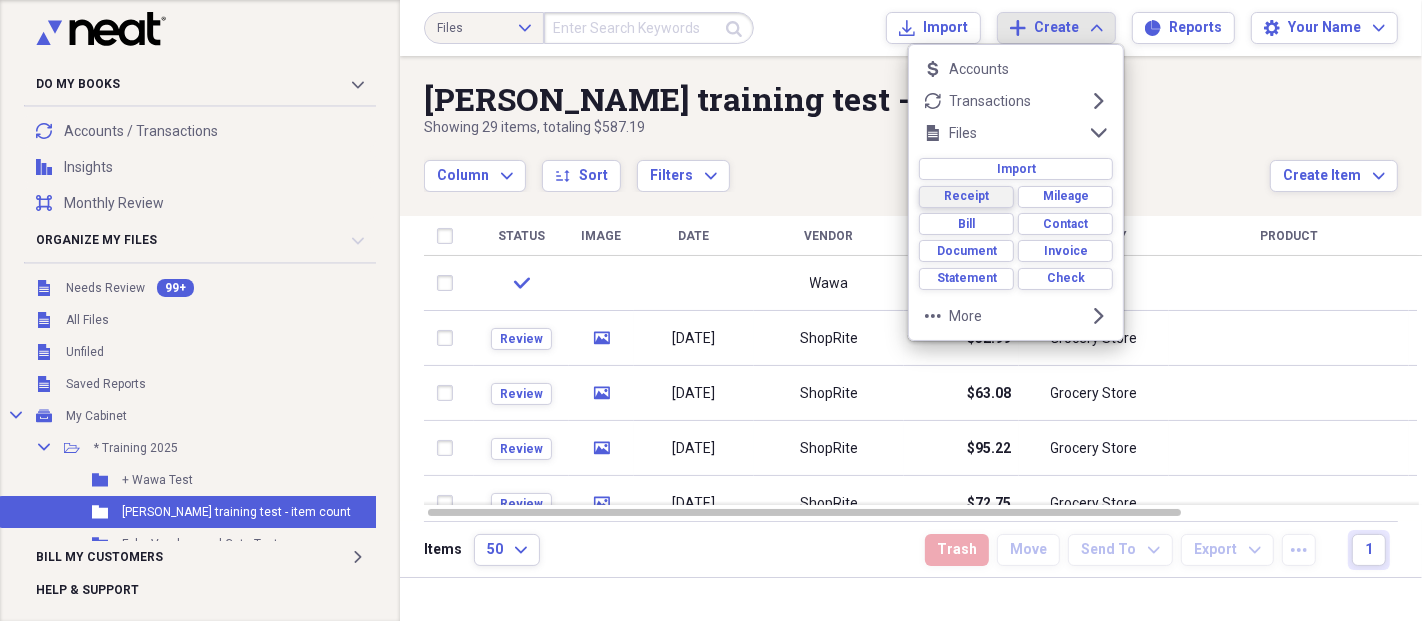click on "Receipt" at bounding box center [966, 196] 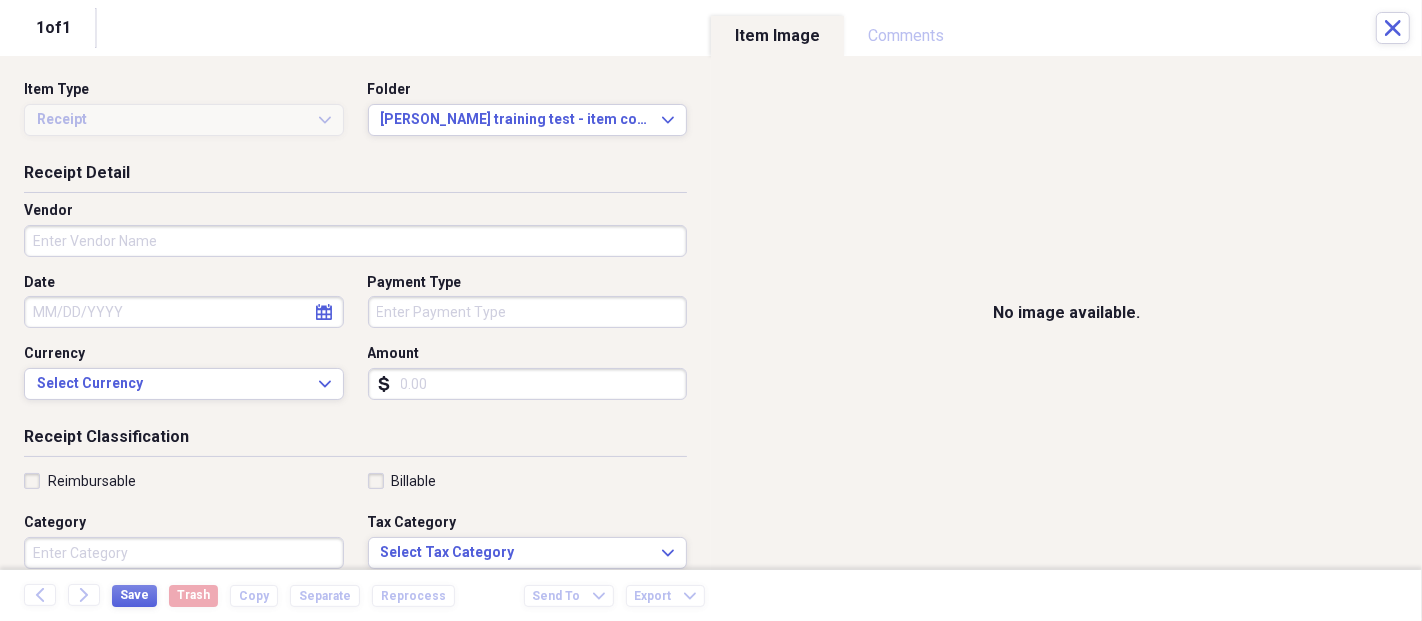click on "Vendor" at bounding box center [355, 241] 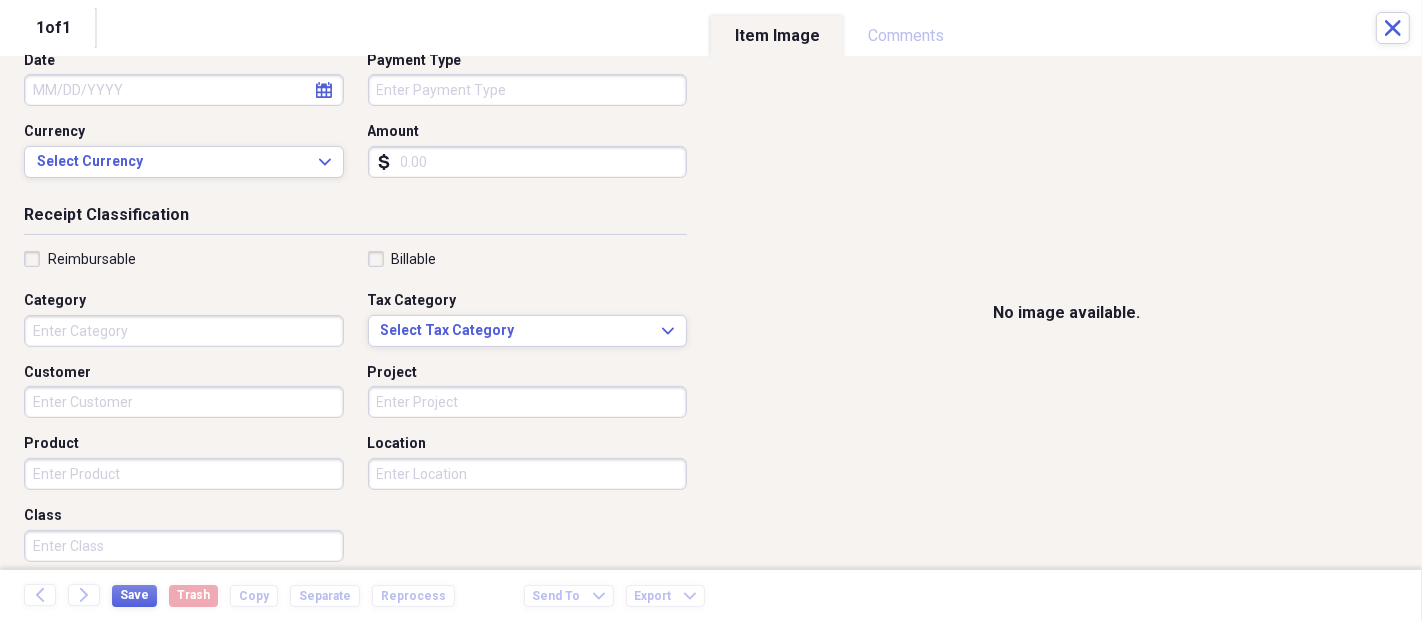 scroll, scrollTop: 111, scrollLeft: 0, axis: vertical 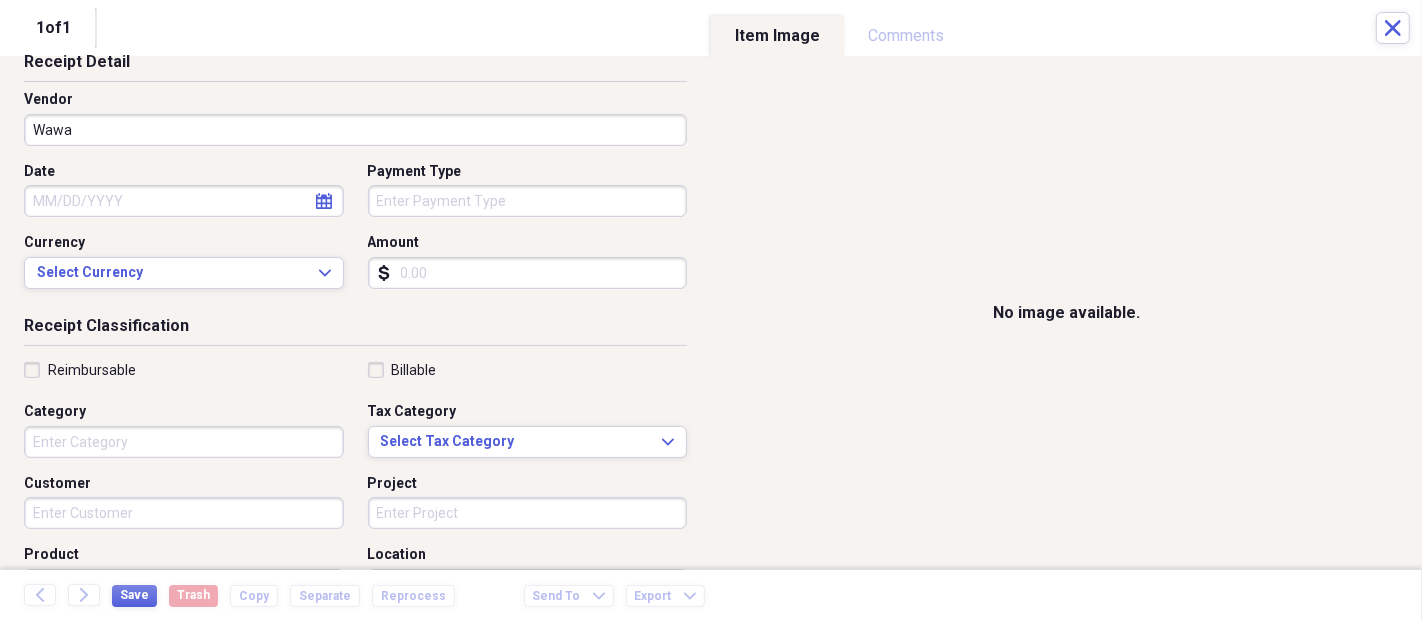 type on "Wawa" 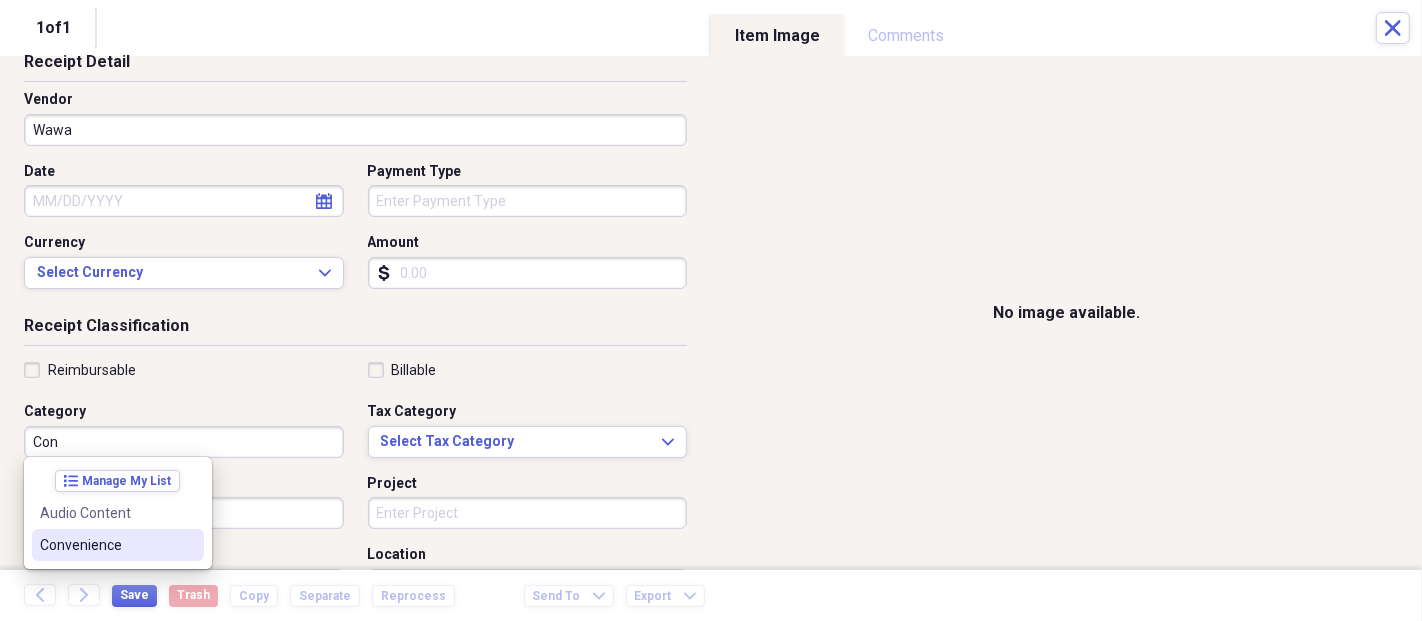 click on "Convenience" at bounding box center (106, 545) 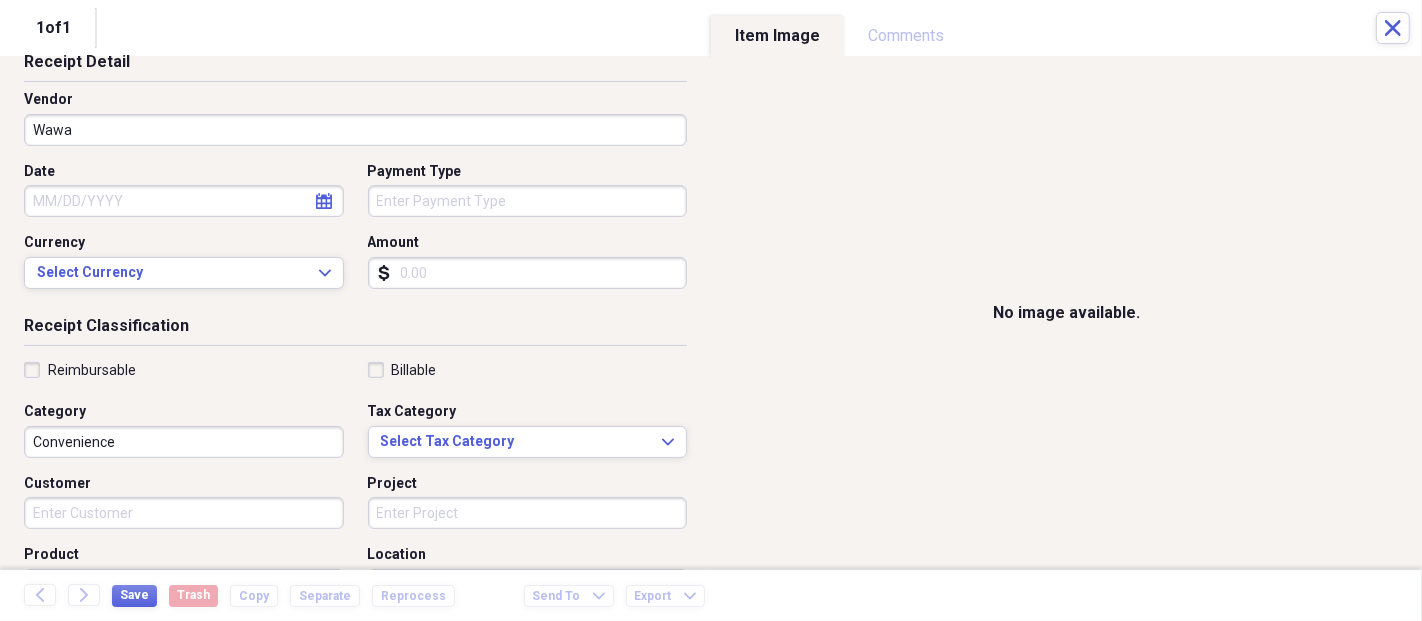 click on "Amount" at bounding box center (528, 273) 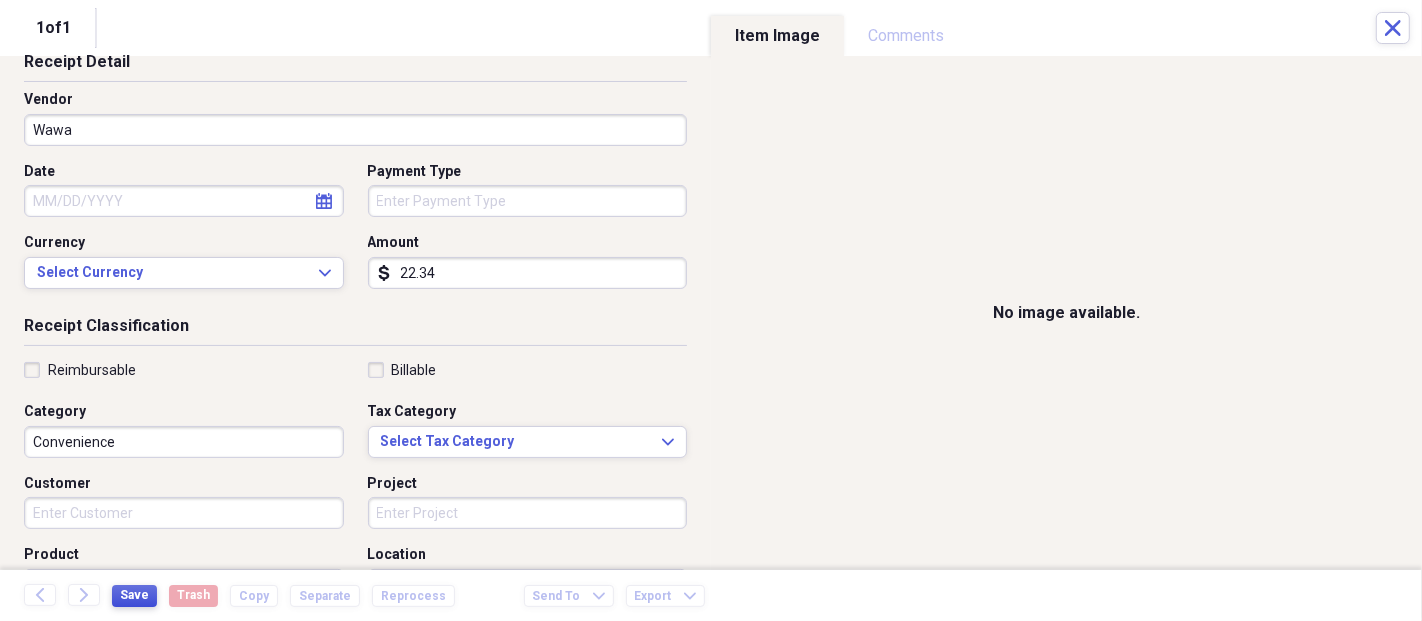type on "22.34" 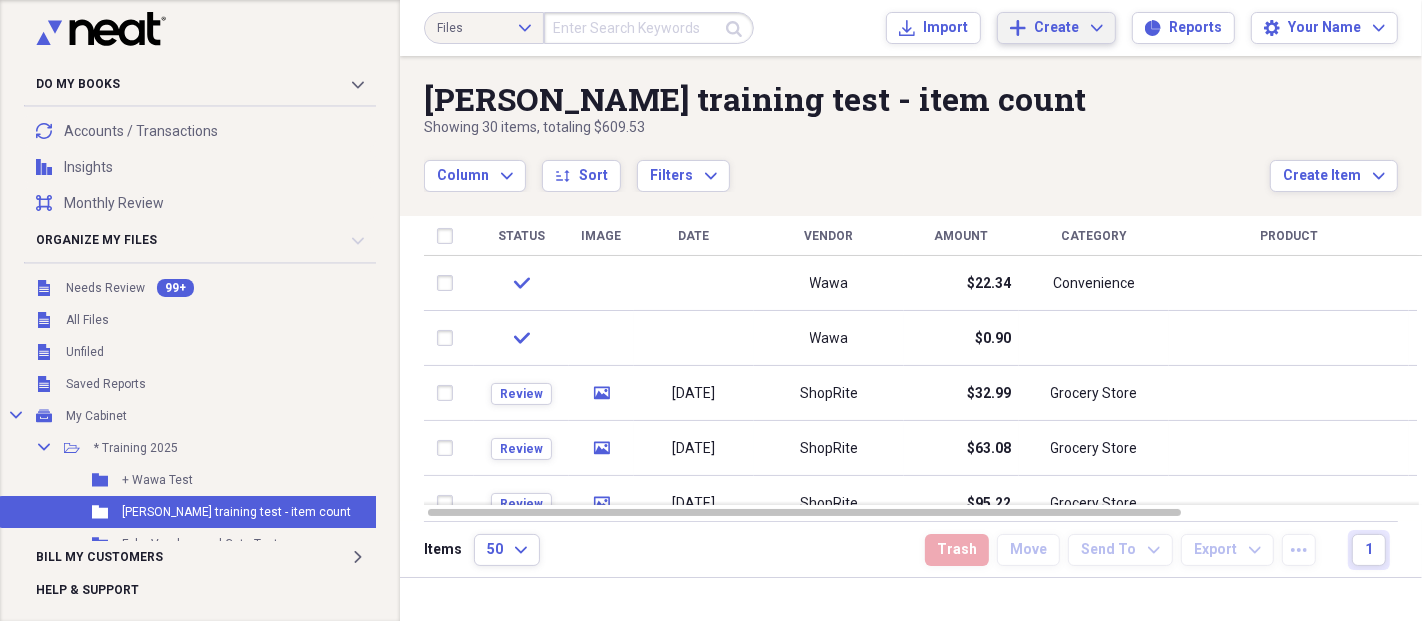 click on "Add Create Expand" at bounding box center (1056, 28) 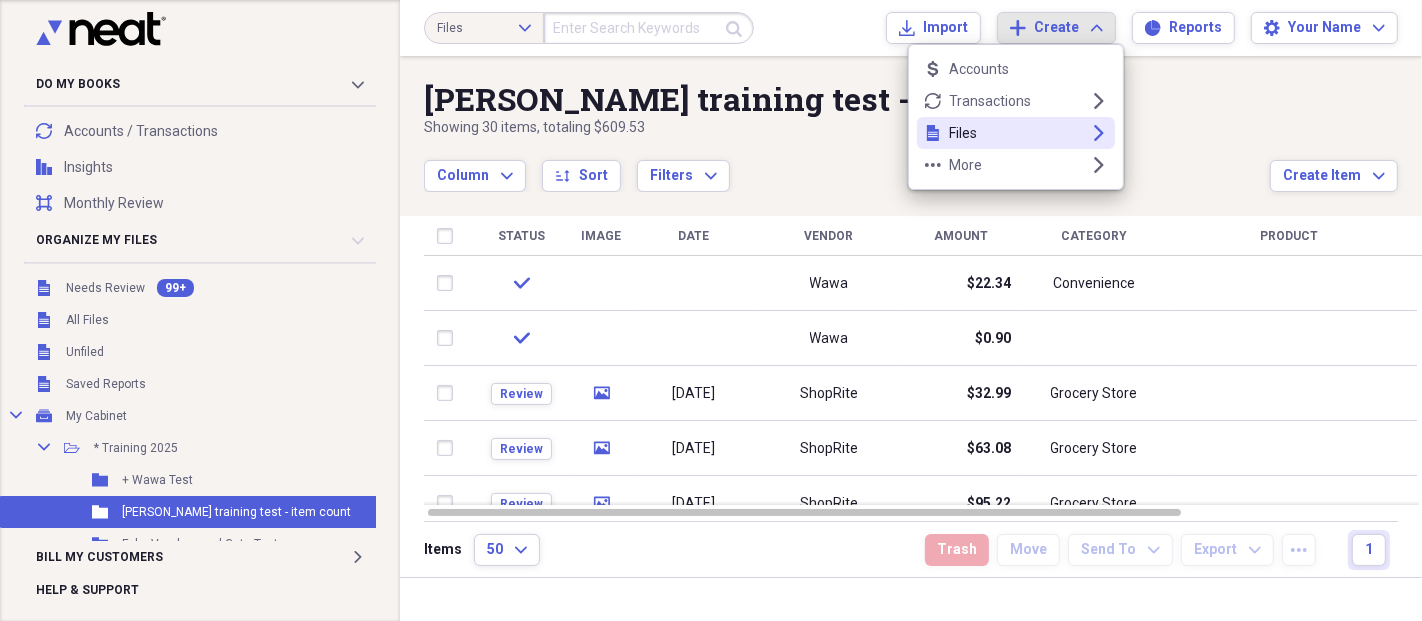click on "Files" at bounding box center (1016, 133) 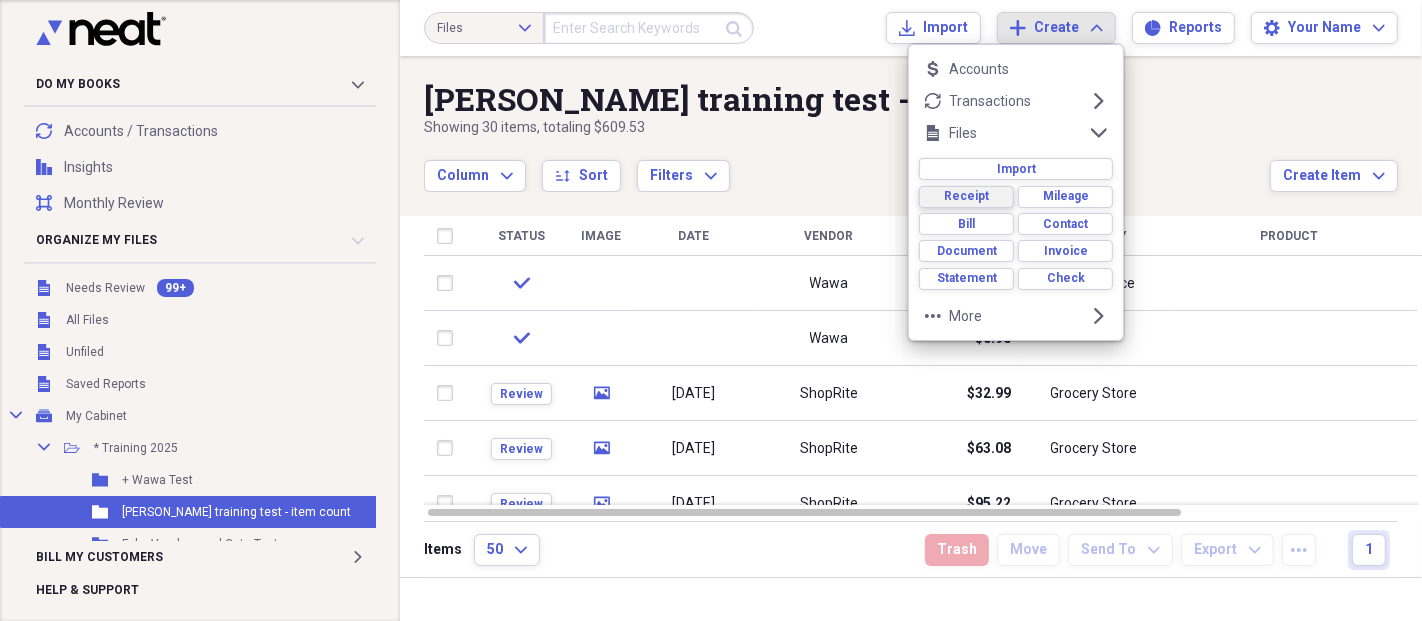 click on "Receipt" at bounding box center (966, 196) 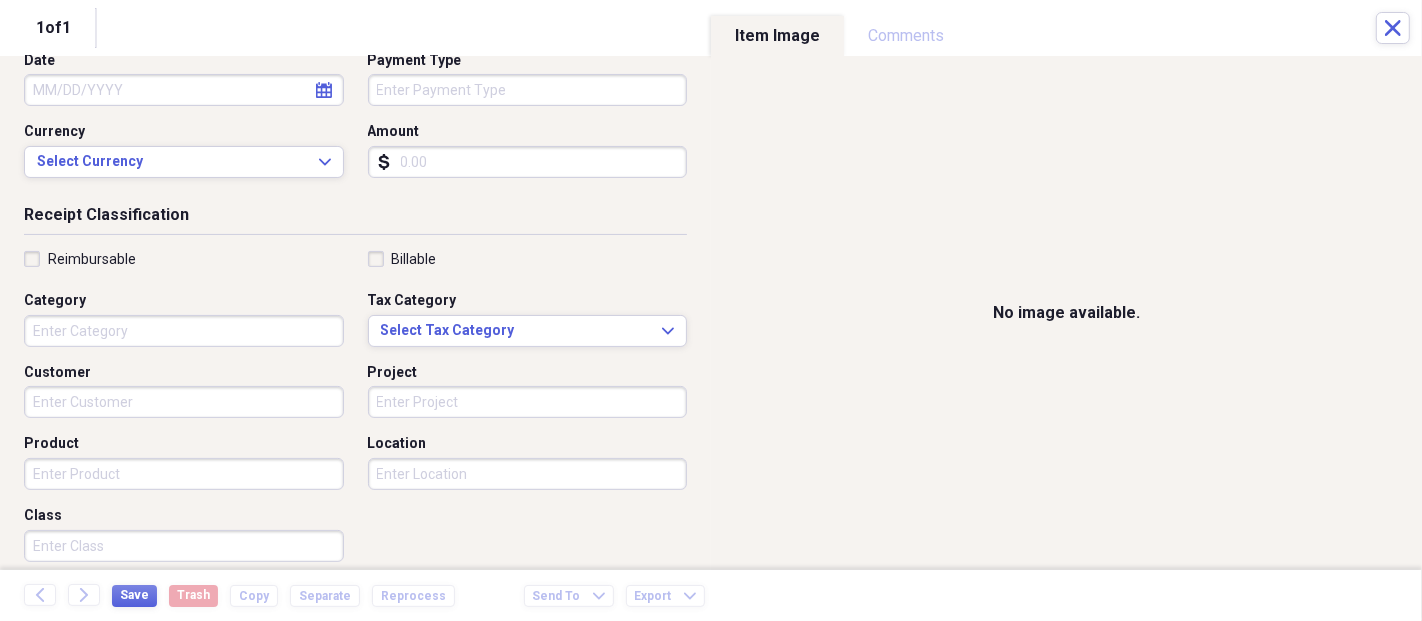 scroll, scrollTop: 111, scrollLeft: 0, axis: vertical 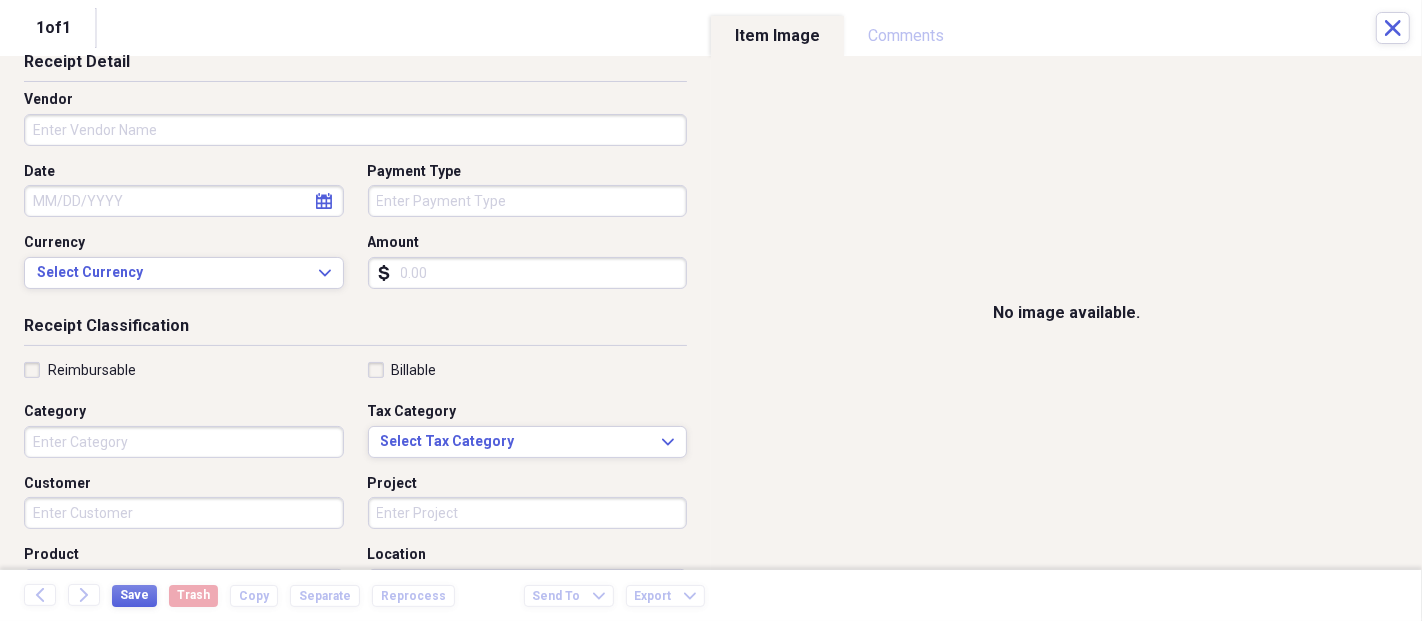 click on "Vendor" at bounding box center [355, 130] 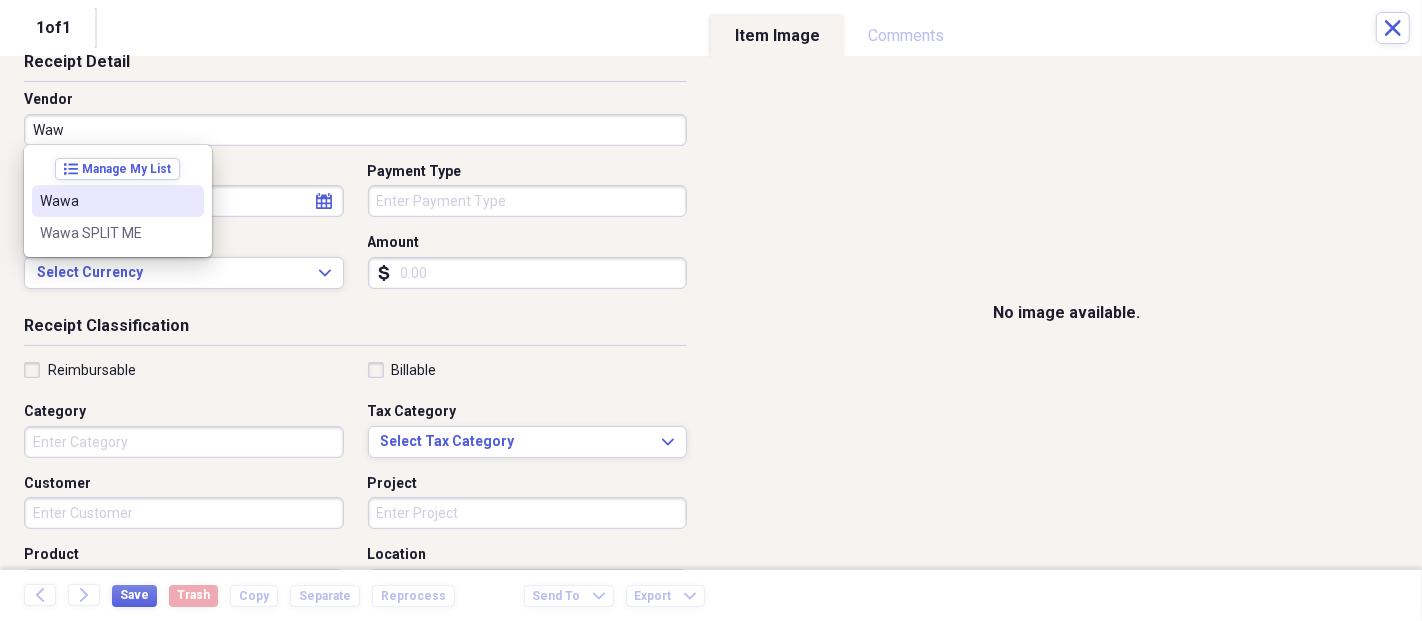 click on "Wawa" at bounding box center (106, 201) 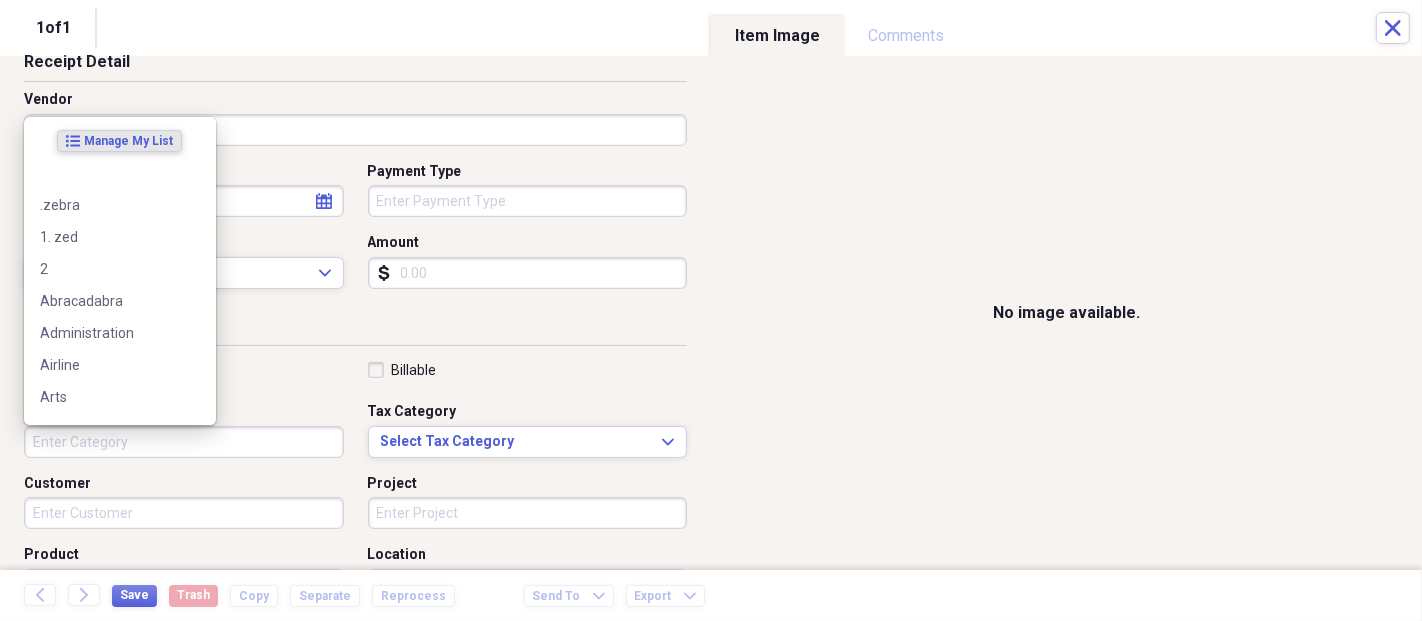 click on "Category" at bounding box center [184, 442] 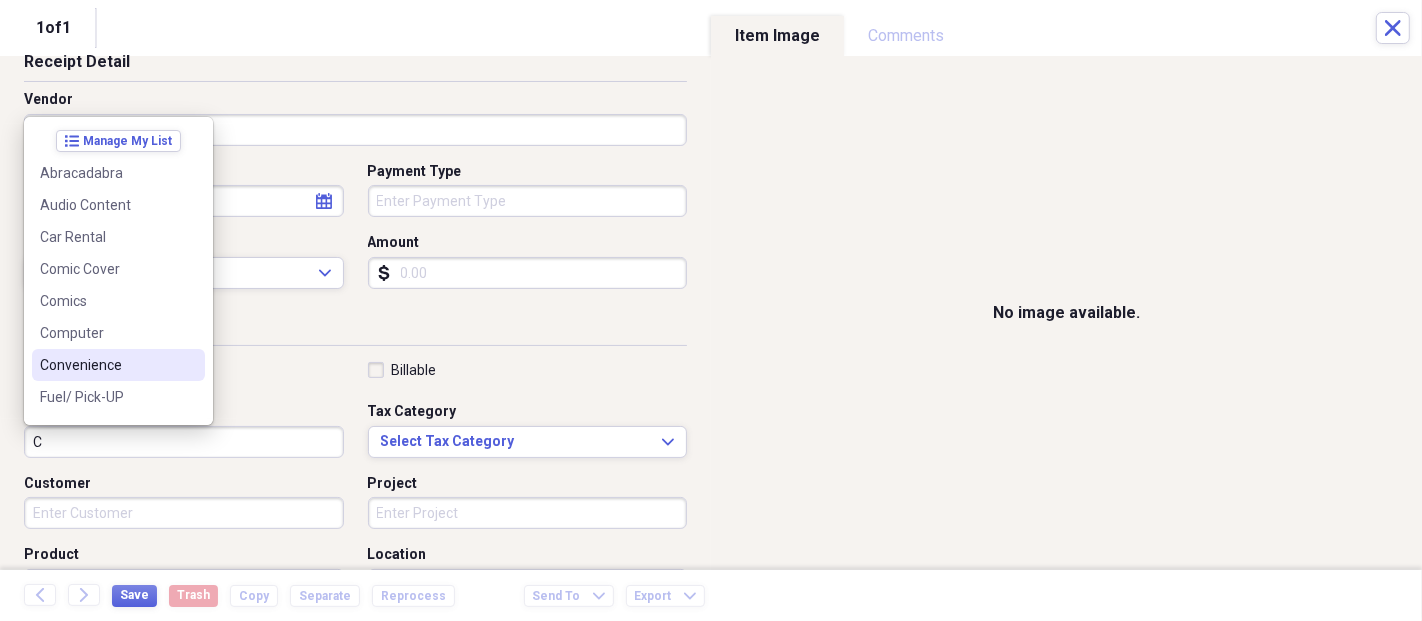 click on "Convenience" at bounding box center (106, 365) 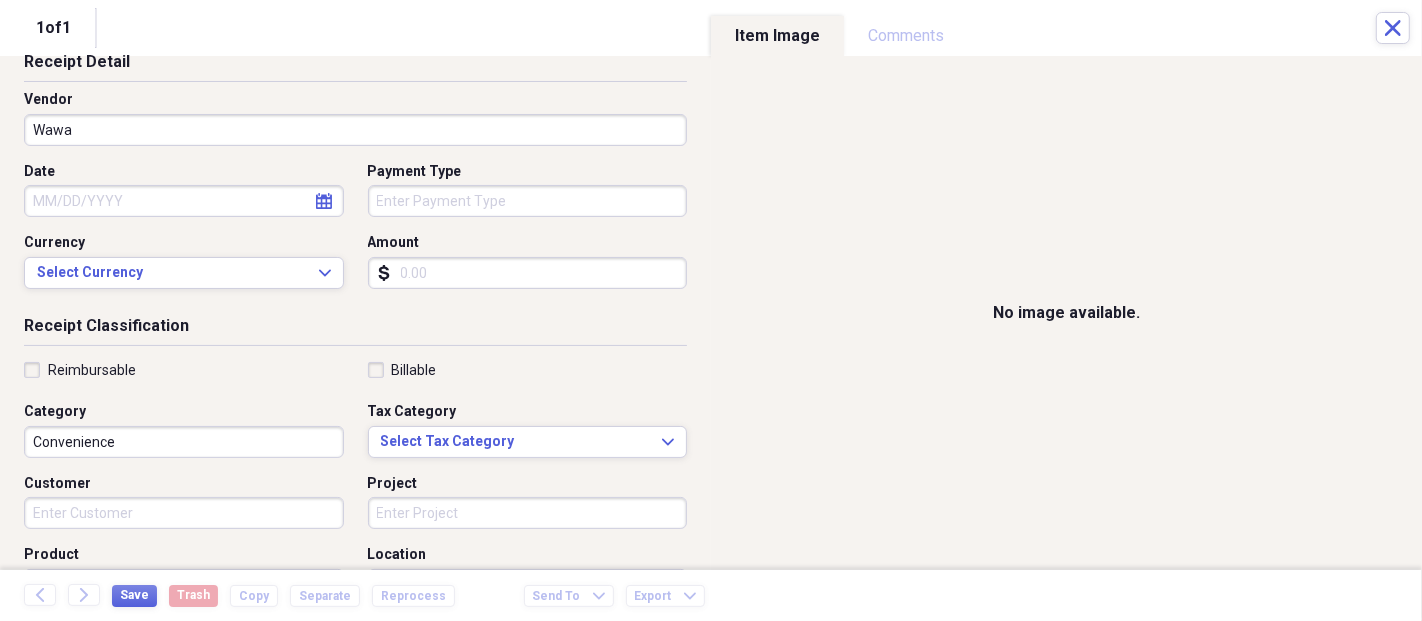 click on "Amount" at bounding box center [528, 273] 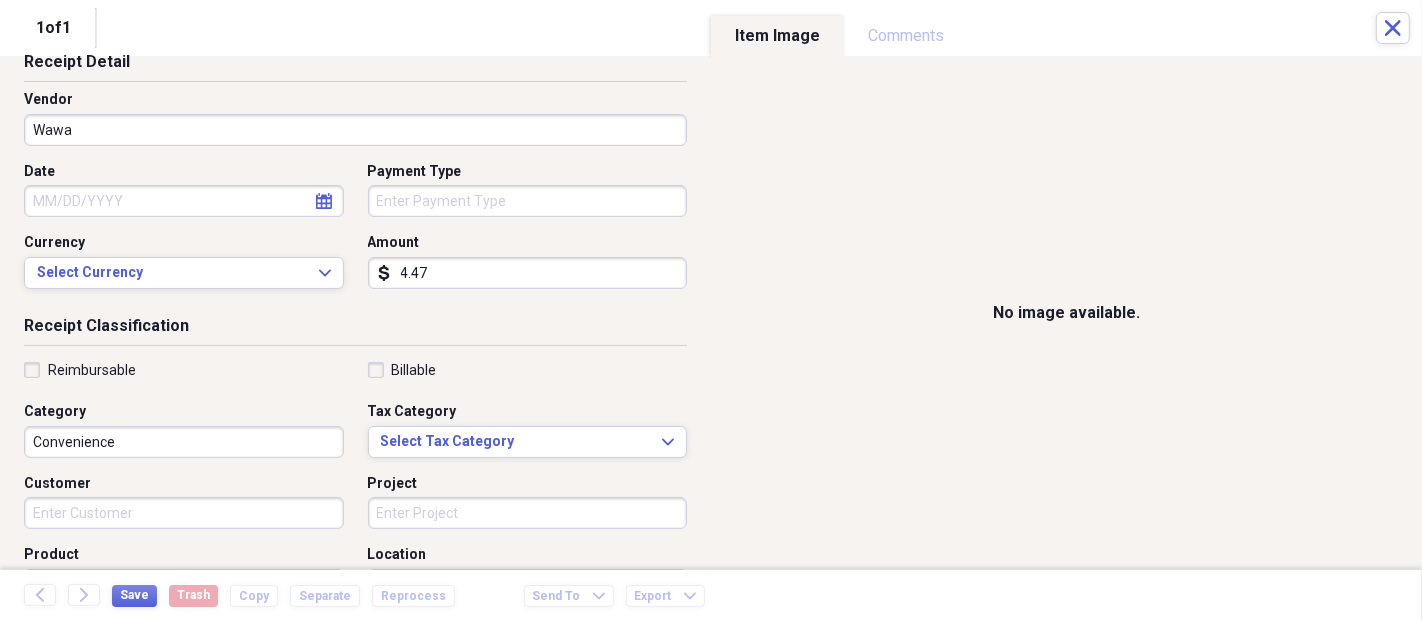 type on "4.47" 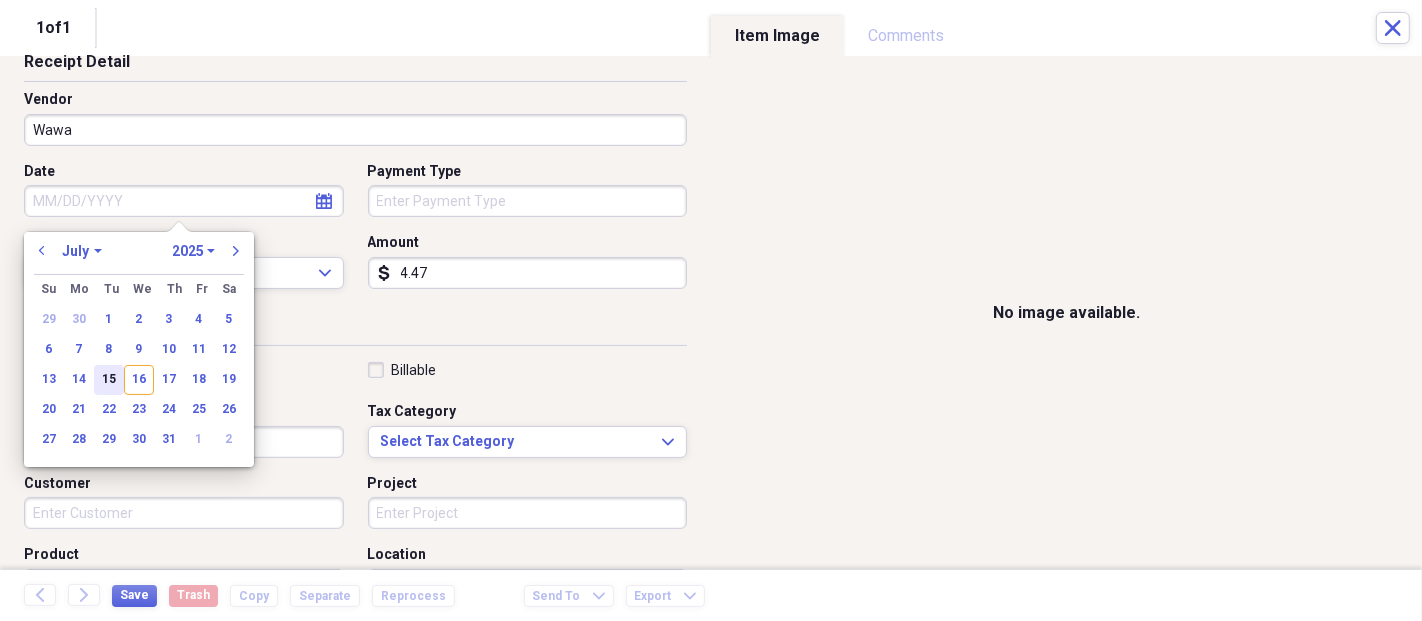 click on "15" at bounding box center [109, 380] 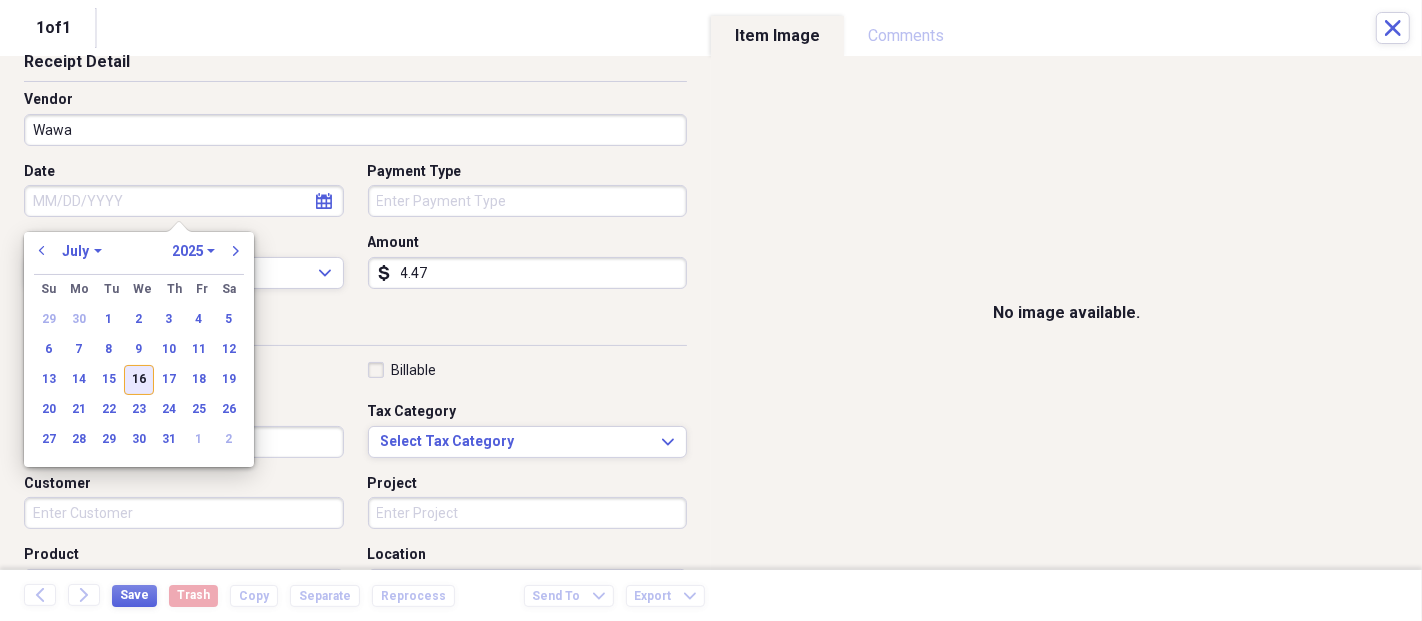 type on "[DATE]" 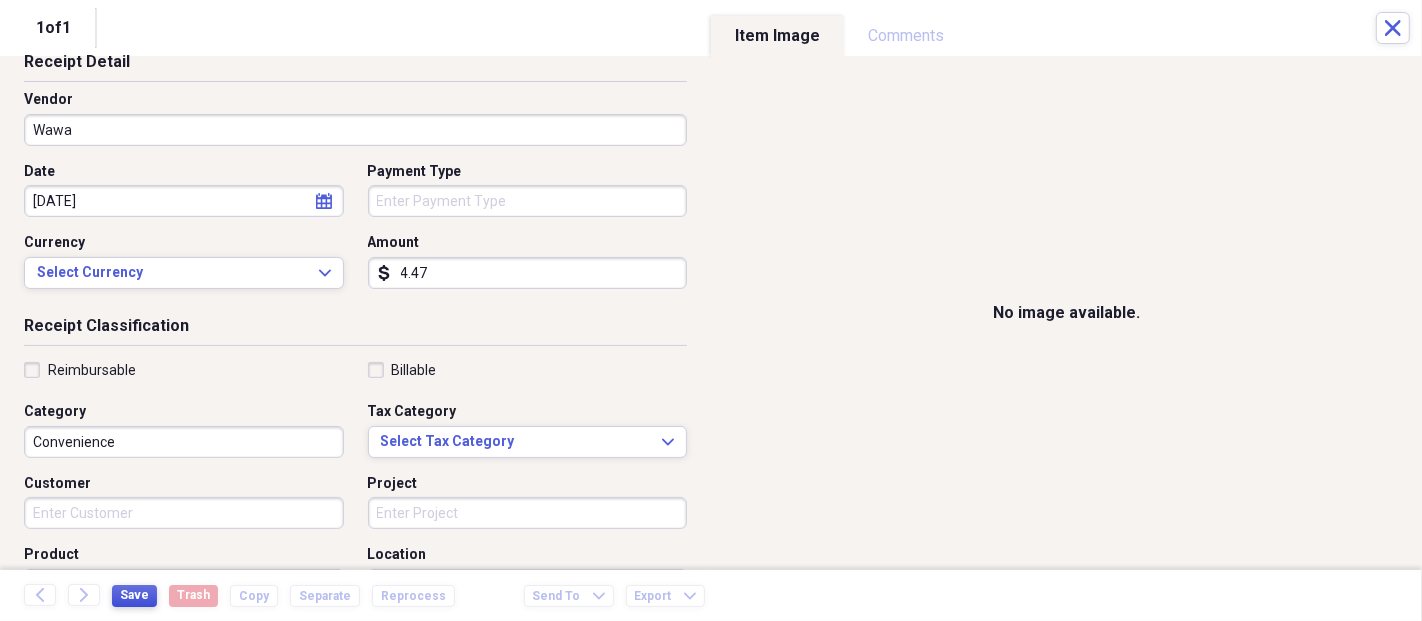 click on "Save" at bounding box center (134, 595) 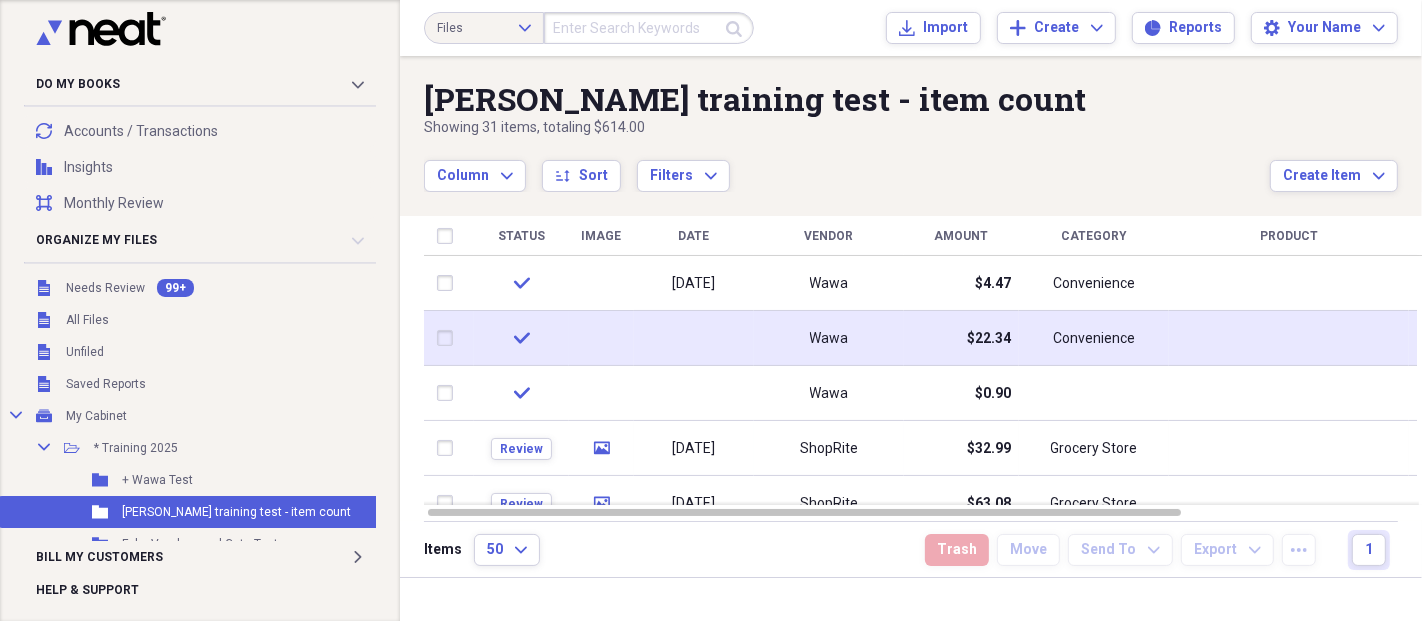 click at bounding box center (694, 338) 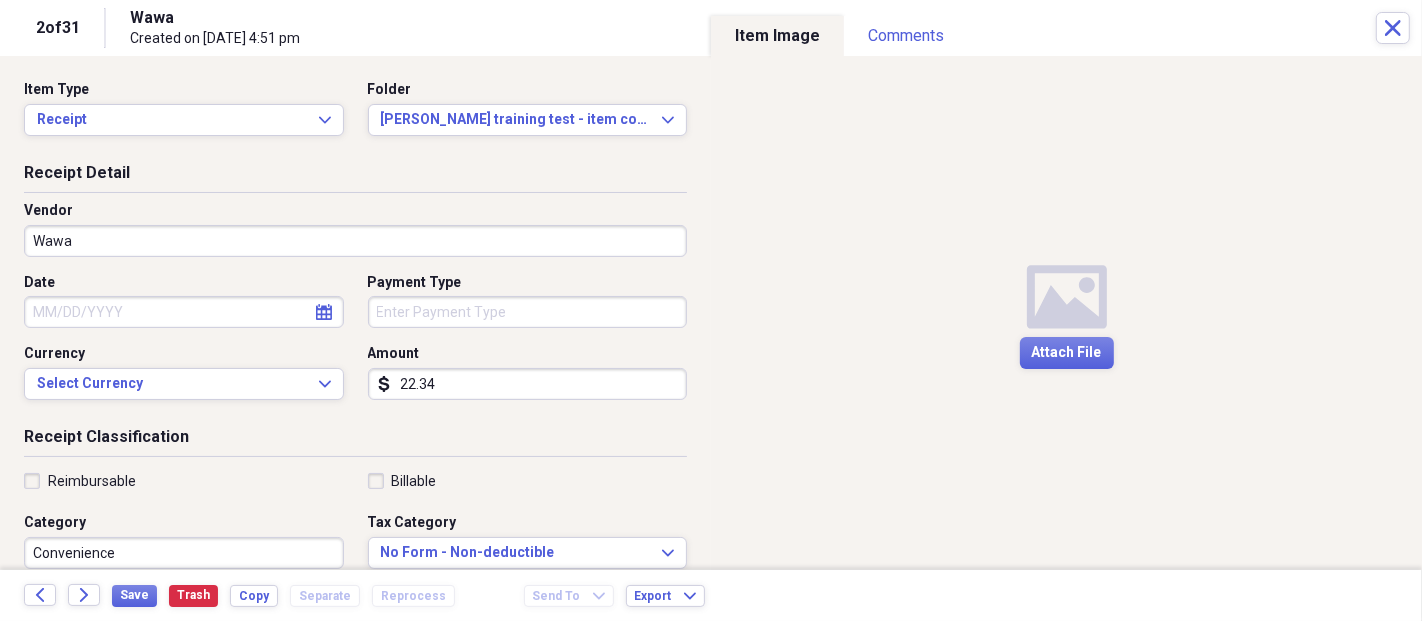 click on "calendar Calendar" at bounding box center [324, 312] 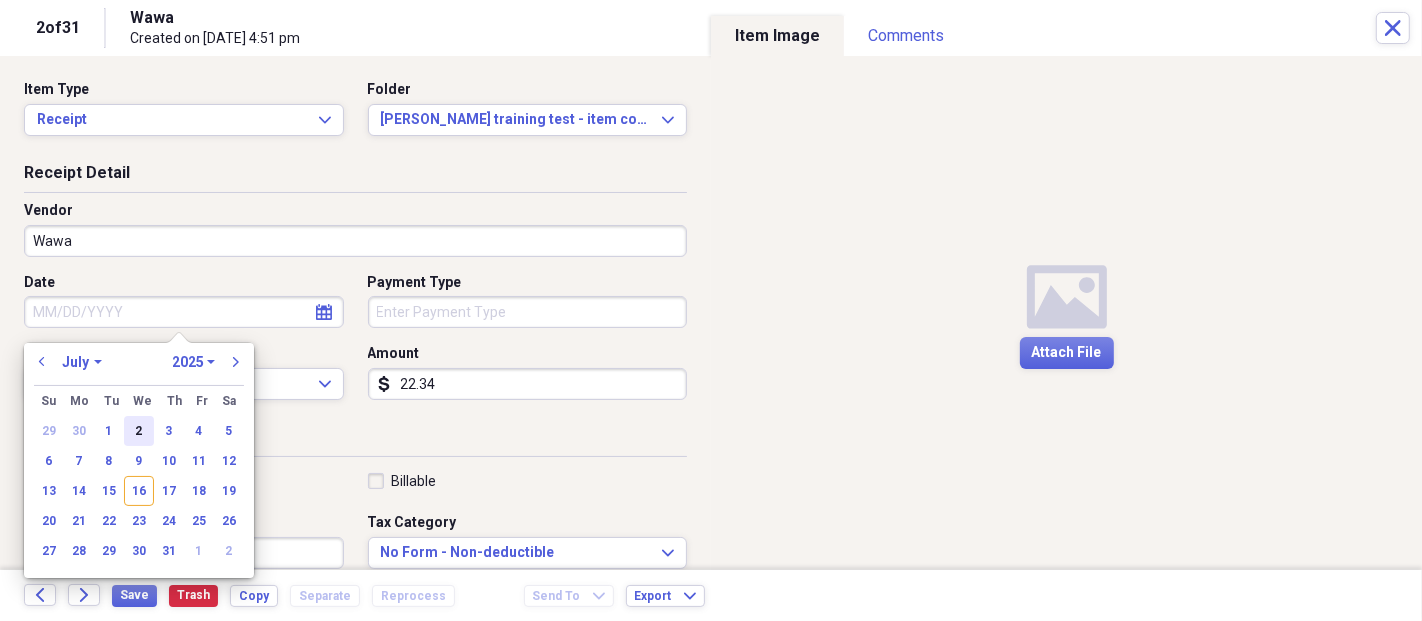 click on "2" at bounding box center [139, 431] 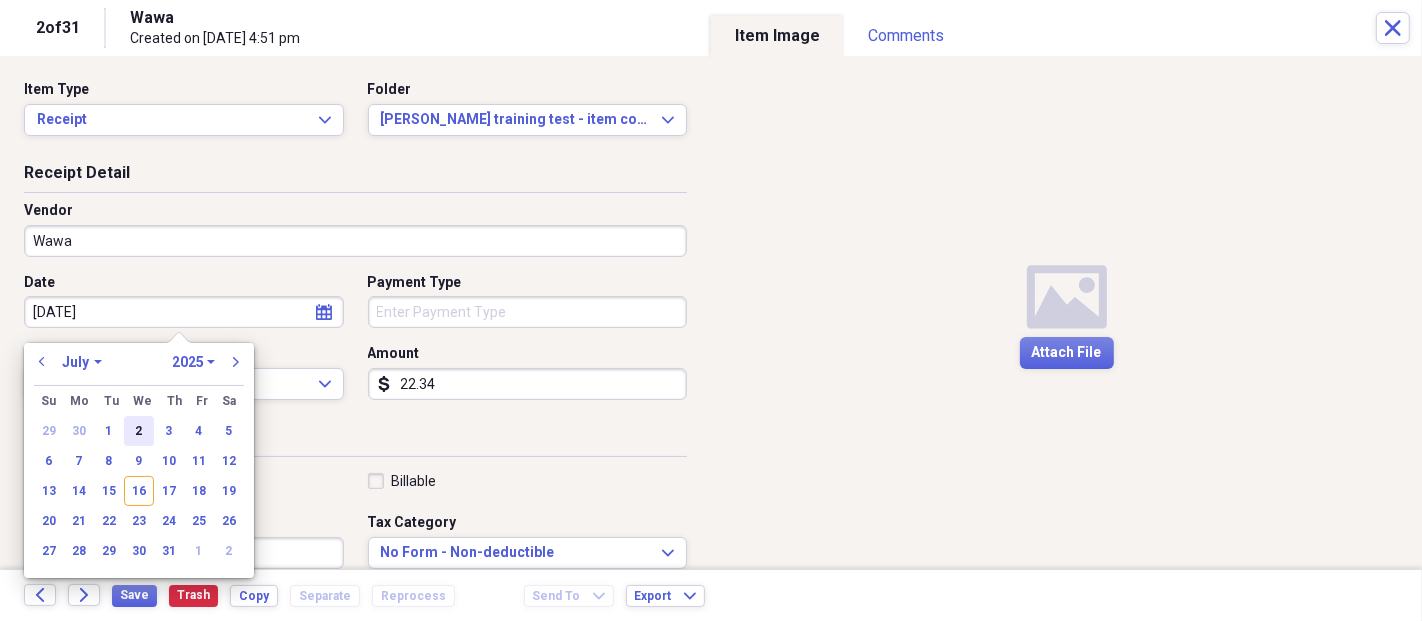 type on "[DATE]" 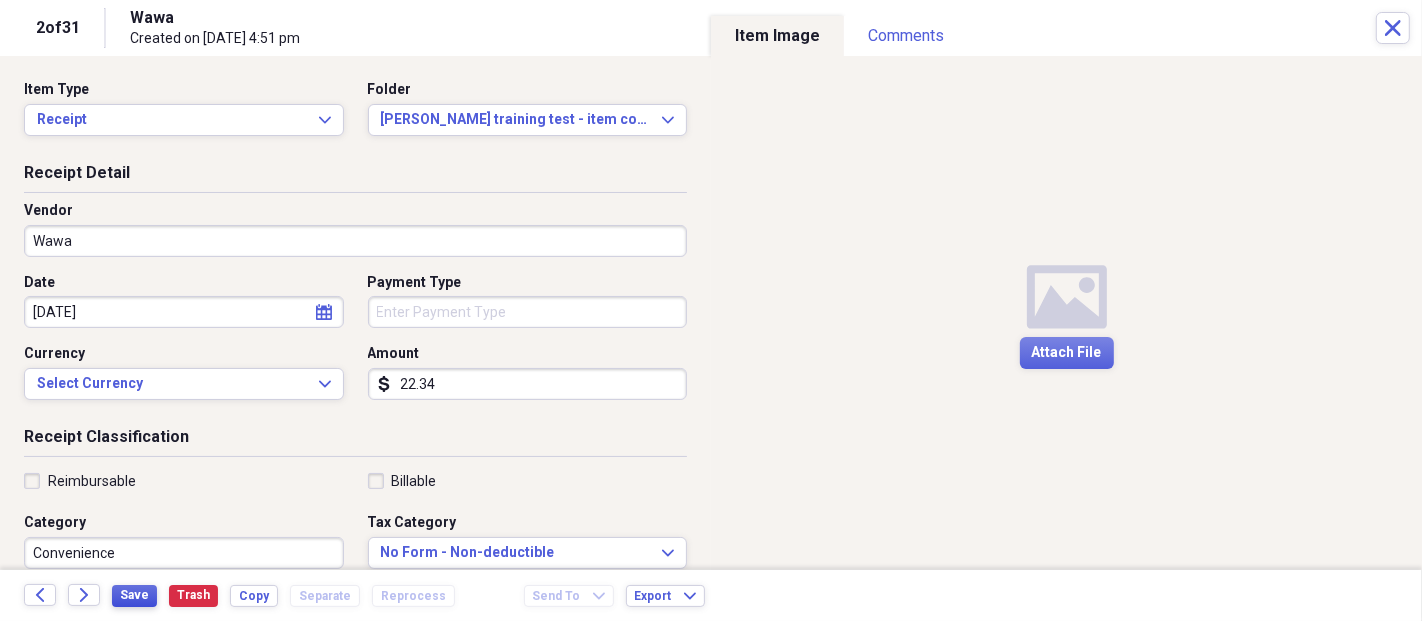 click on "Save" at bounding box center (134, 595) 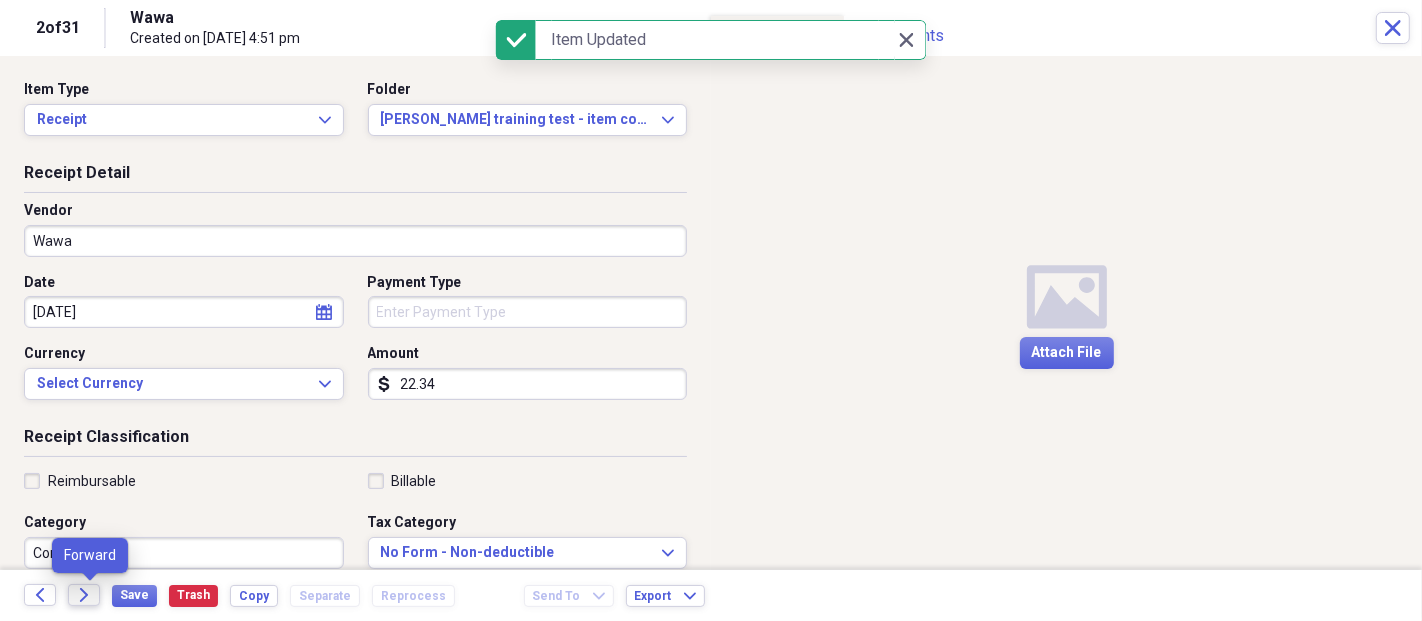 click on "Forward" at bounding box center (84, 595) 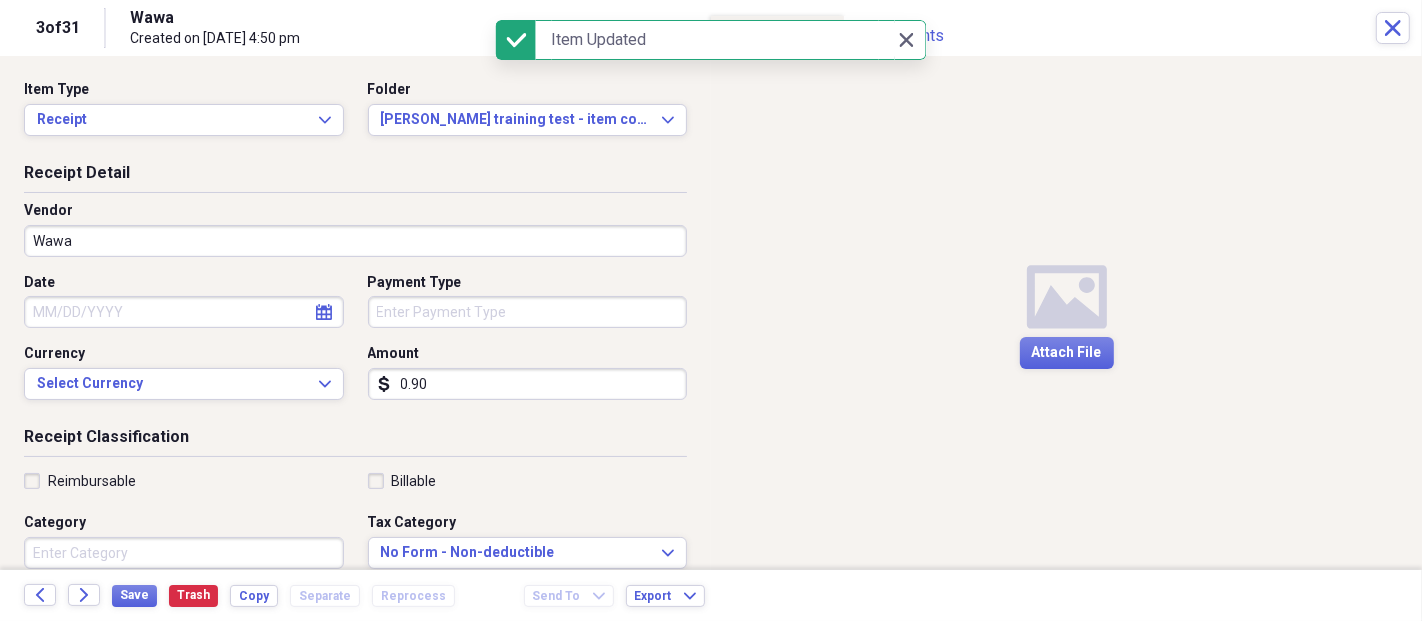 click 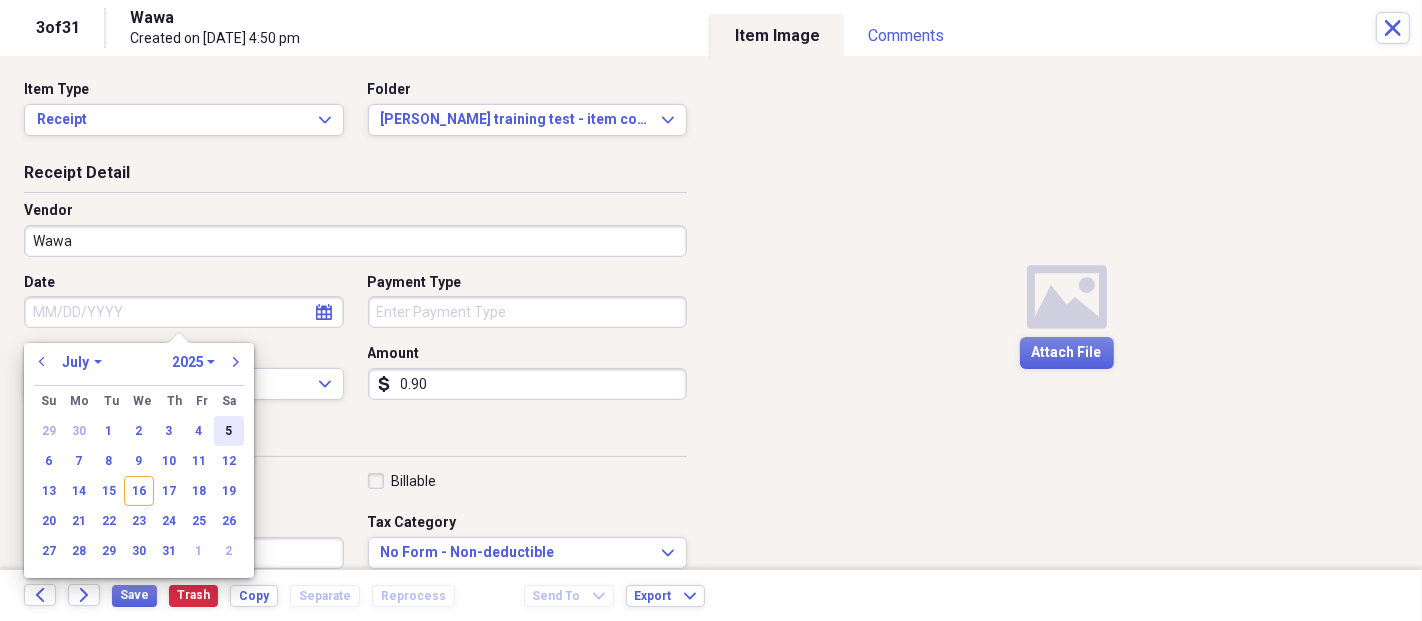 click on "5" at bounding box center [229, 431] 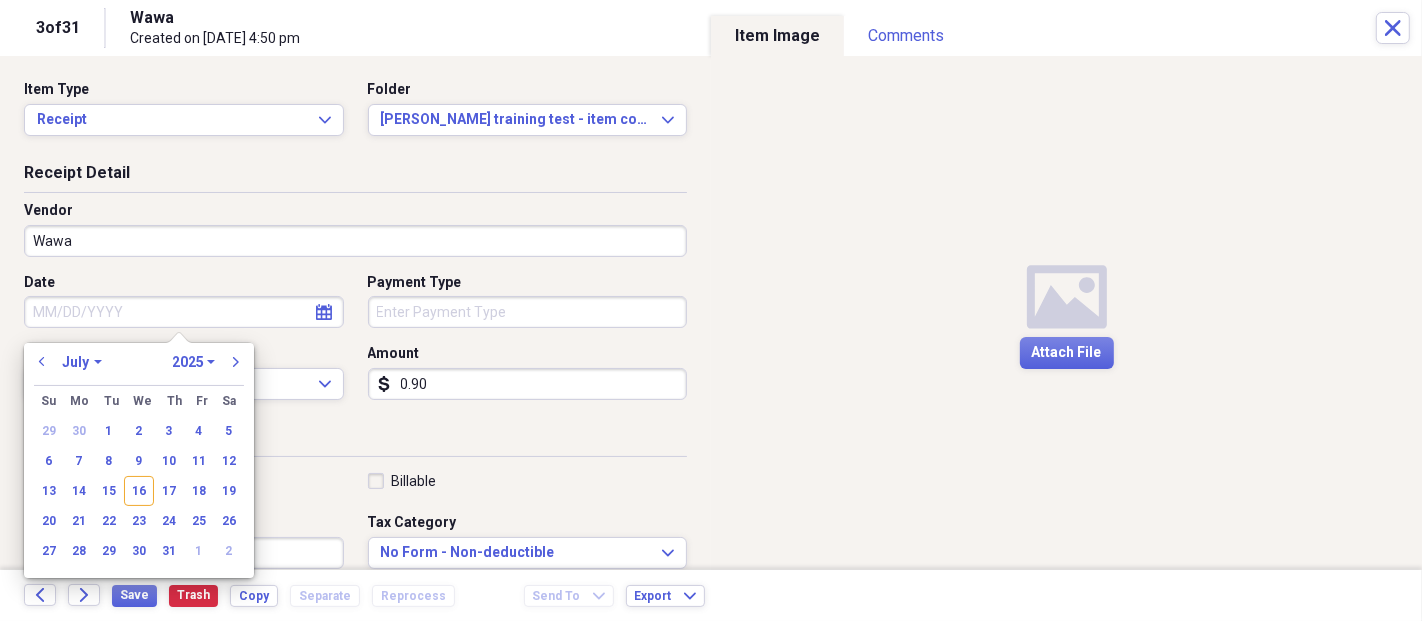 type on "[DATE]" 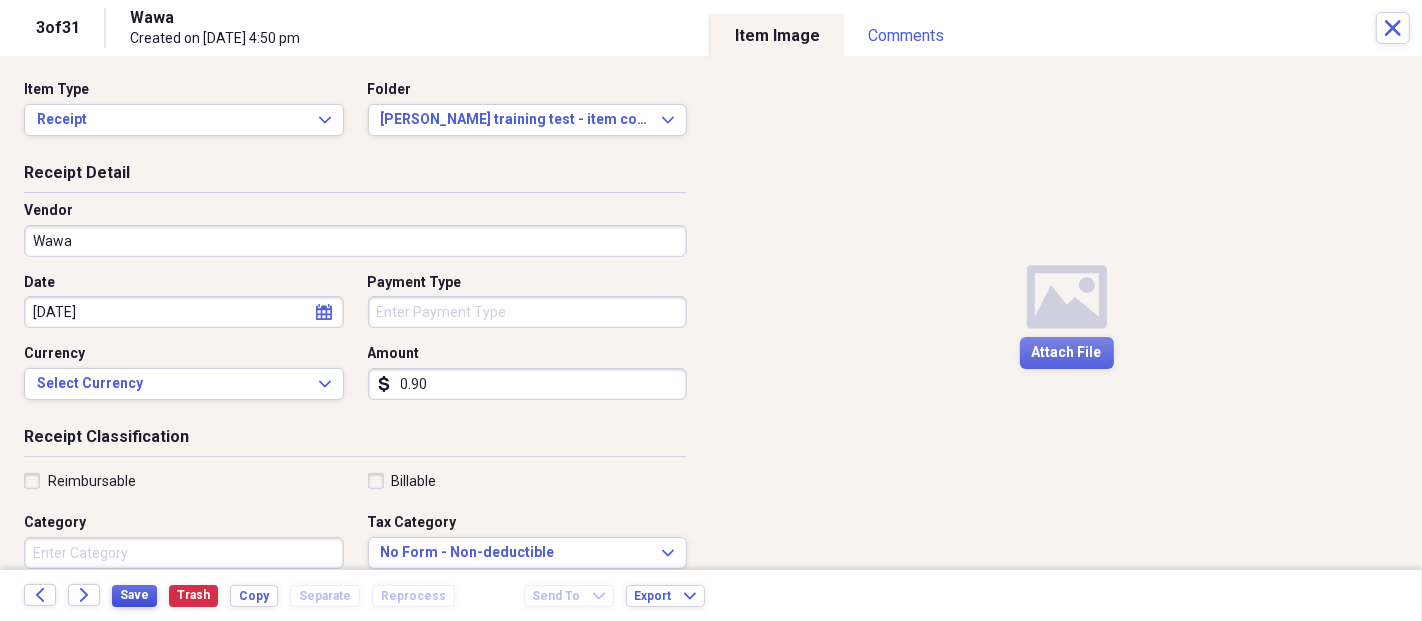 click on "Save" at bounding box center [134, 595] 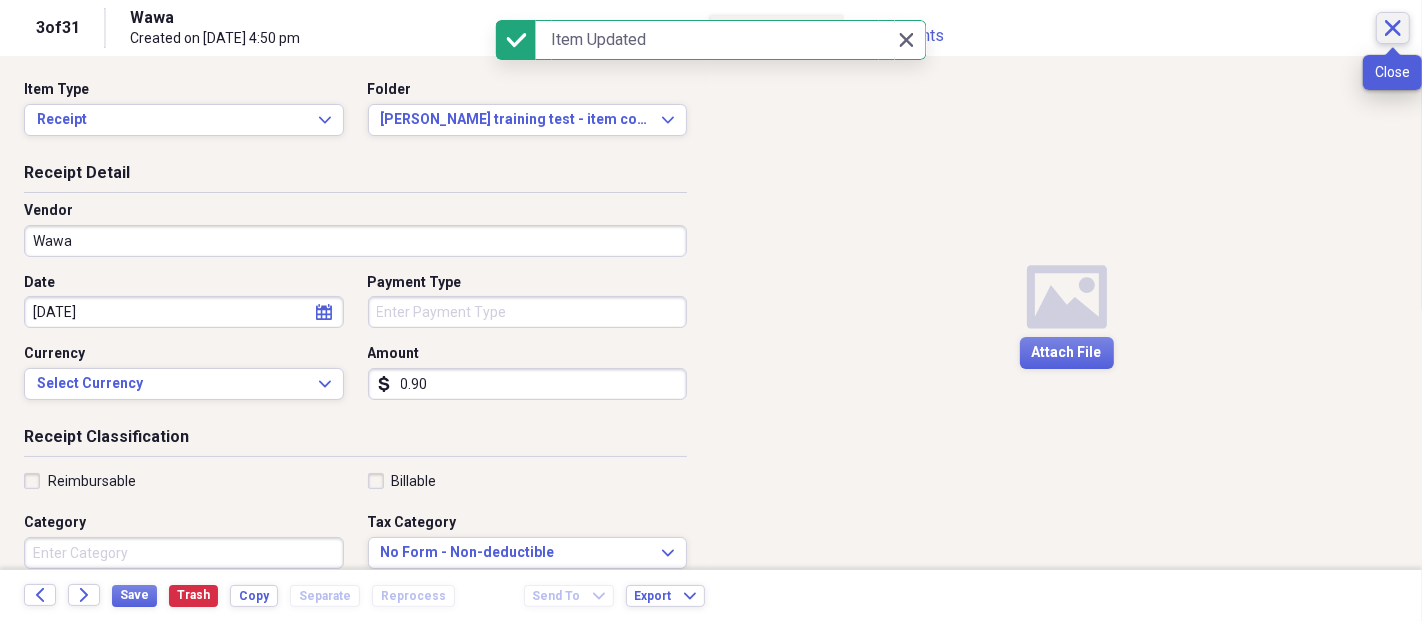 click 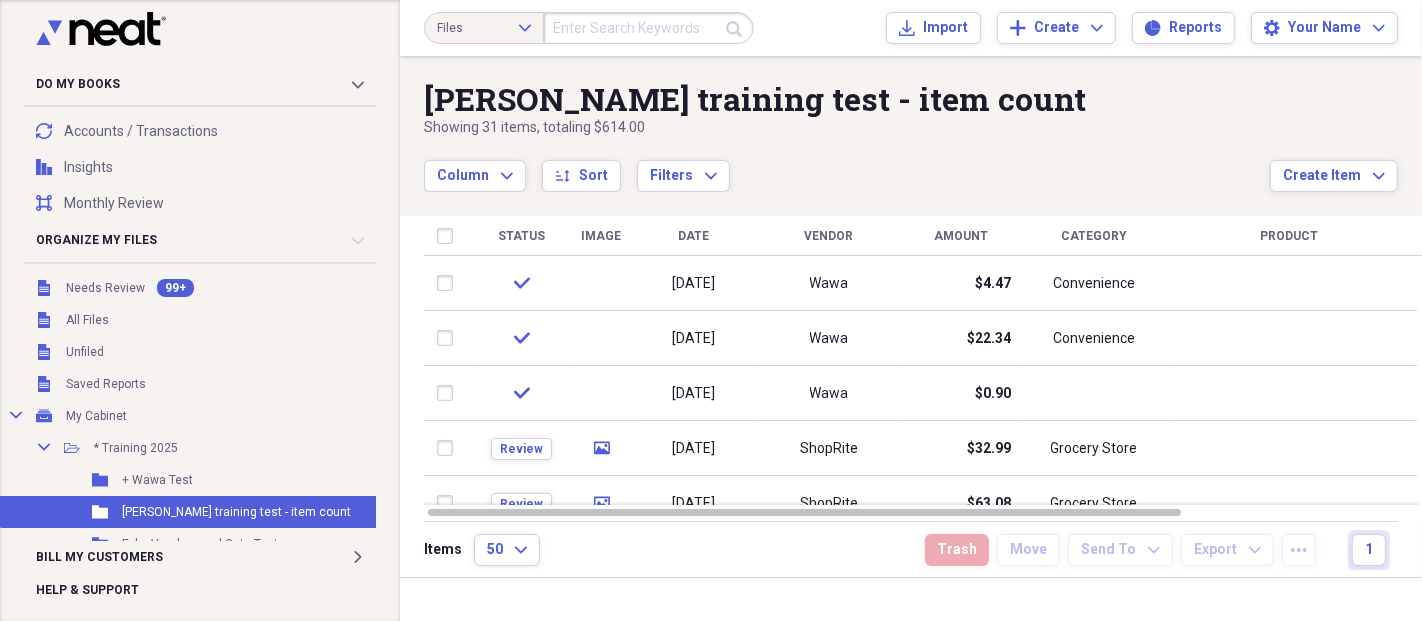 click on "Column Expand sort Sort Filters  Expand" at bounding box center (847, 165) 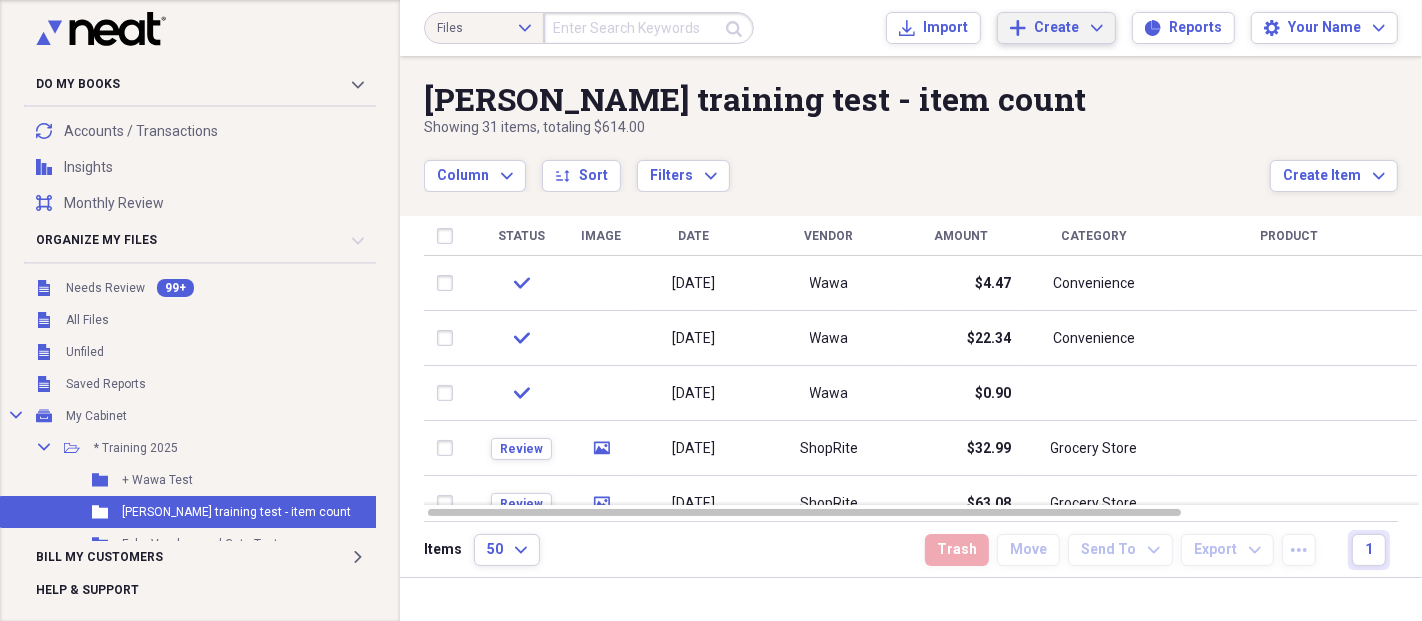 click on "Add Create Expand" at bounding box center [1056, 28] 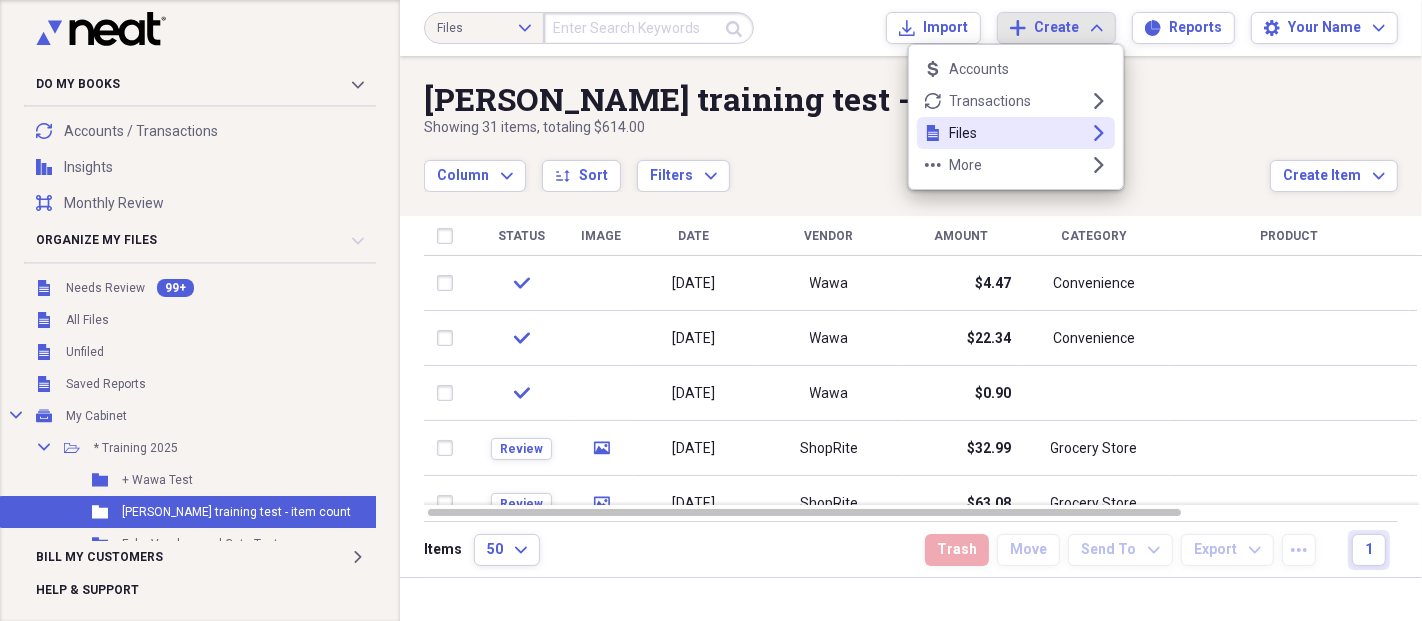 click on "Files" at bounding box center (1016, 133) 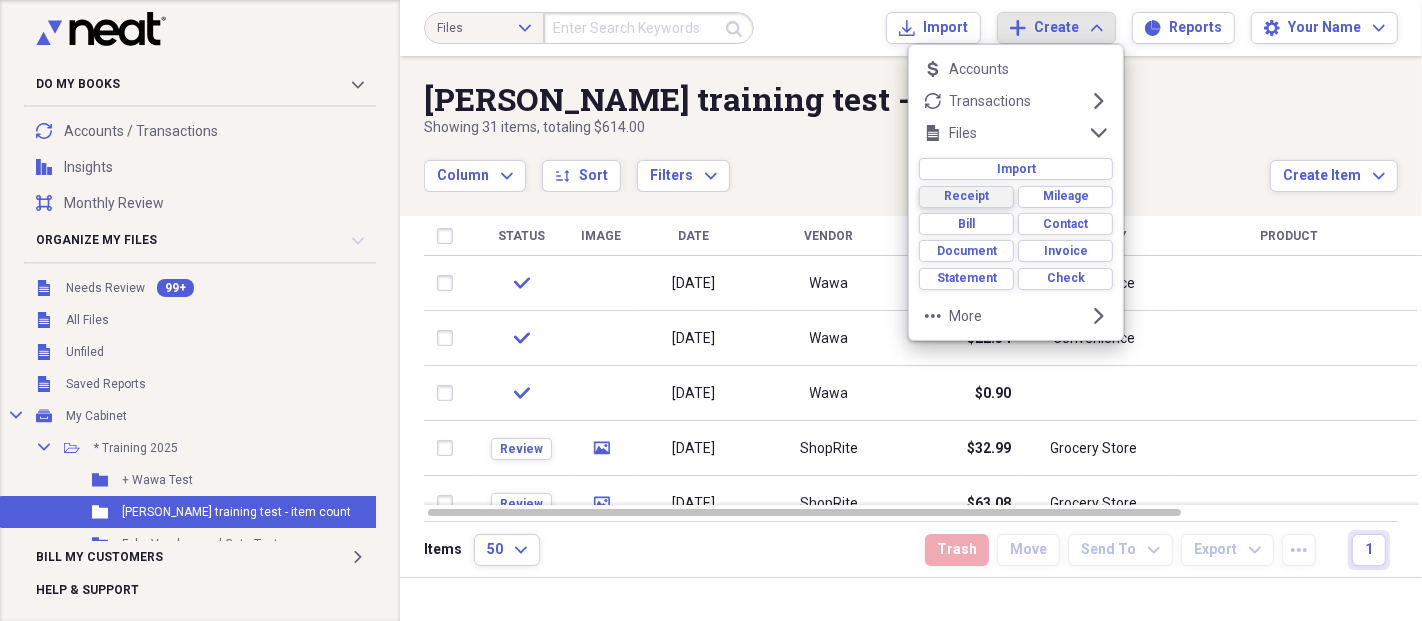 click on "Receipt" at bounding box center [966, 196] 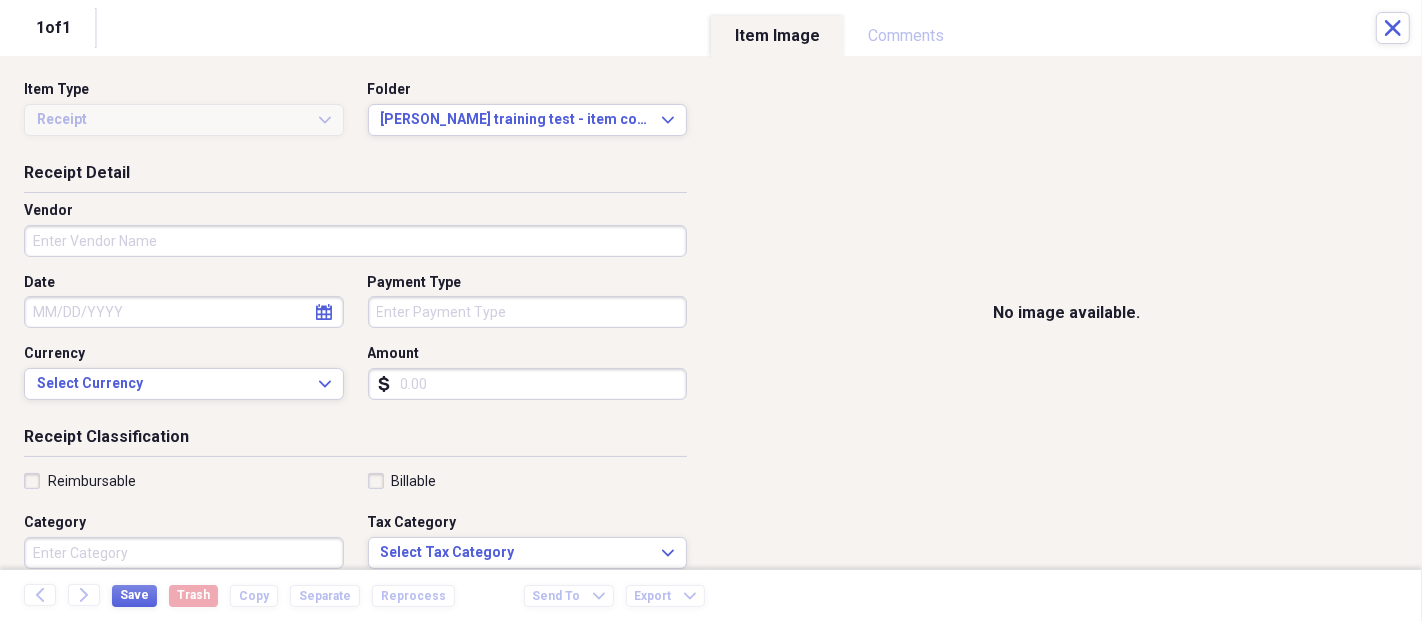 click on "Vendor" at bounding box center [355, 241] 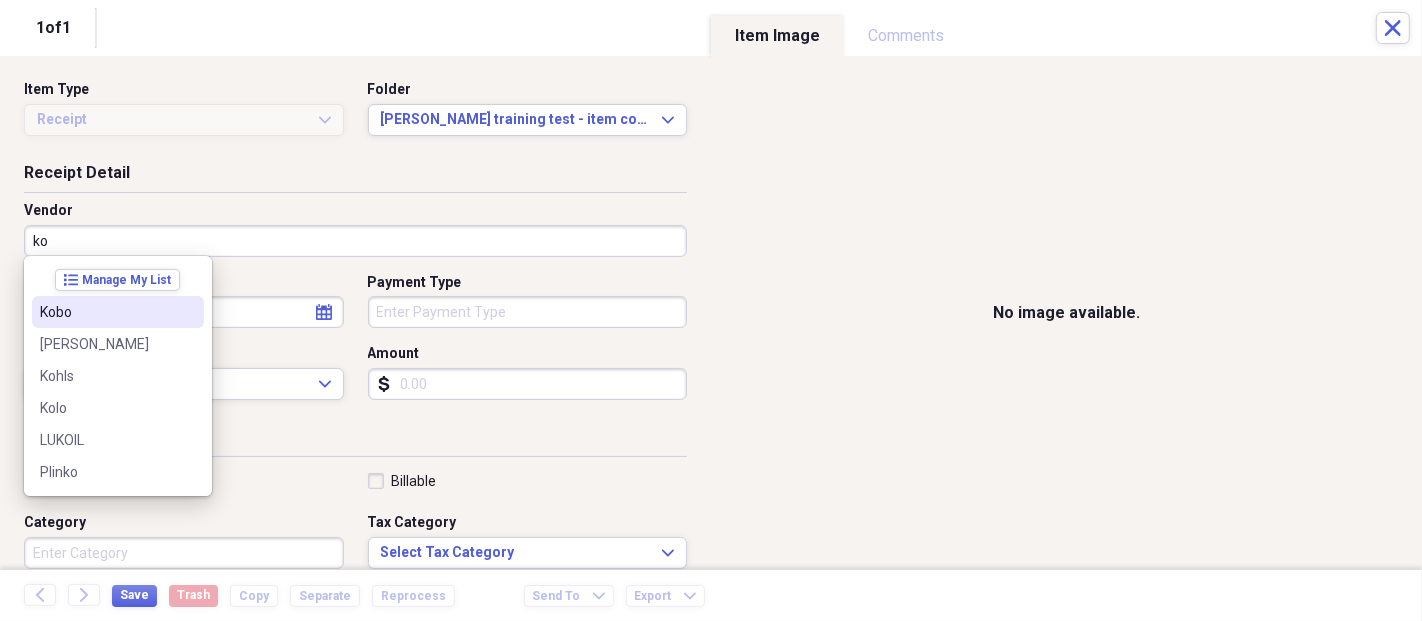 click on "Kobo" at bounding box center (106, 312) 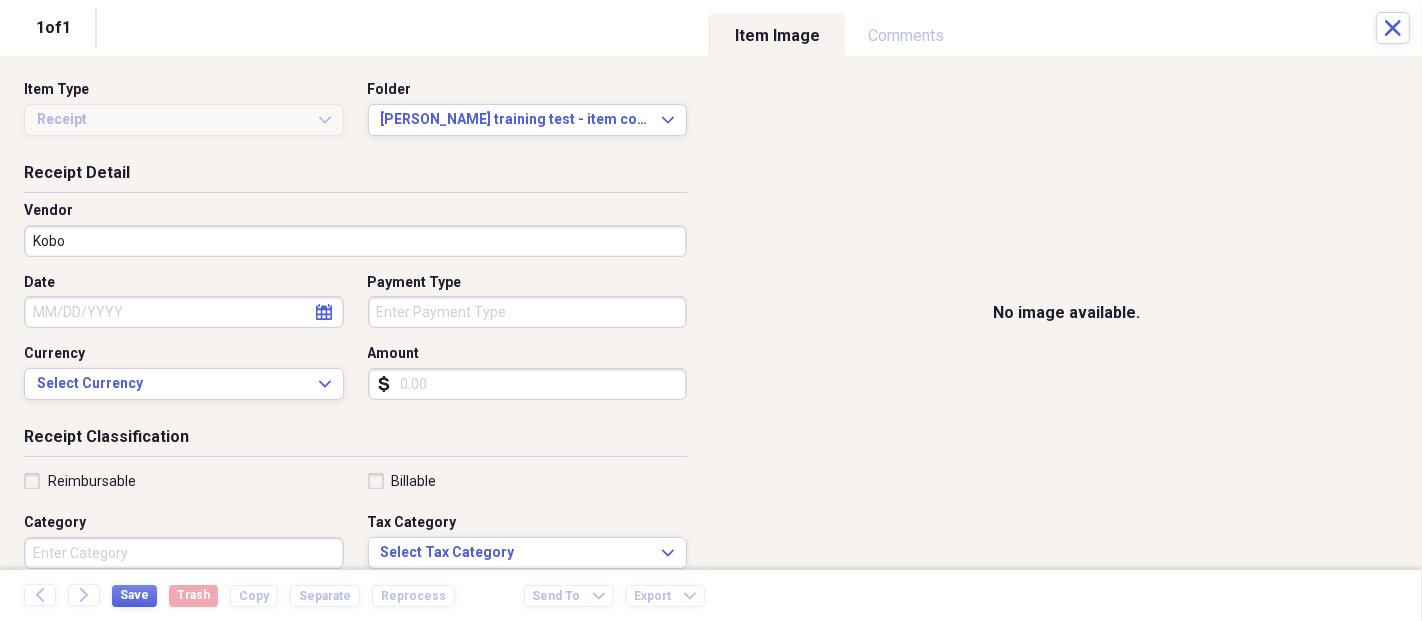 click 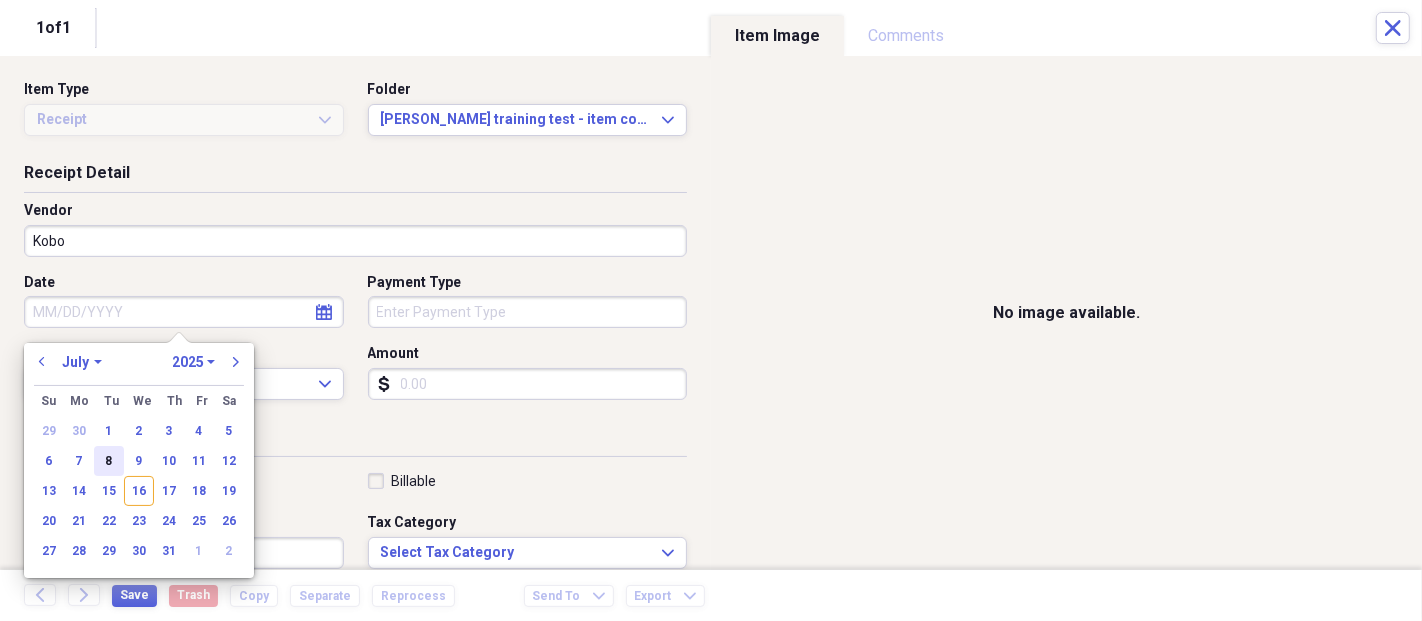 click on "8" at bounding box center [109, 461] 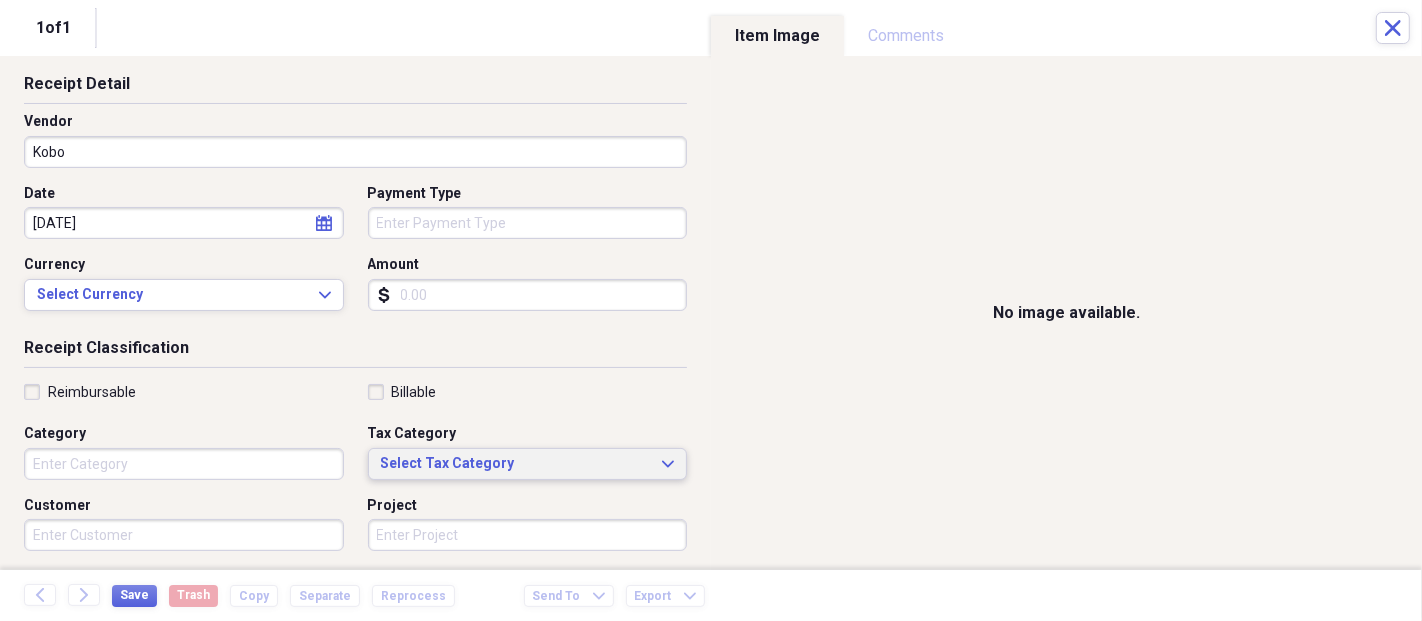 scroll, scrollTop: 111, scrollLeft: 0, axis: vertical 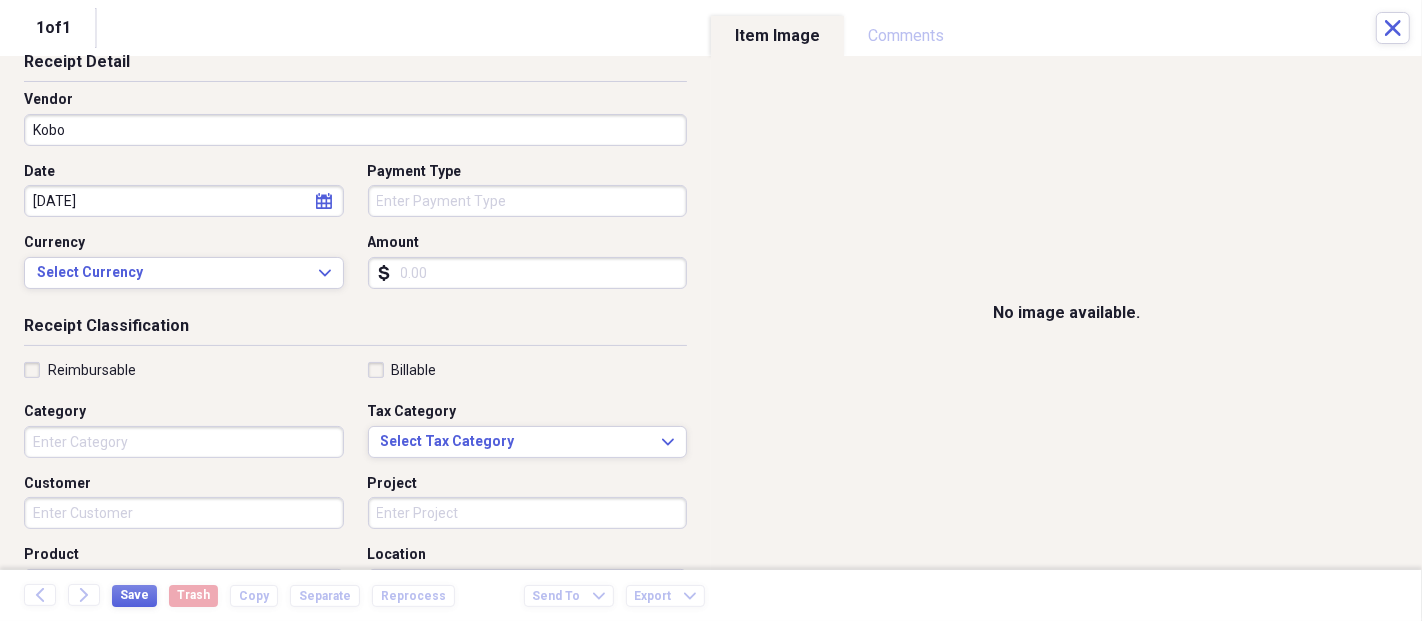 click on "Category" at bounding box center (184, 442) 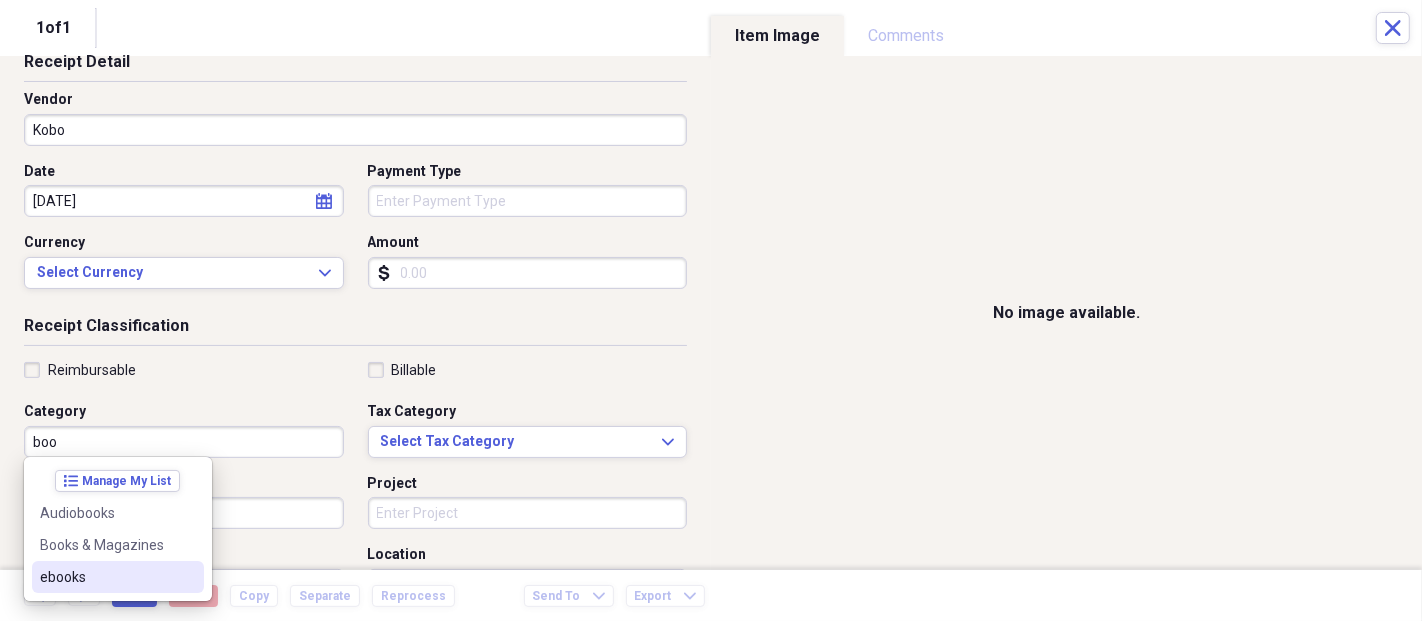 click on "ebooks" at bounding box center [106, 577] 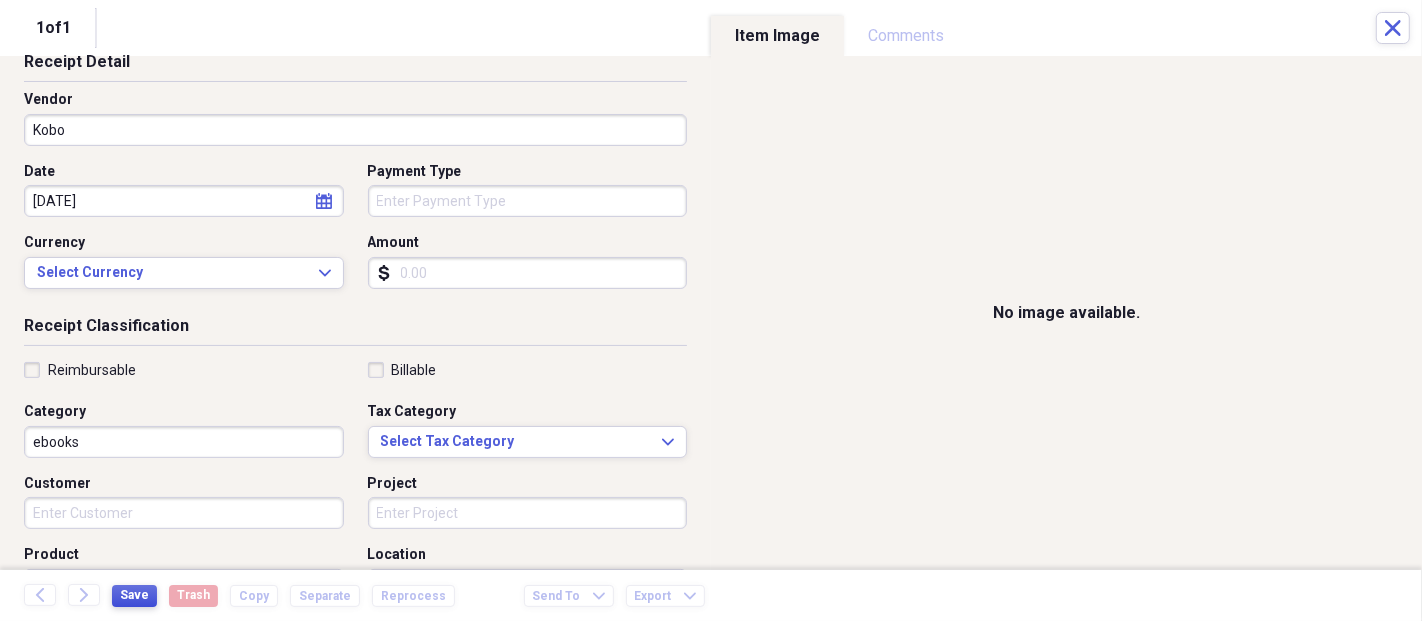 click on "Save" at bounding box center (134, 596) 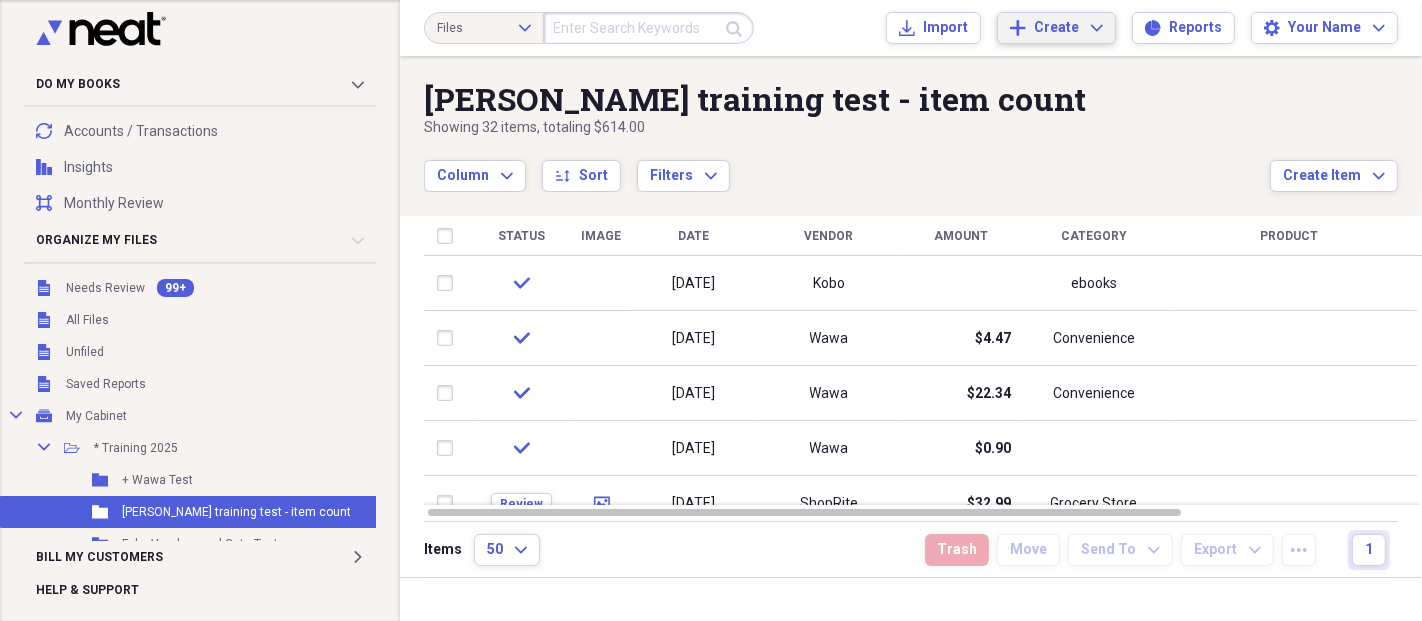 click on "Create" at bounding box center [1056, 28] 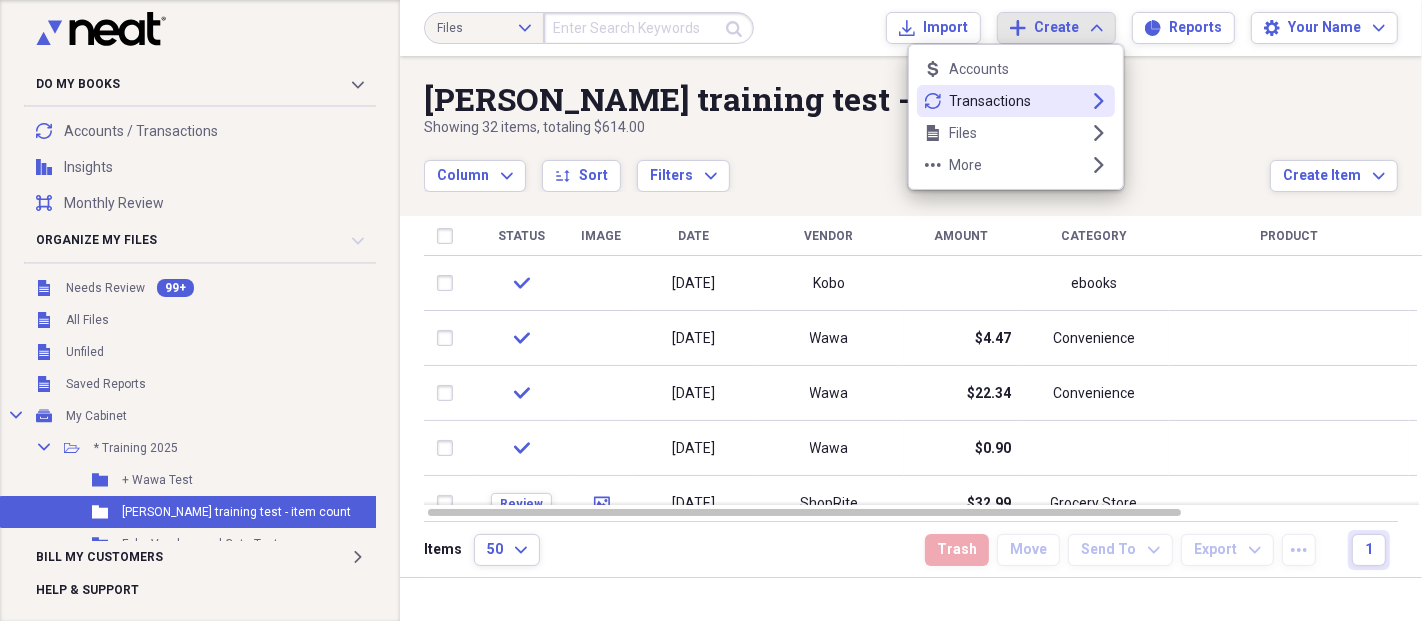 click on "file Files expand" at bounding box center (1016, 133) 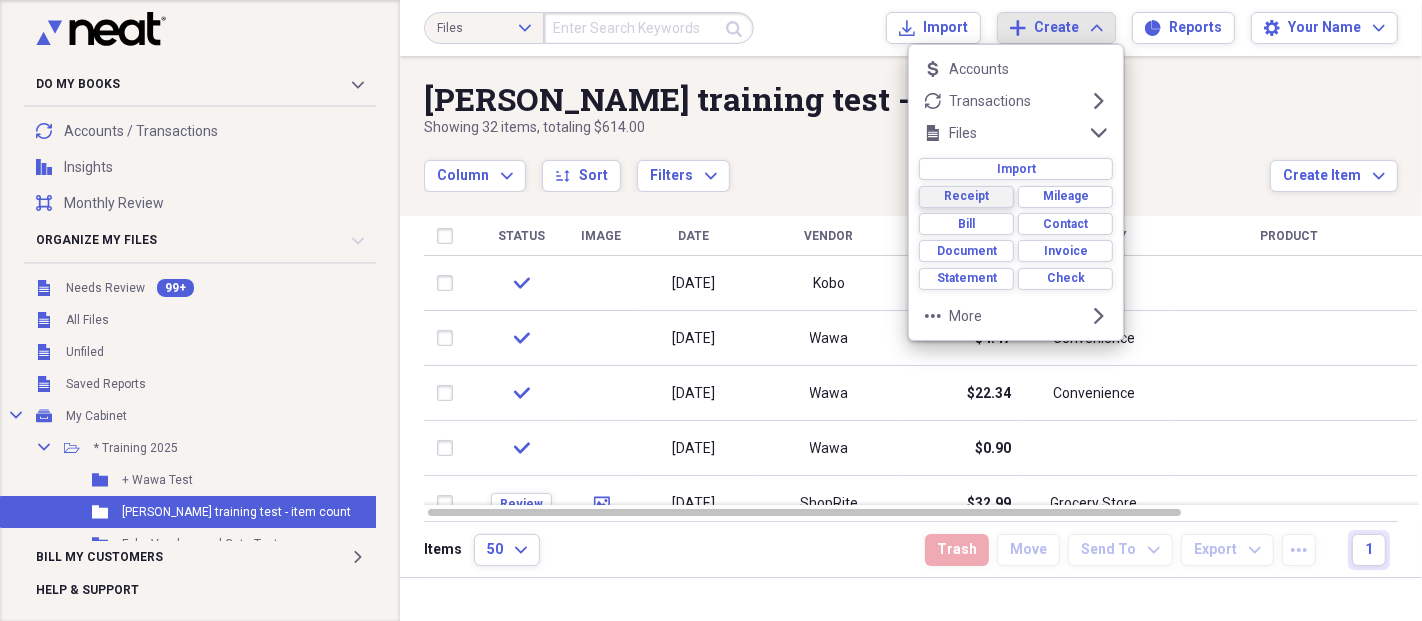 click on "Receipt" at bounding box center (966, 196) 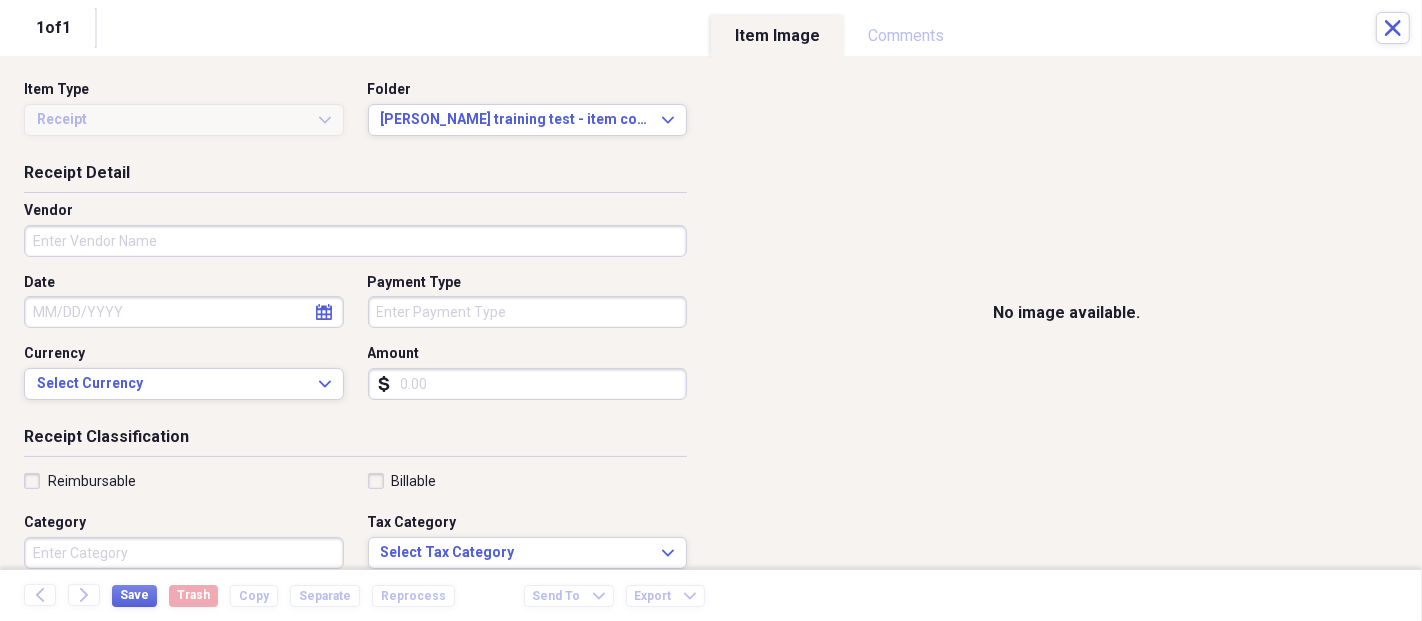 click on "Vendor" at bounding box center [355, 241] 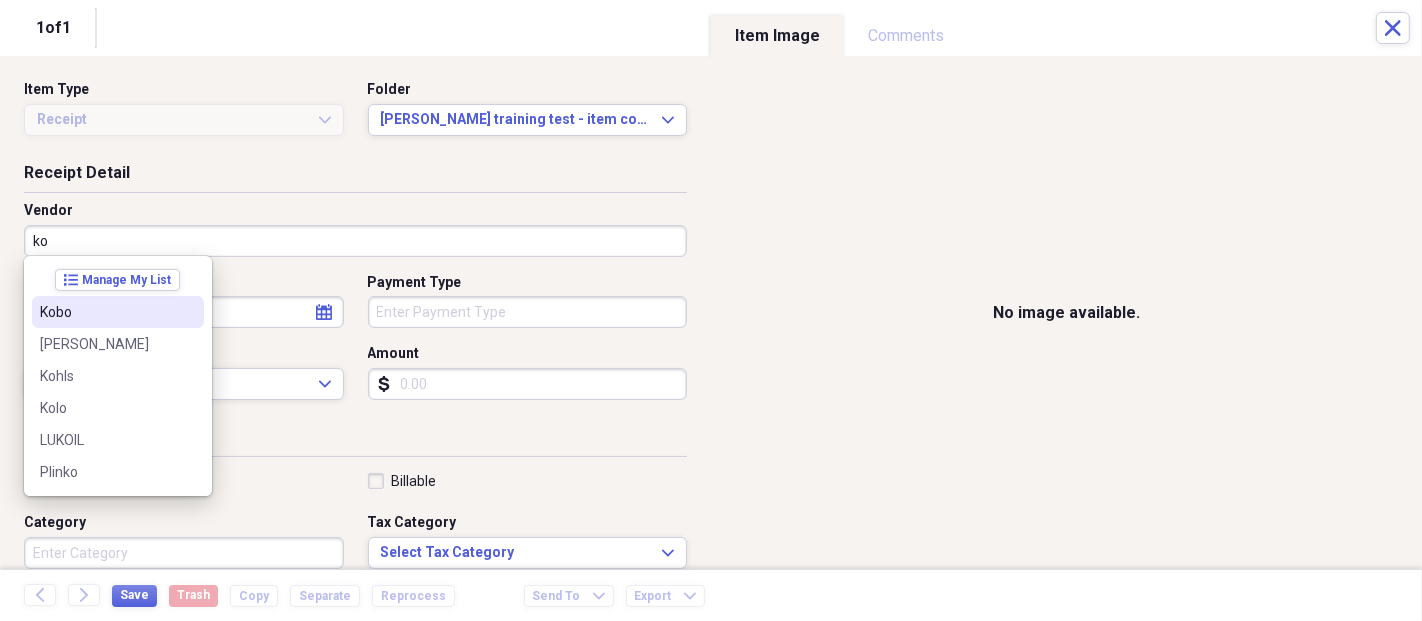 click on "Kobo" at bounding box center [118, 312] 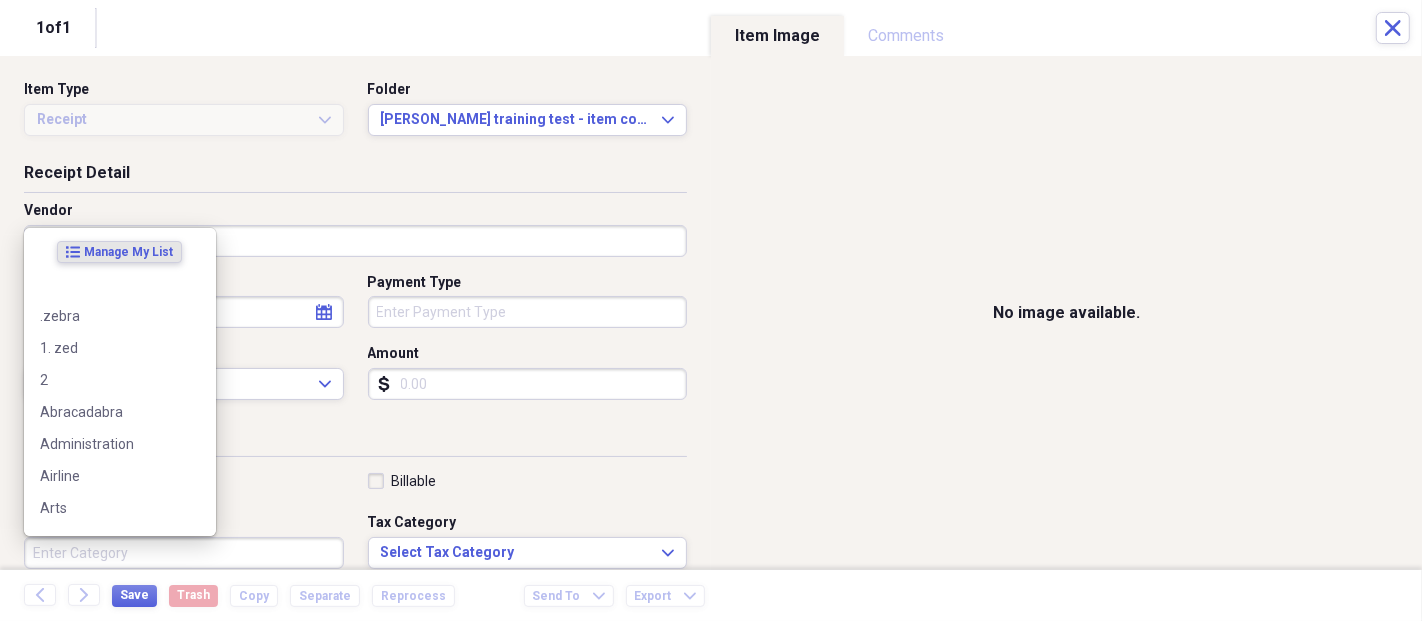 click on "Category" at bounding box center (184, 553) 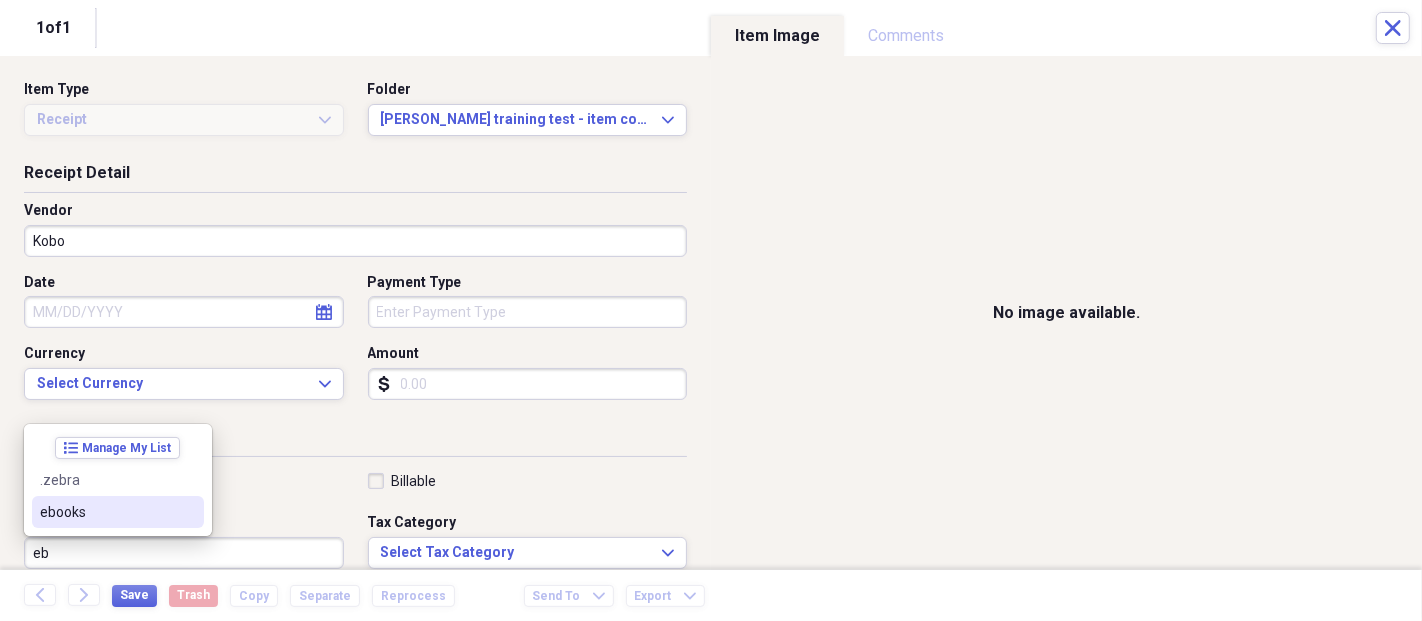 click on "ebooks" at bounding box center [106, 512] 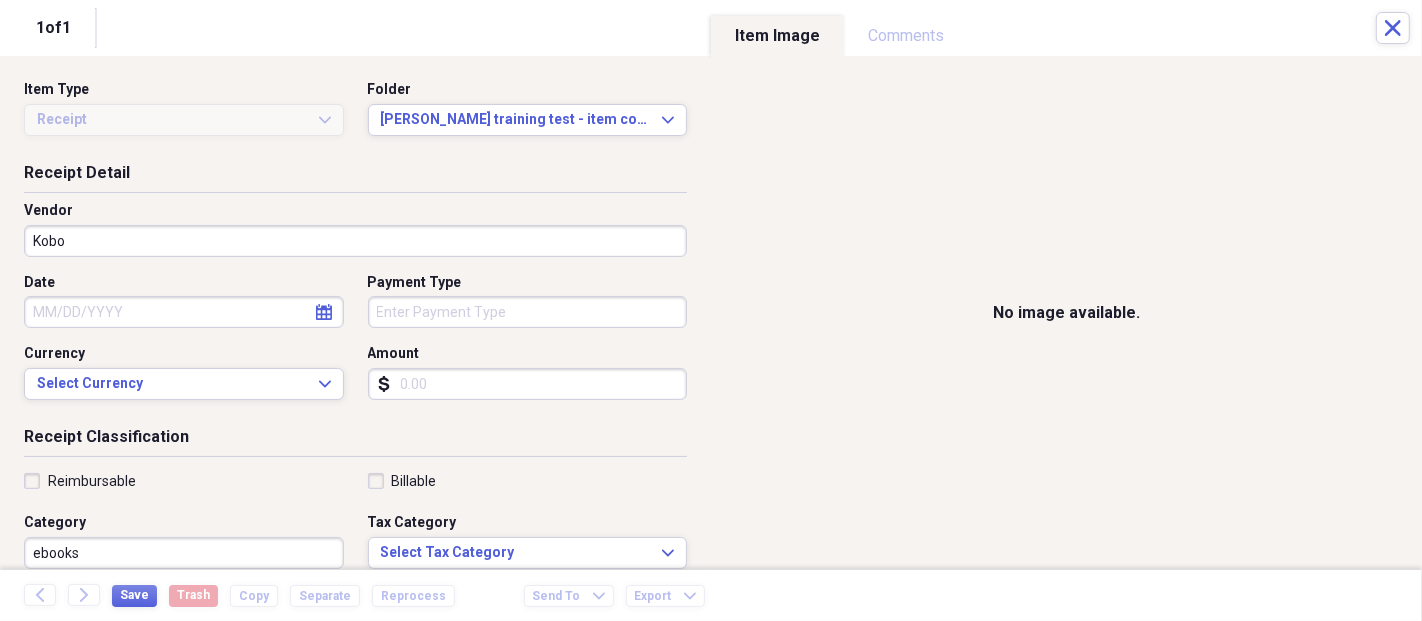 click on "calendar" 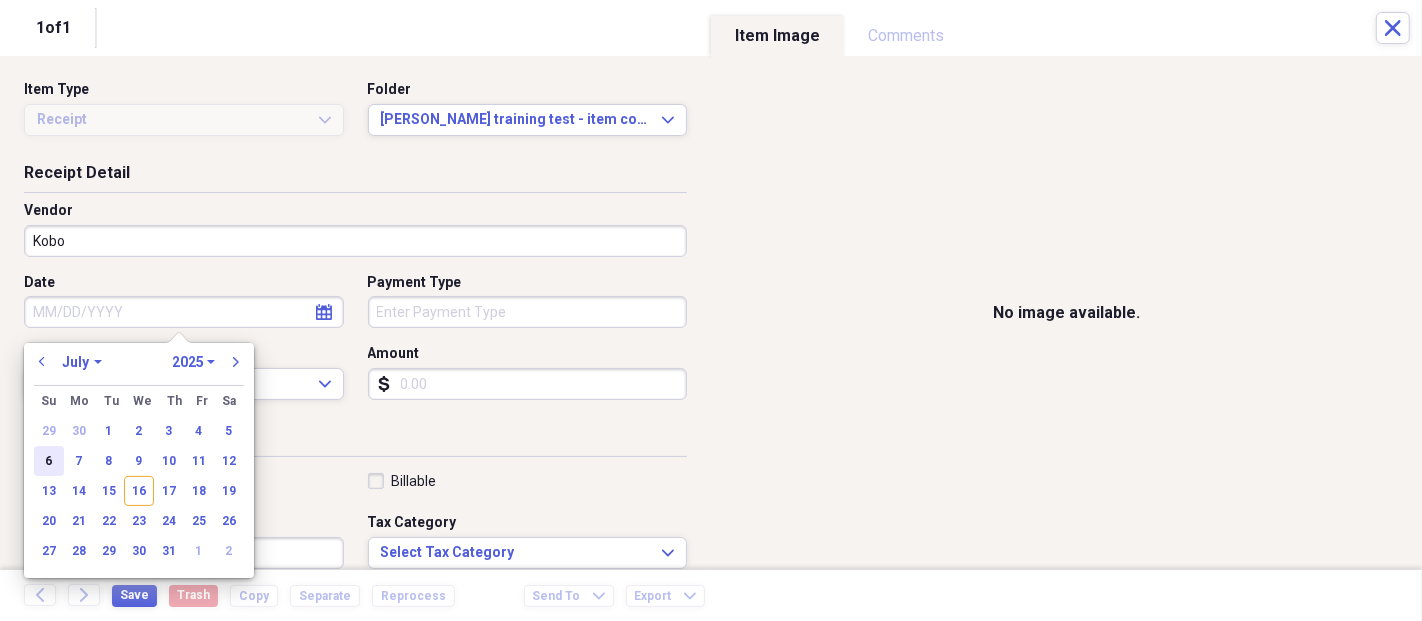 click on "6" at bounding box center (49, 461) 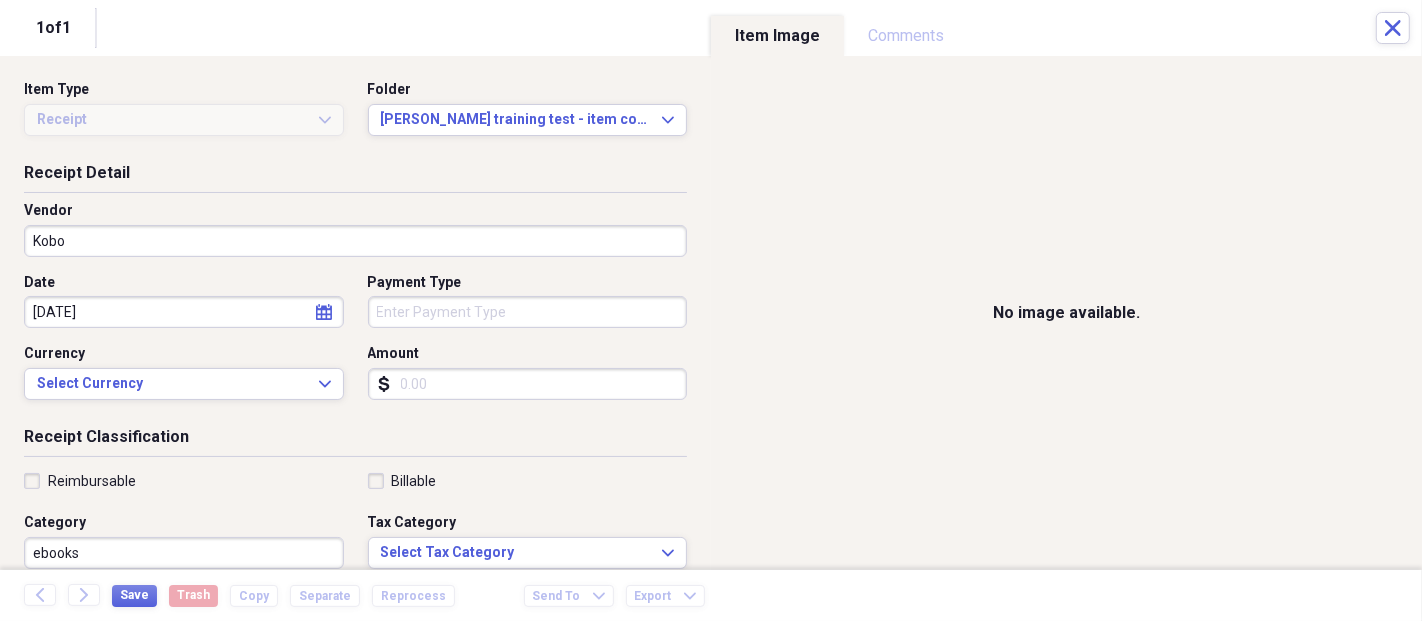 type on "[DATE]" 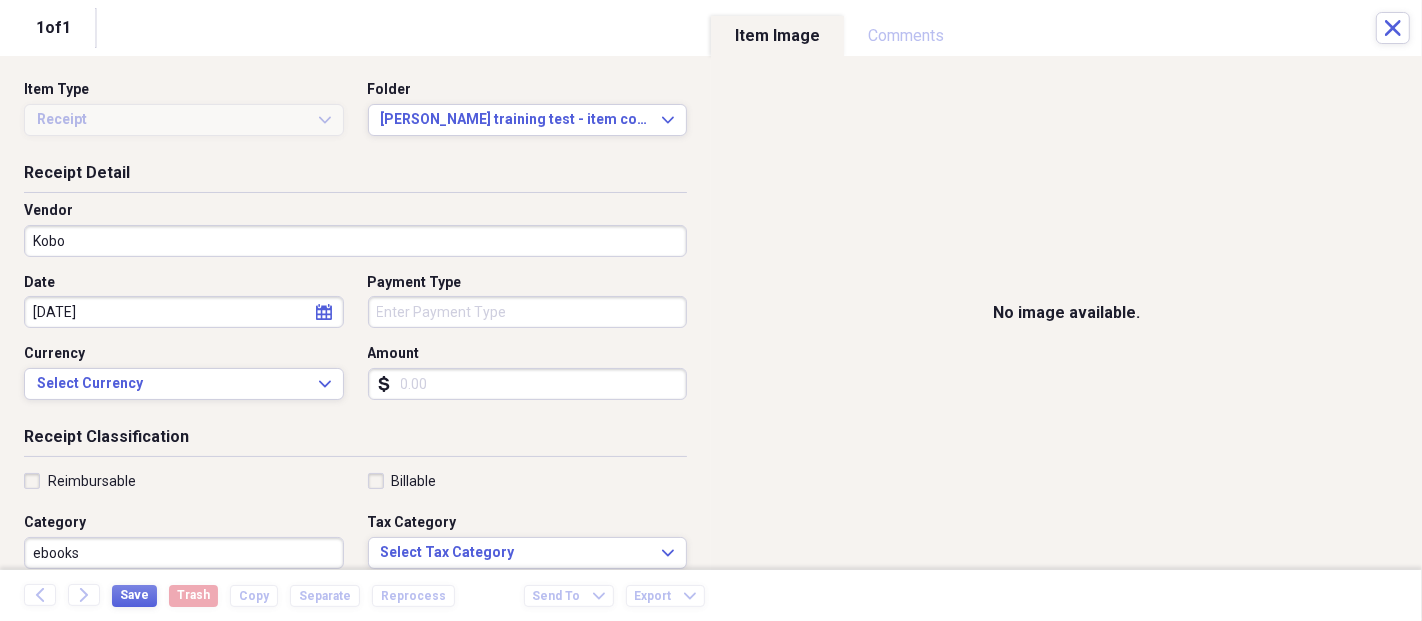 click on "Payment Type" at bounding box center (528, 312) 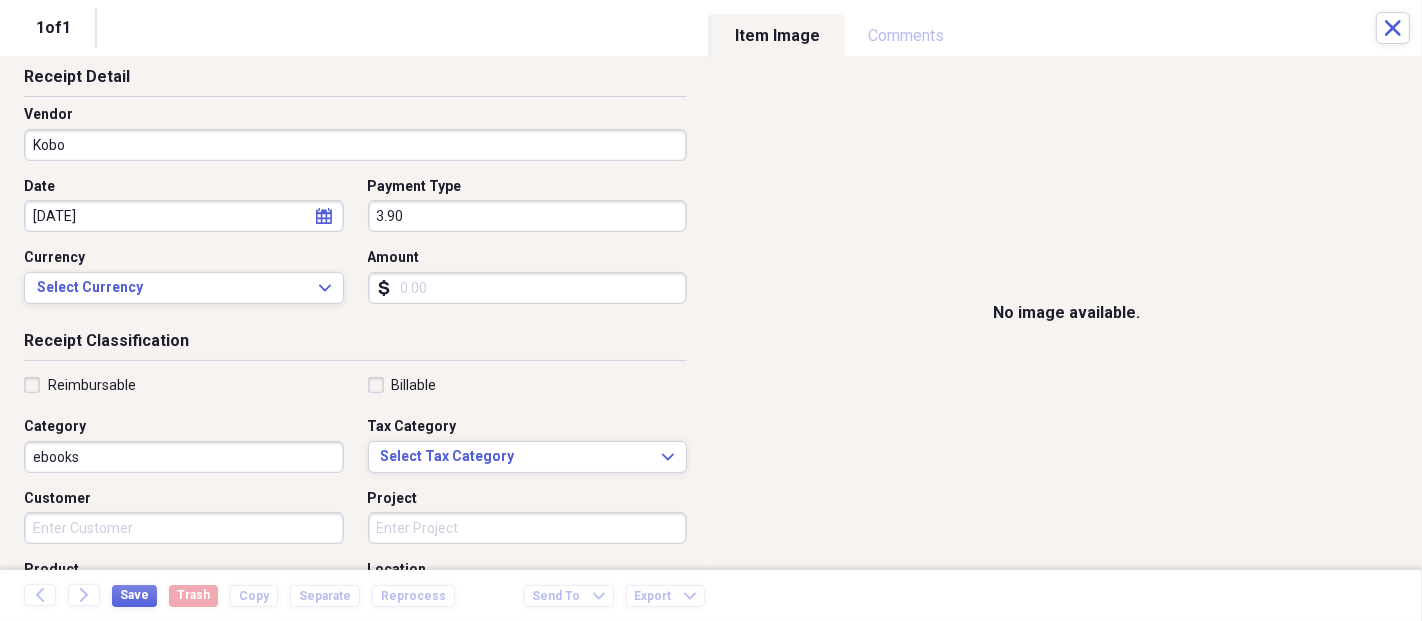 scroll, scrollTop: 222, scrollLeft: 0, axis: vertical 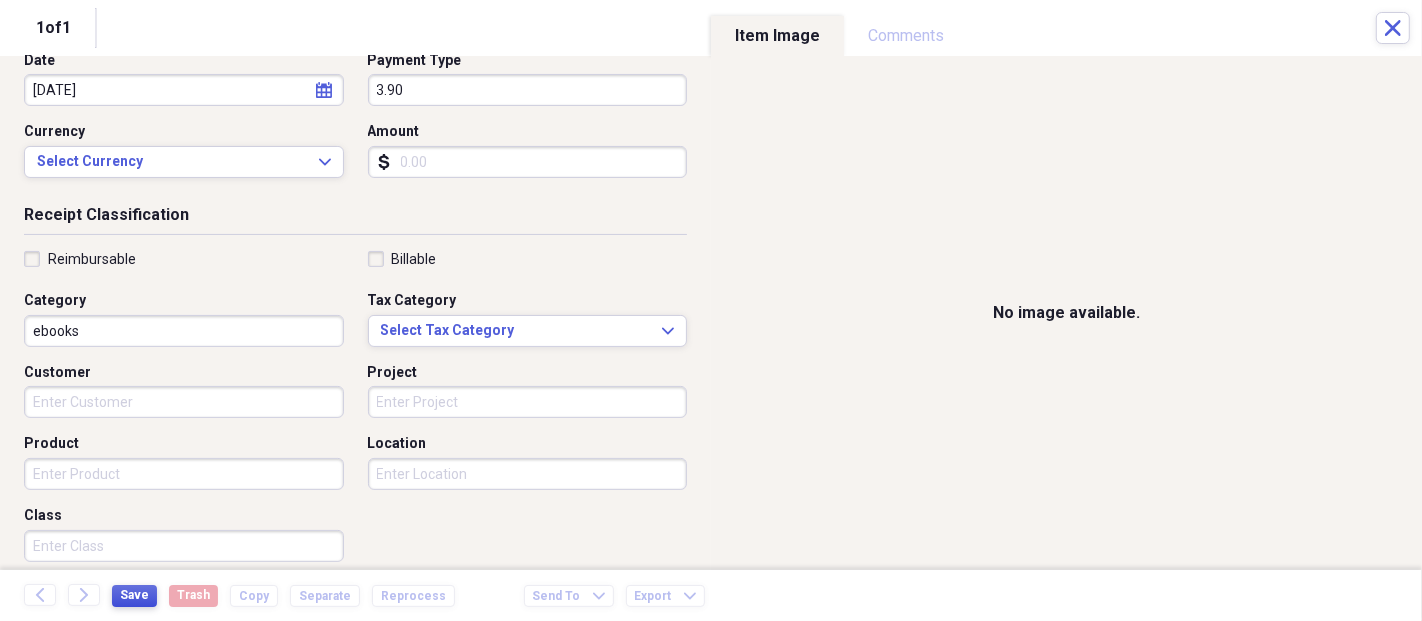 type on "3.90" 